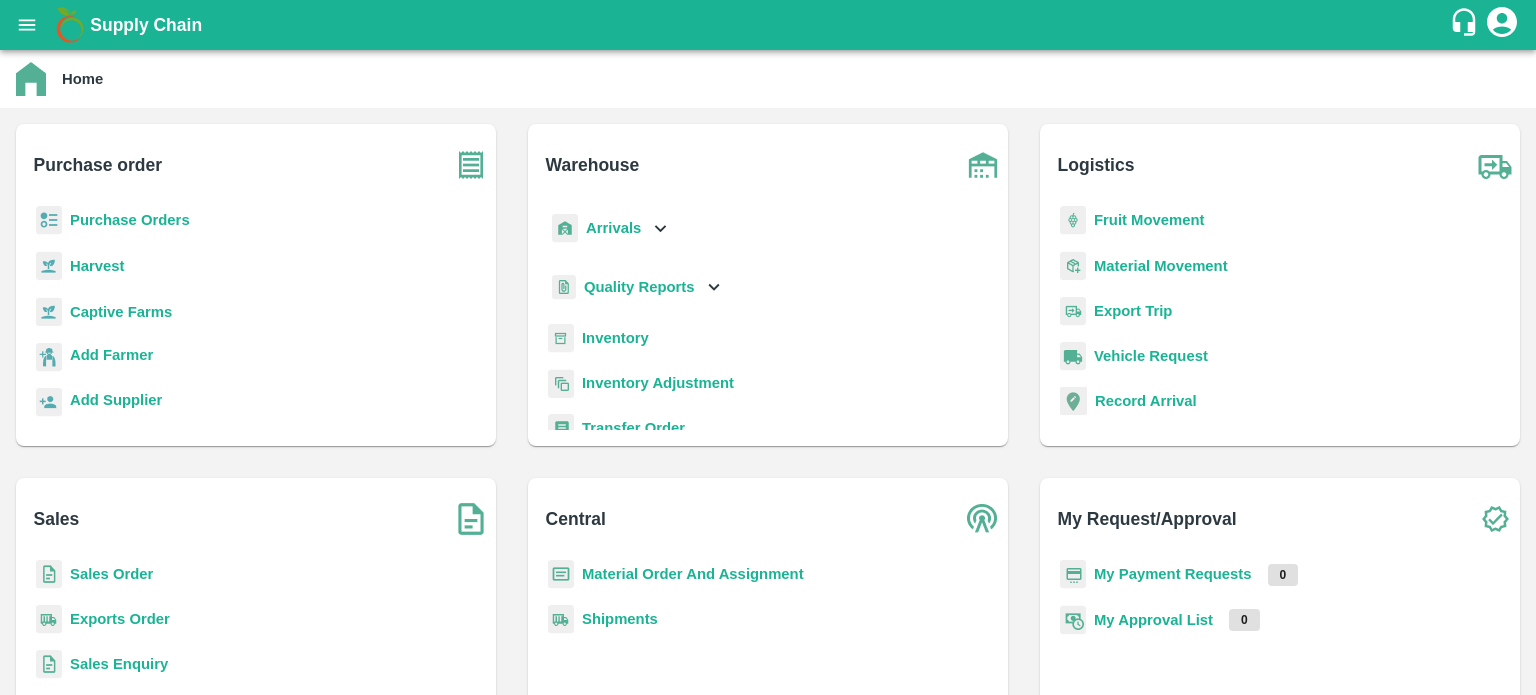 scroll, scrollTop: 0, scrollLeft: 0, axis: both 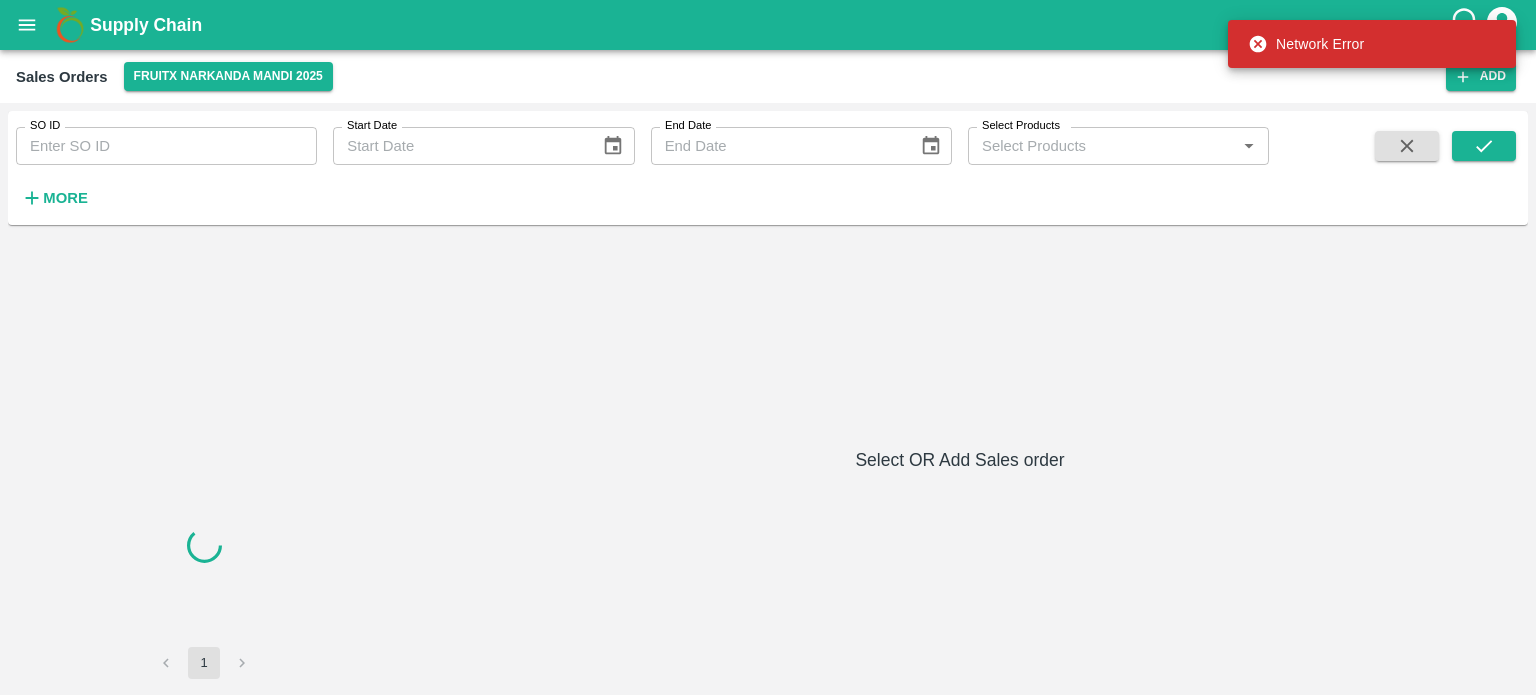 click 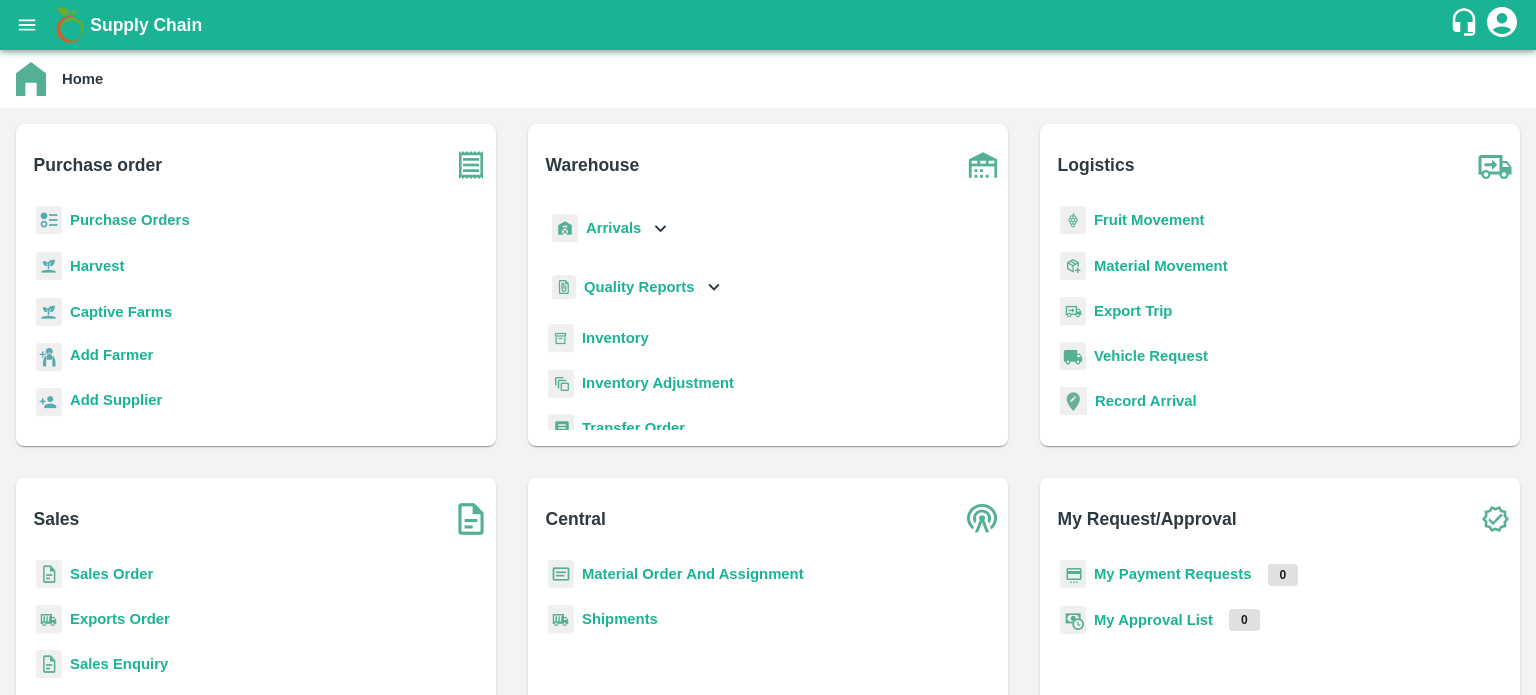 scroll, scrollTop: 0, scrollLeft: 0, axis: both 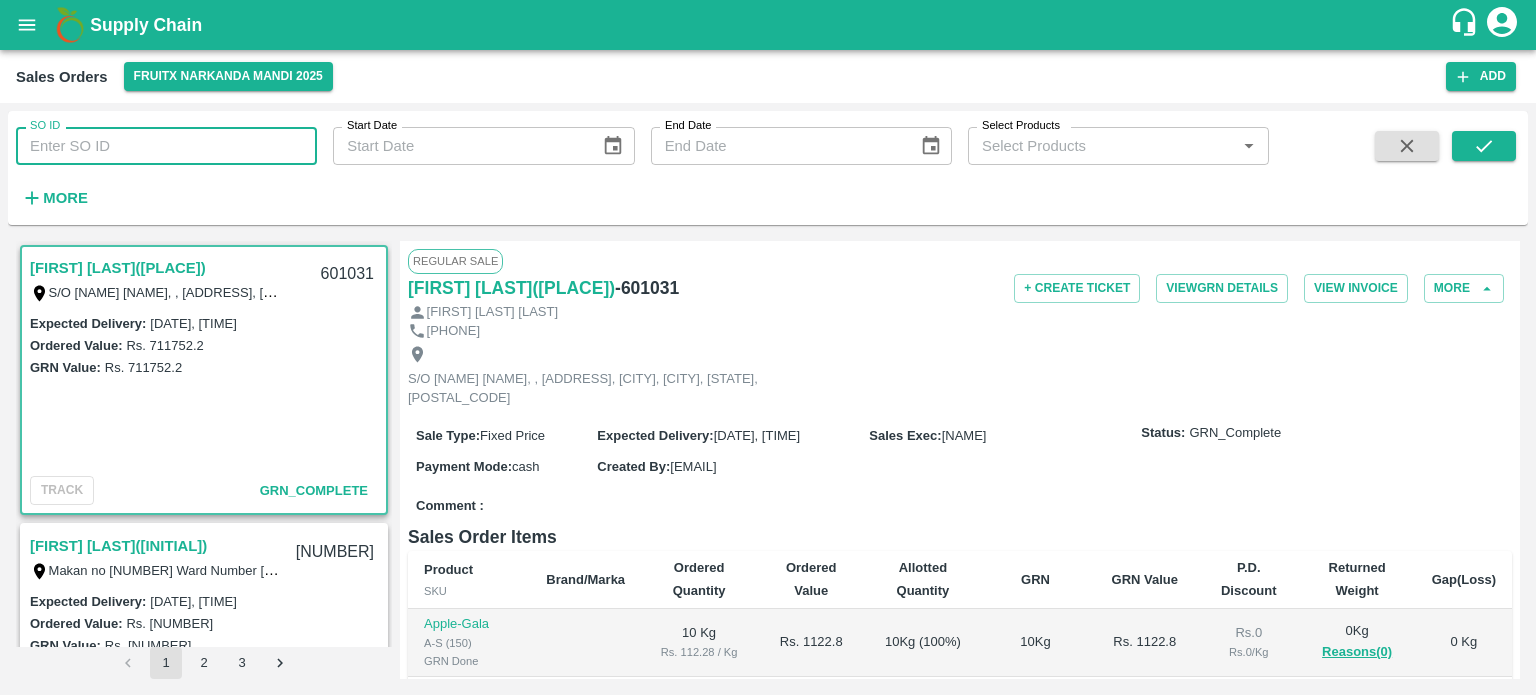 click on "SO ID" at bounding box center (166, 146) 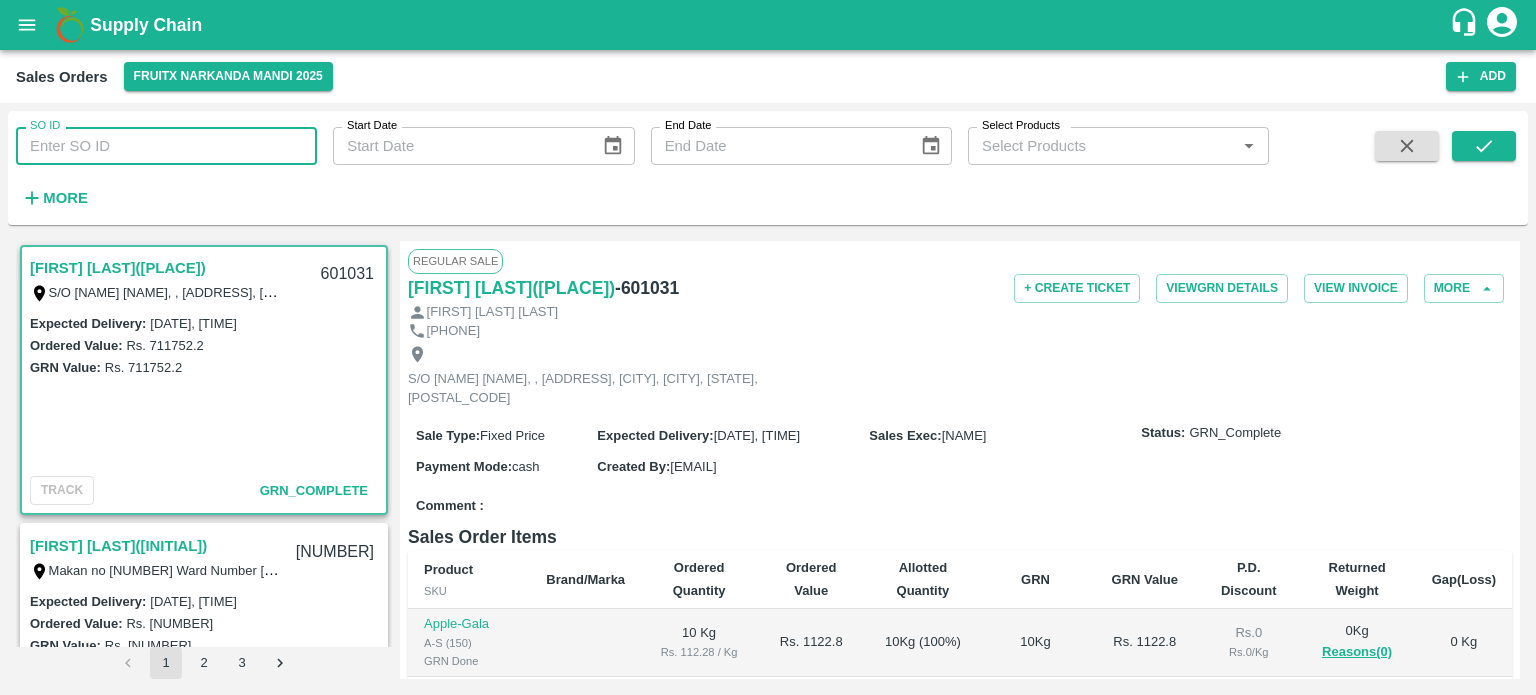 paste on "[NUMBER]" 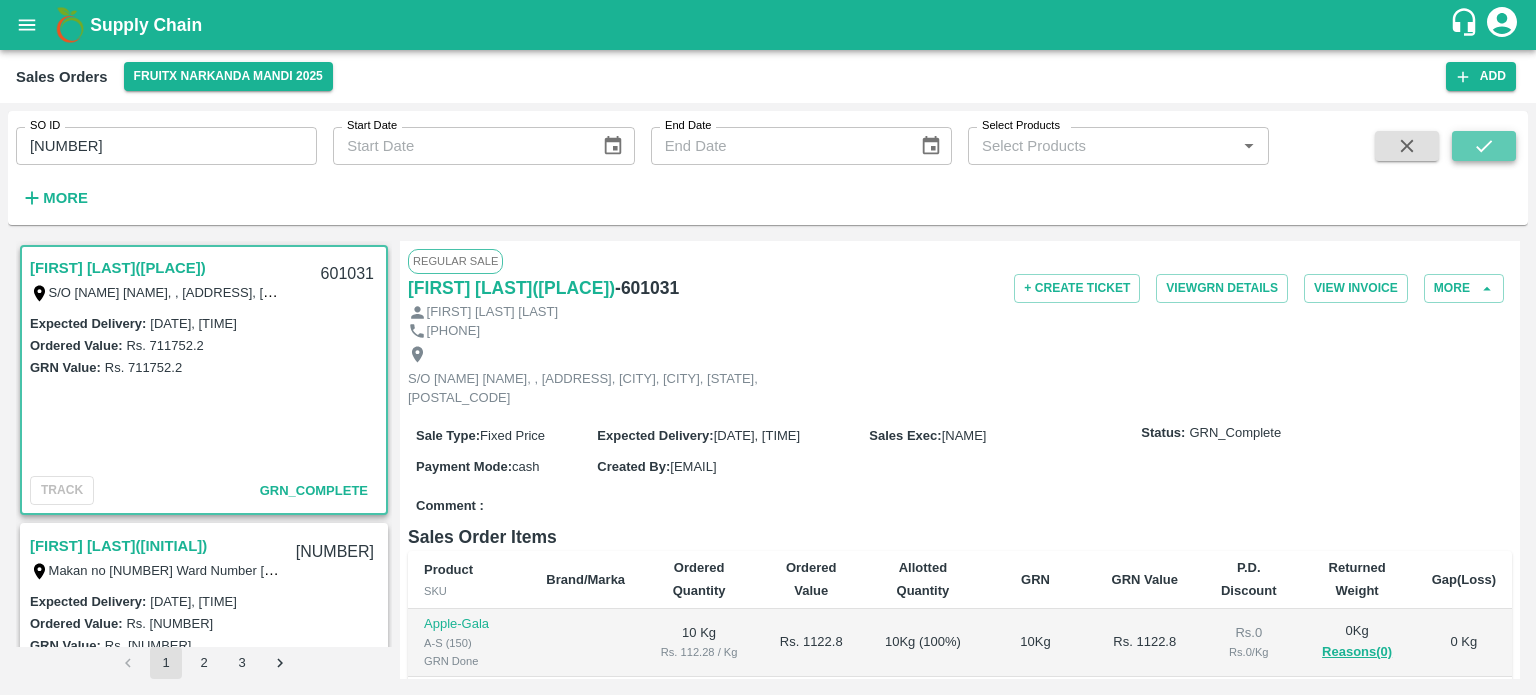 click at bounding box center [1484, 146] 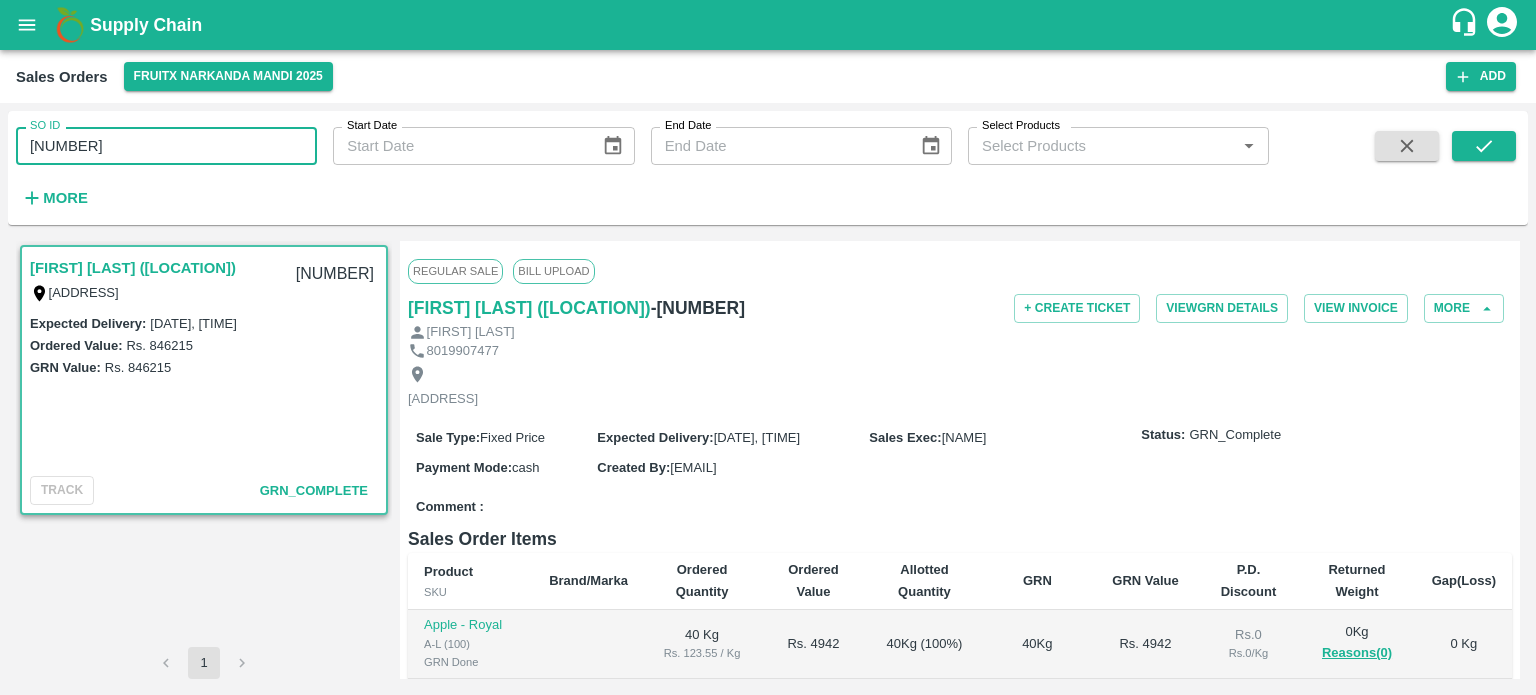 drag, startPoint x: 163, startPoint y: 149, endPoint x: 0, endPoint y: 155, distance: 163.1104 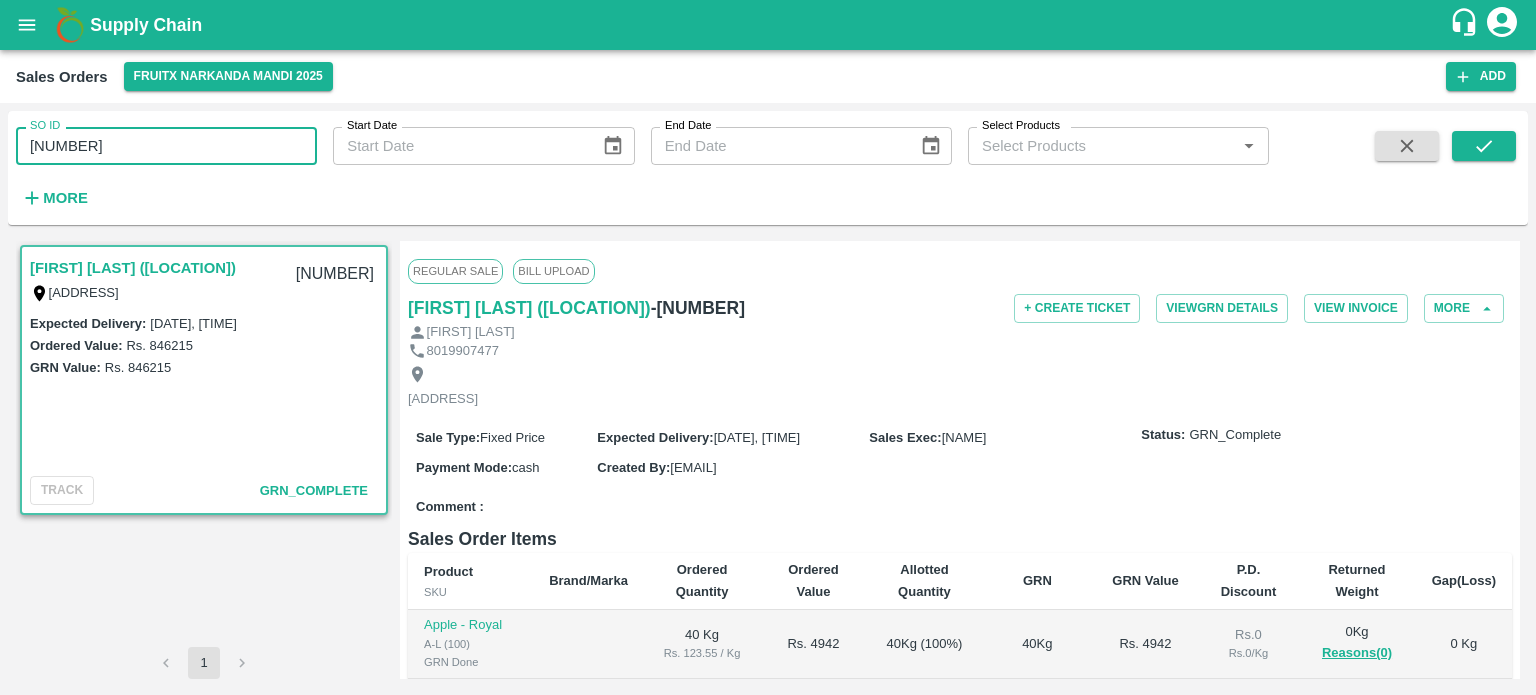 paste 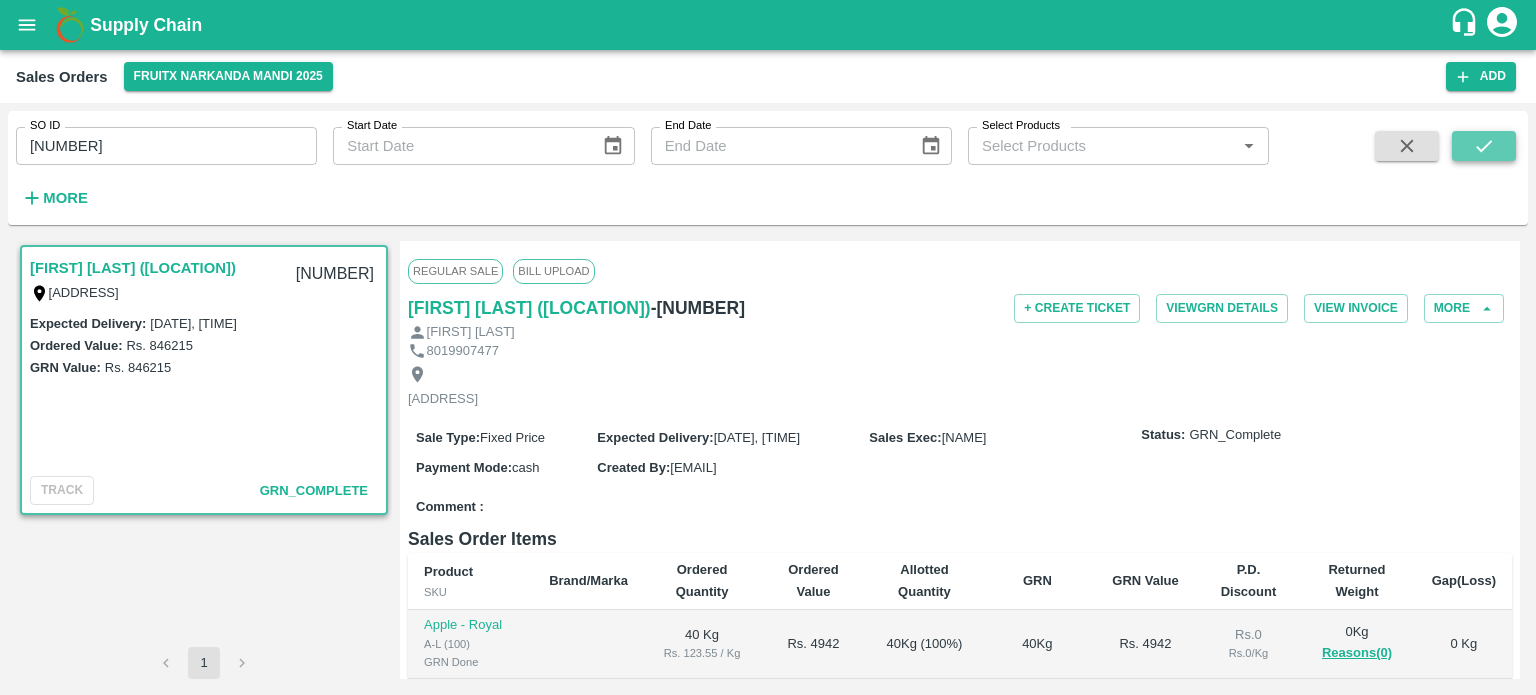 click 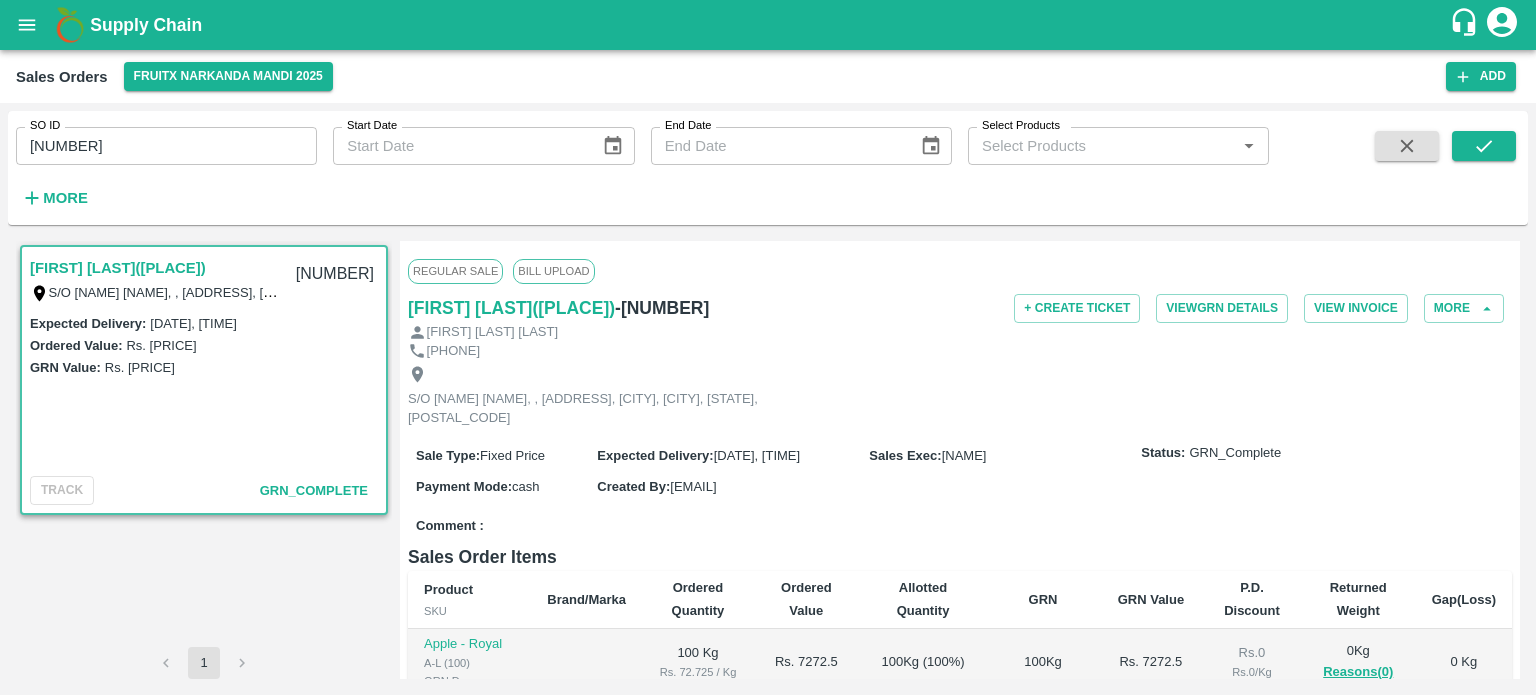 click on "[NUMBER]" at bounding box center (166, 146) 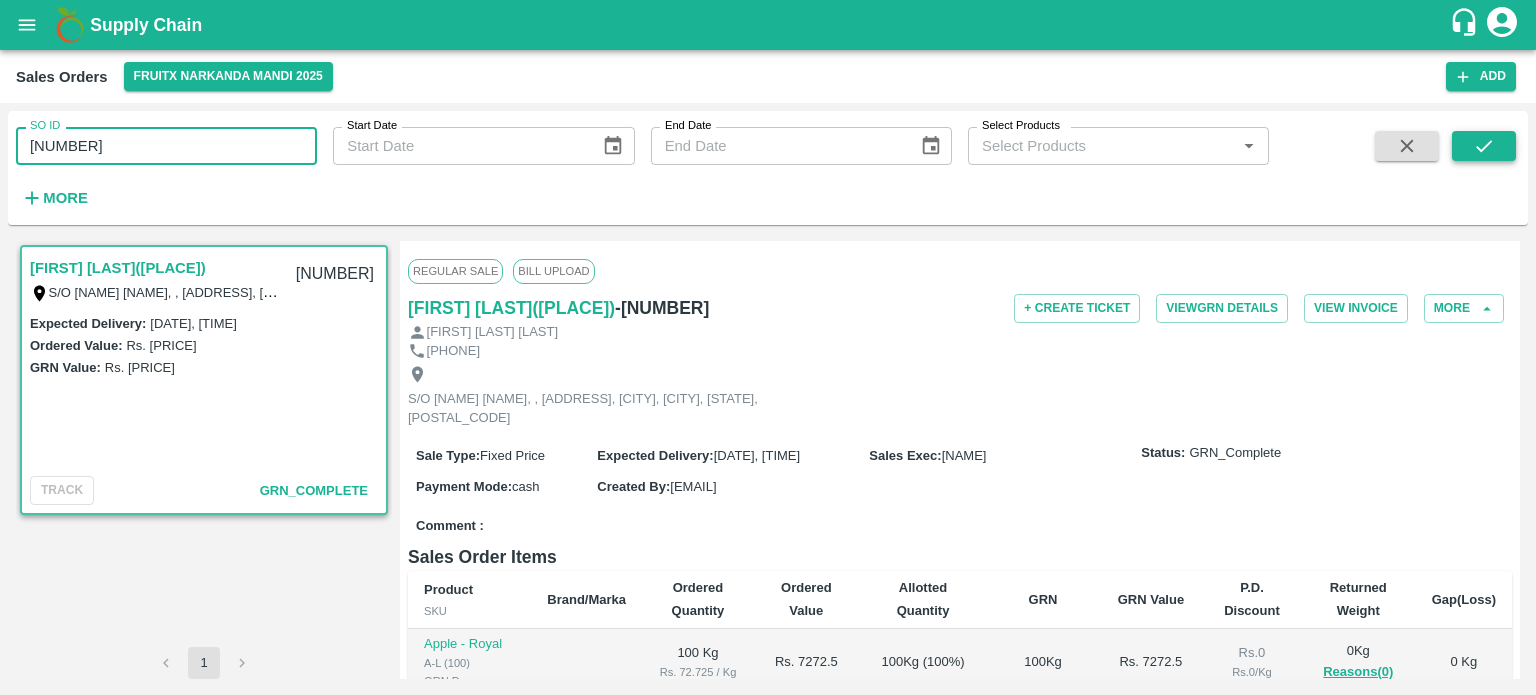 type on "[NUMBER]" 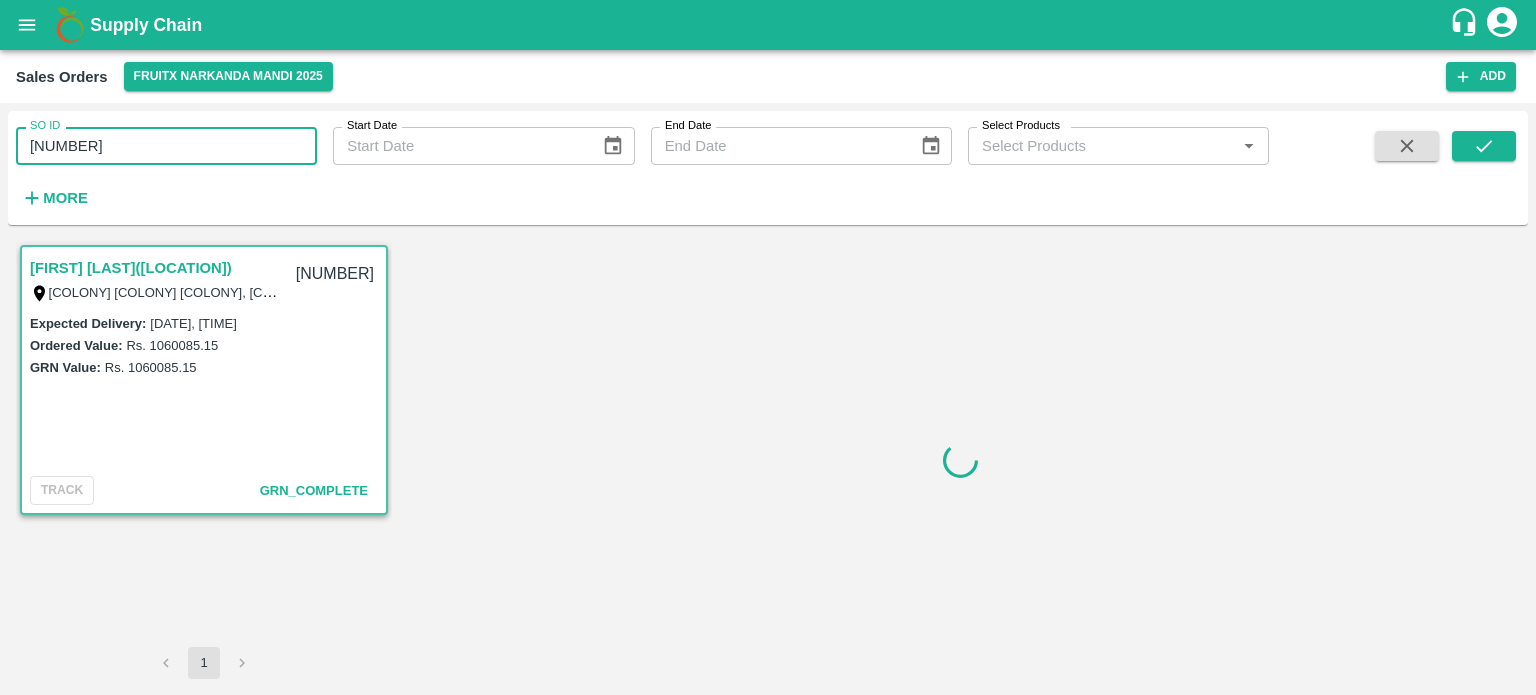 drag, startPoint x: 74, startPoint y: 137, endPoint x: 179, endPoint y: 135, distance: 105.01904 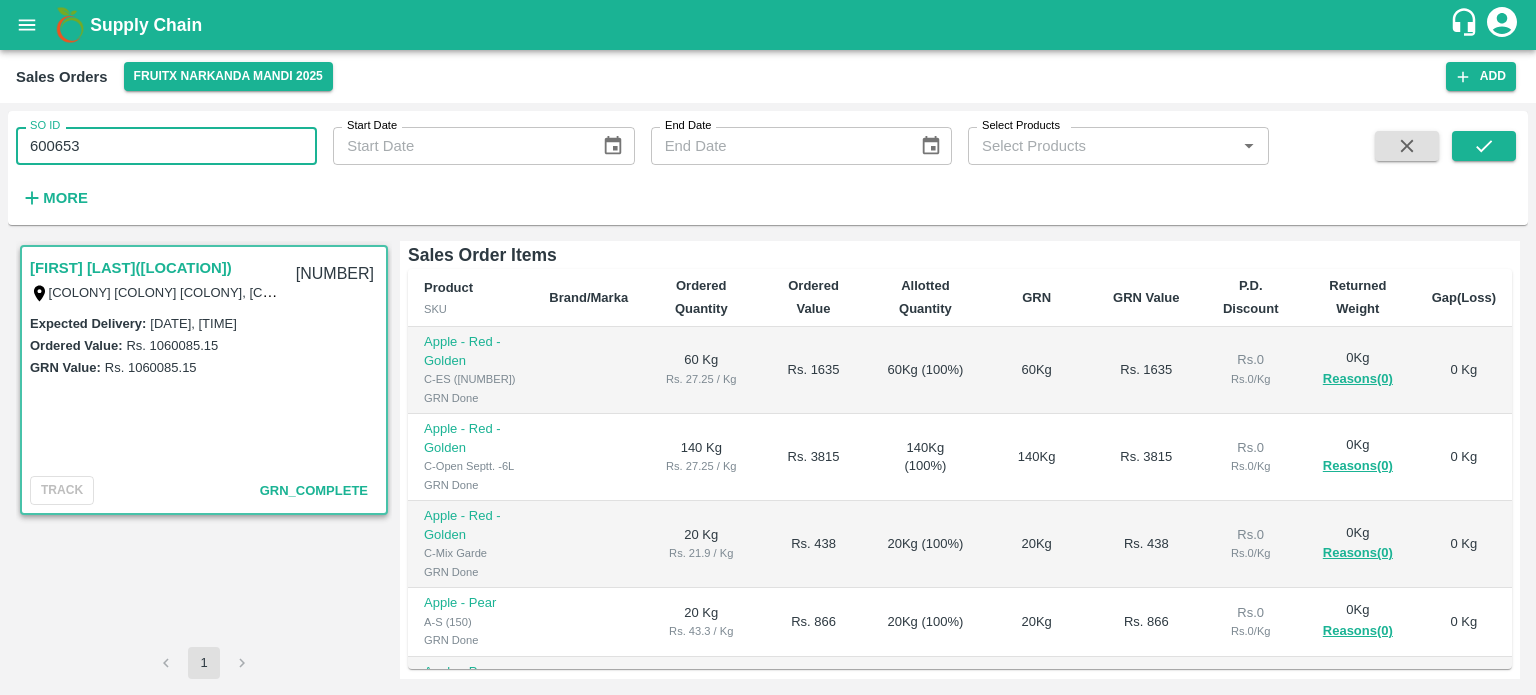 scroll, scrollTop: 520, scrollLeft: 0, axis: vertical 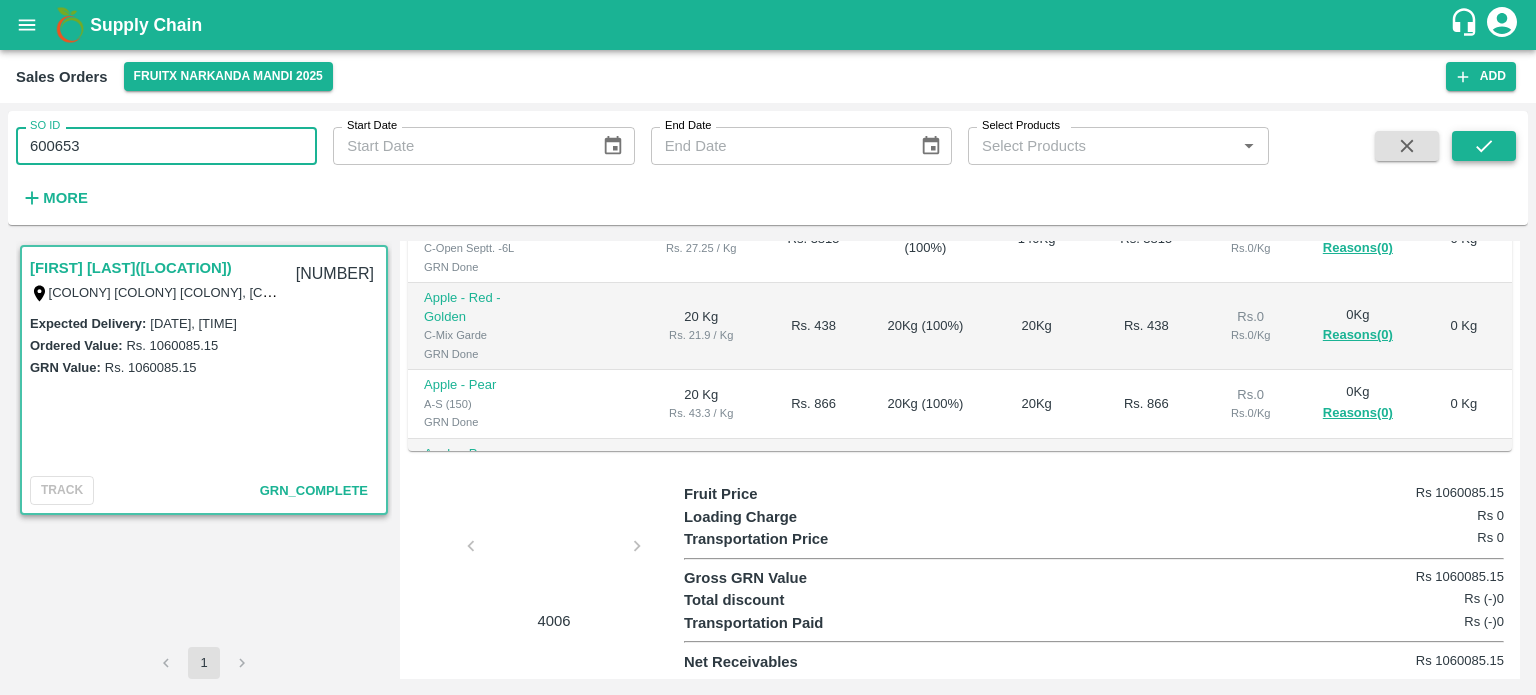 click 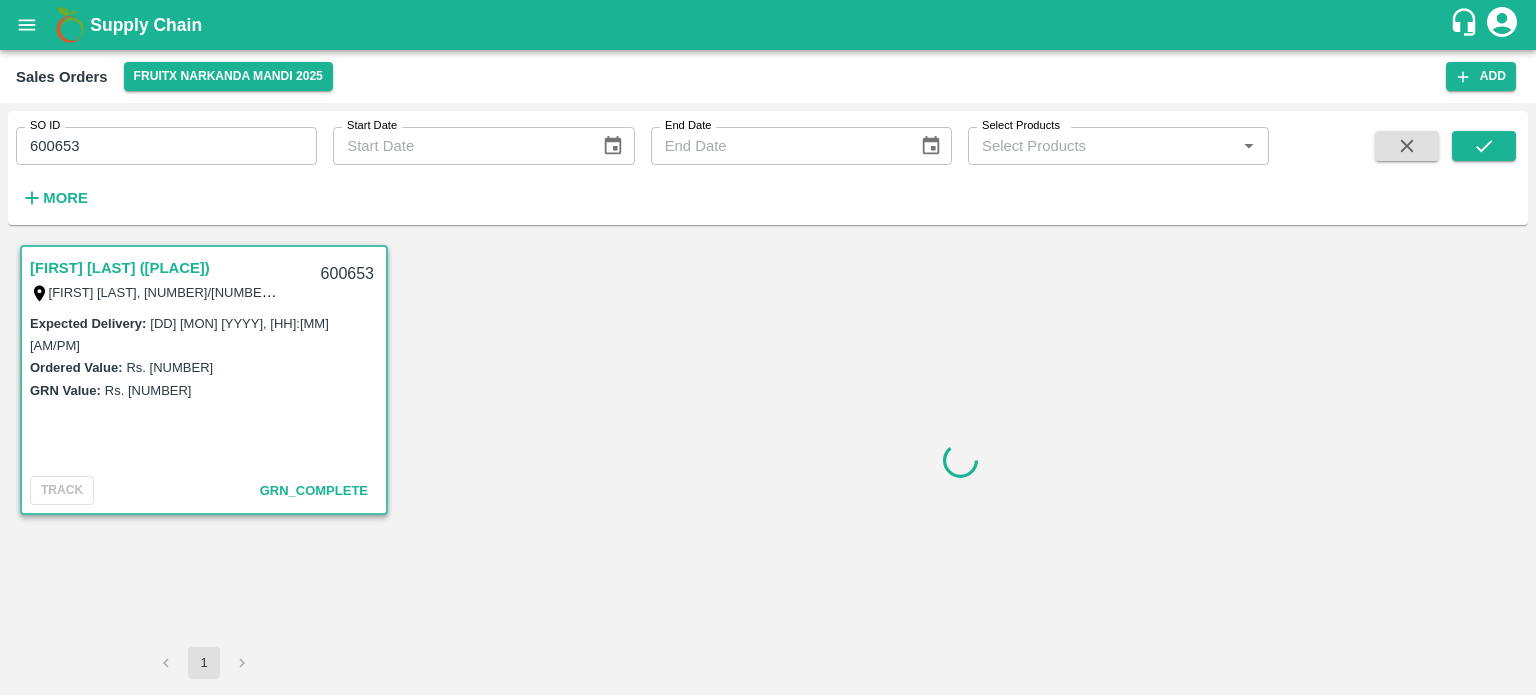 click on "600653" at bounding box center (166, 146) 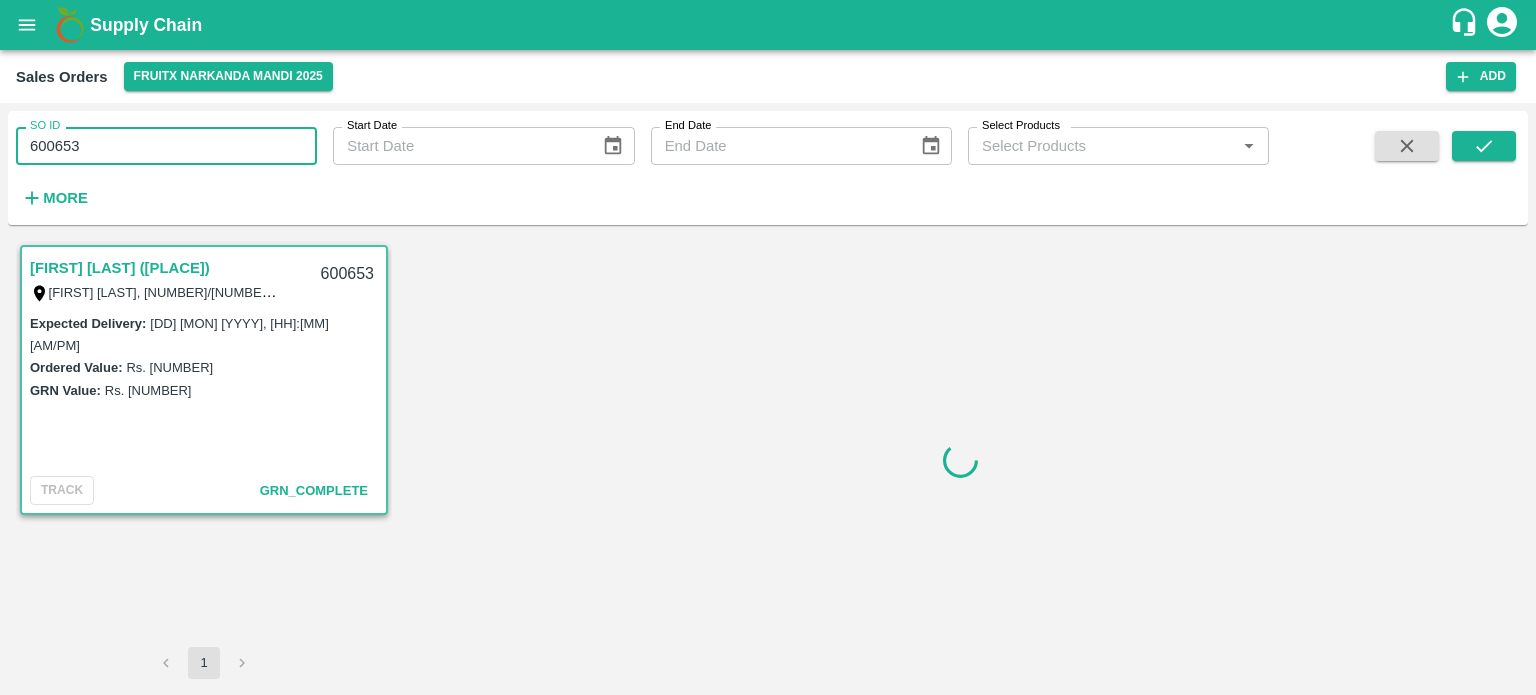 drag, startPoint x: 74, startPoint y: 147, endPoint x: 187, endPoint y: 127, distance: 114.75626 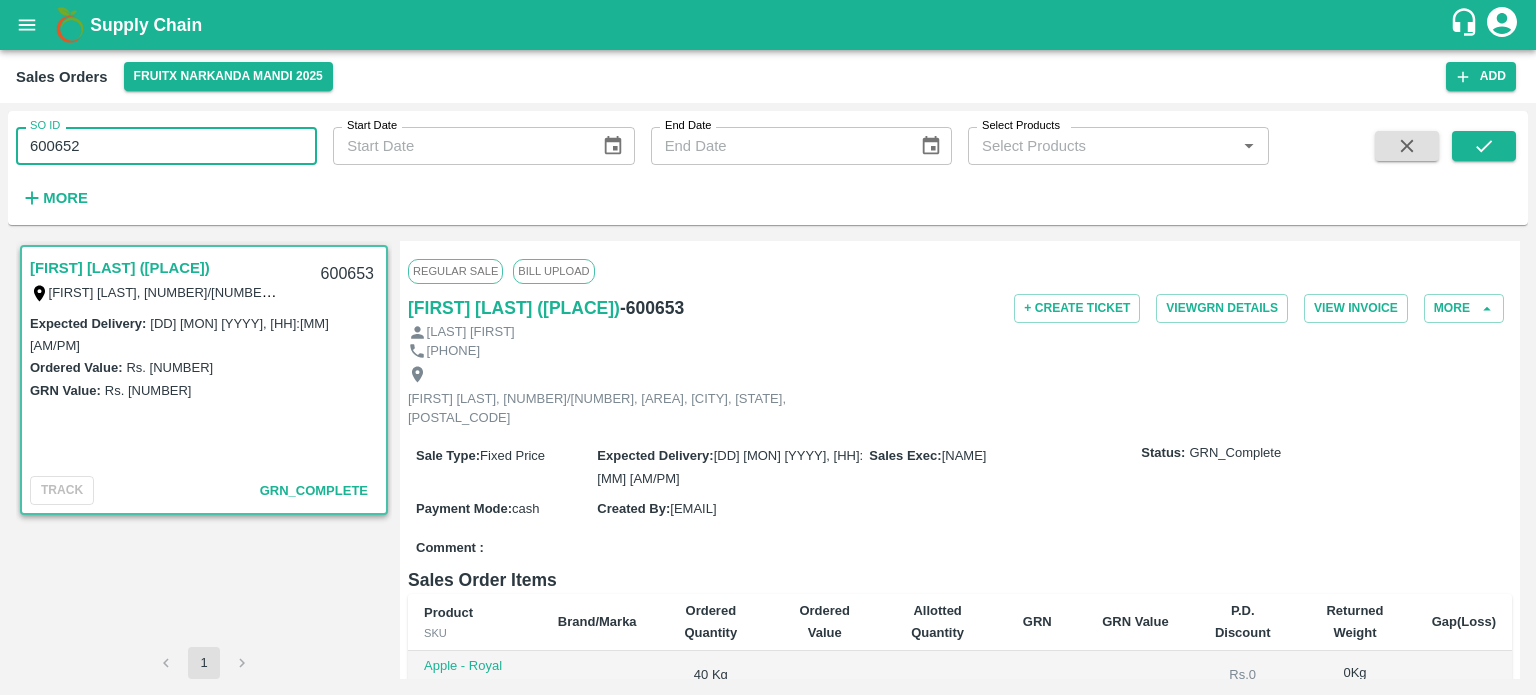 click on "600652" at bounding box center (166, 146) 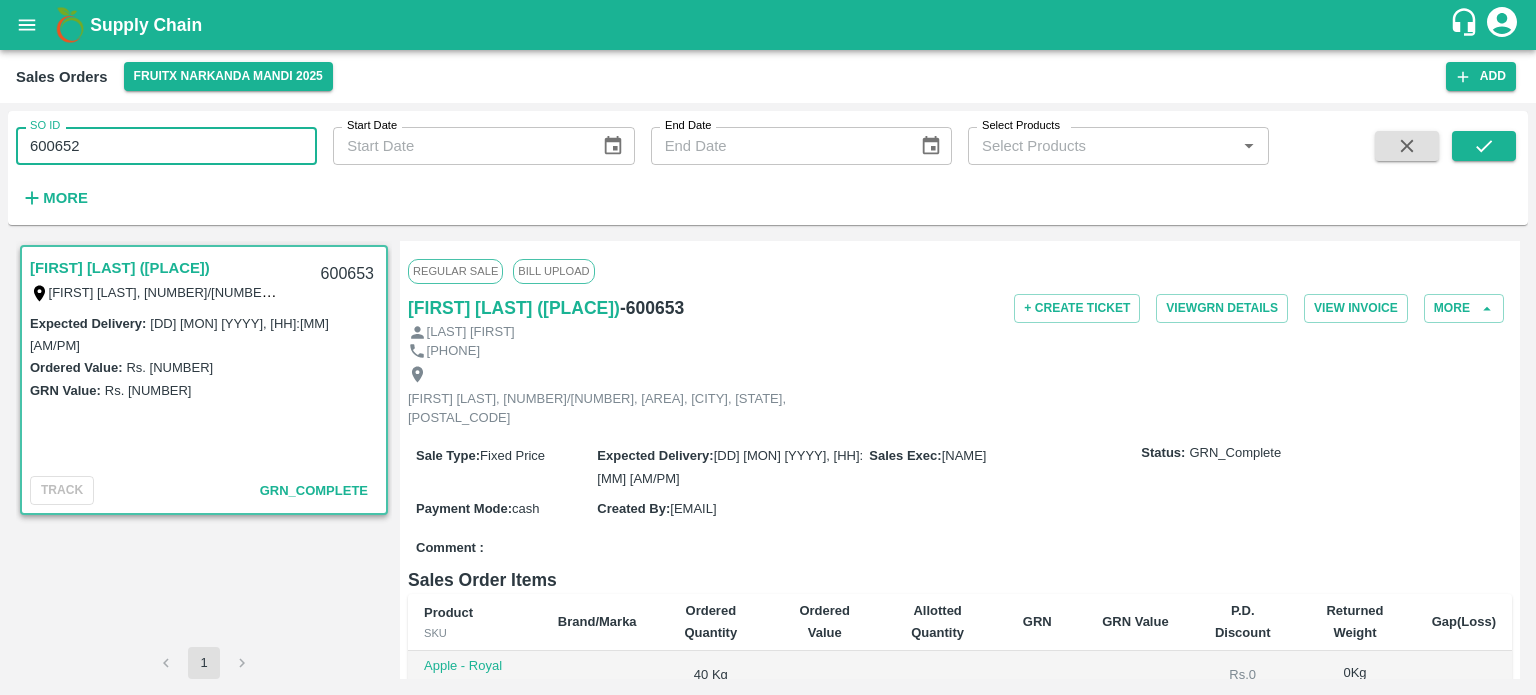 scroll, scrollTop: 100, scrollLeft: 0, axis: vertical 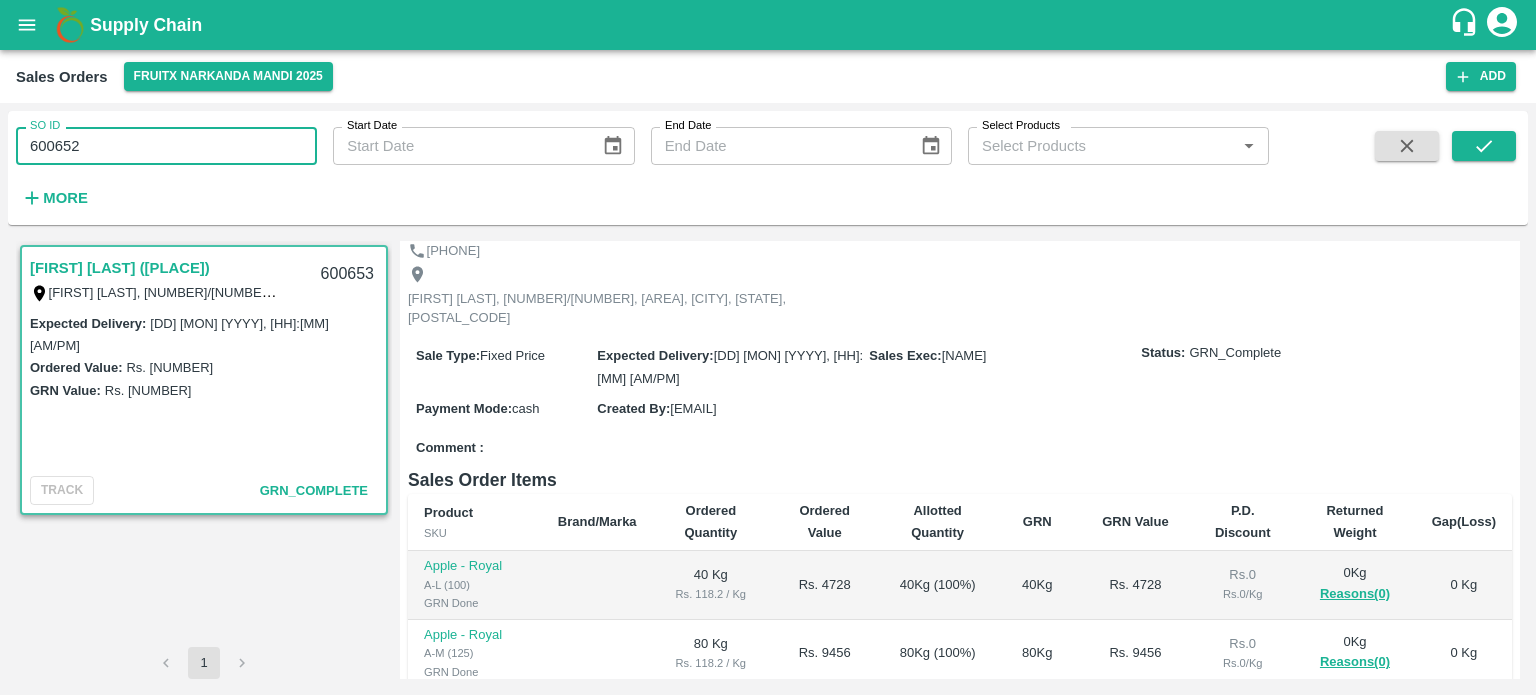 click on "SO ID [NUMBER] SO ID Start Date Start Date End Date End Date Select Products Select Products   * More" at bounding box center [634, 163] 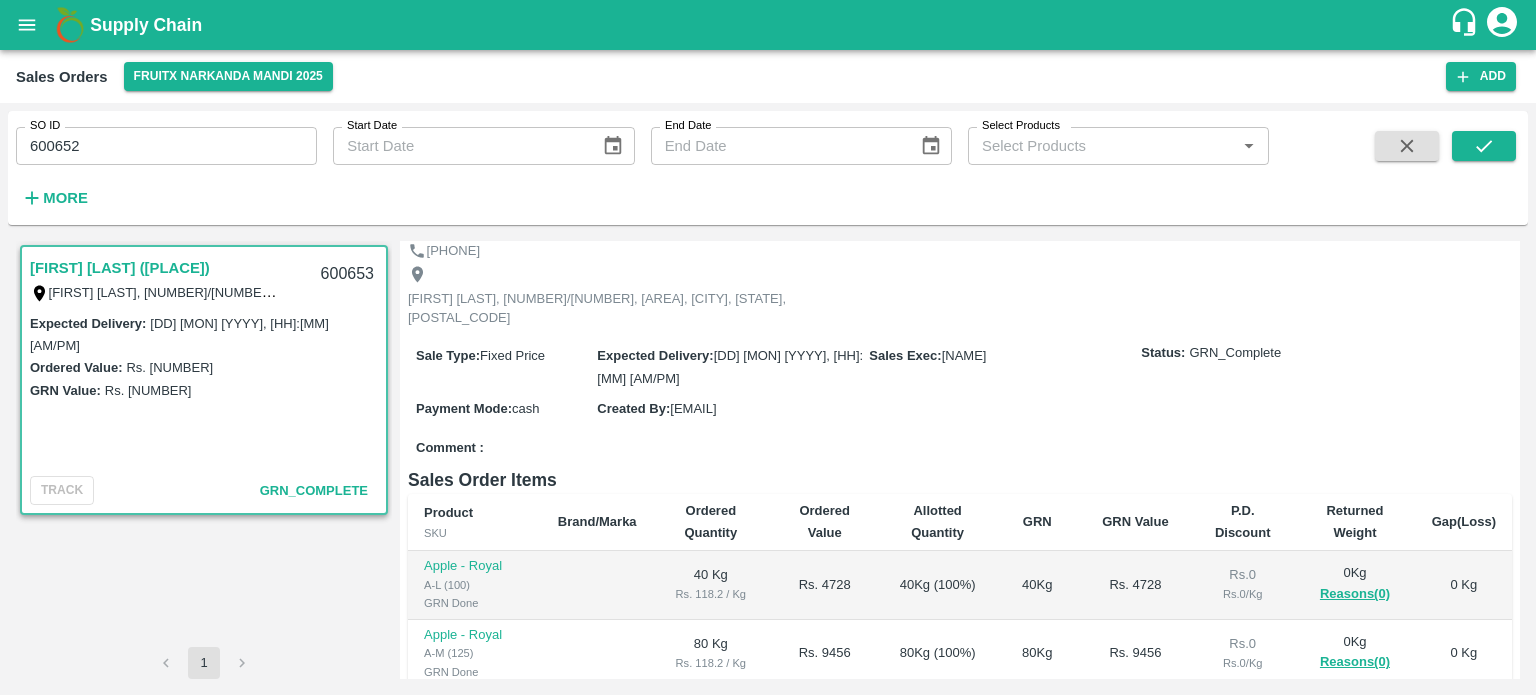 click on "SO ID [NUMBER] SO ID" at bounding box center [158, 138] 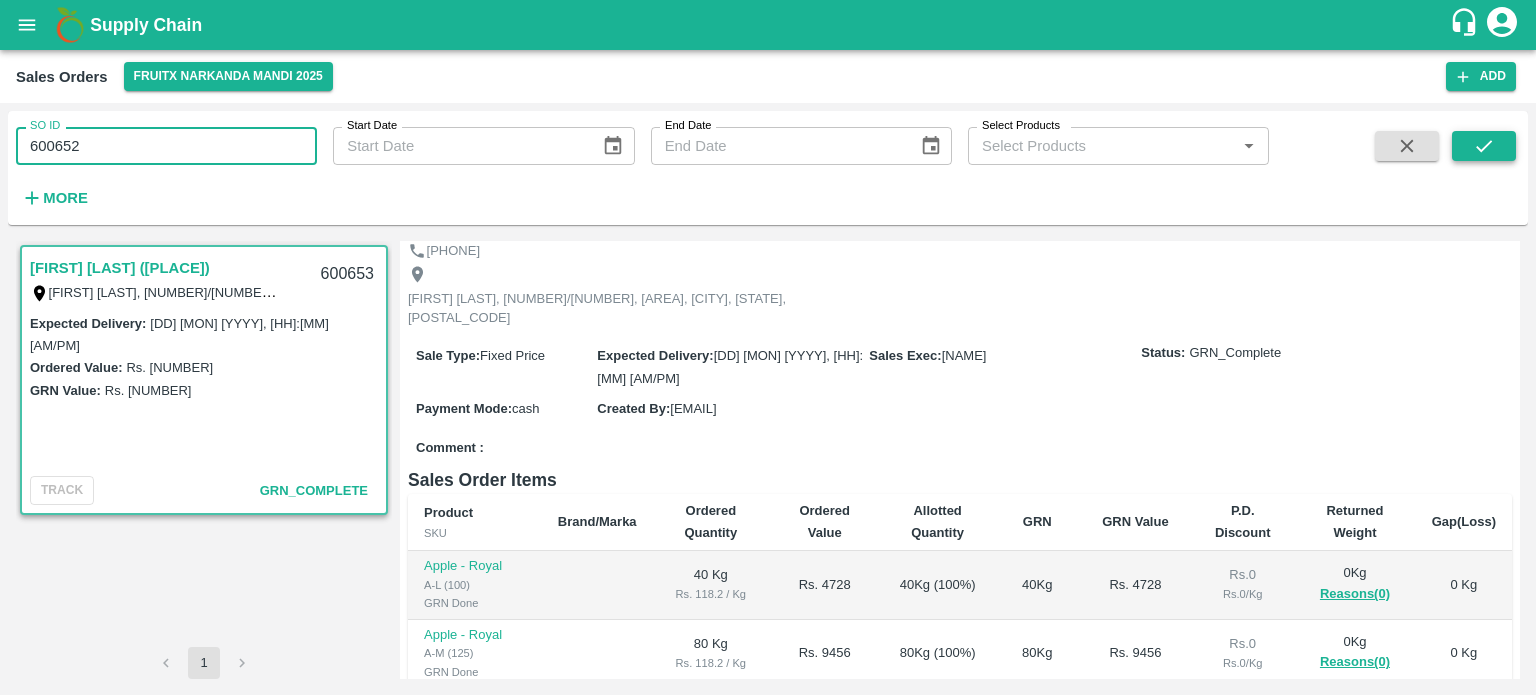click 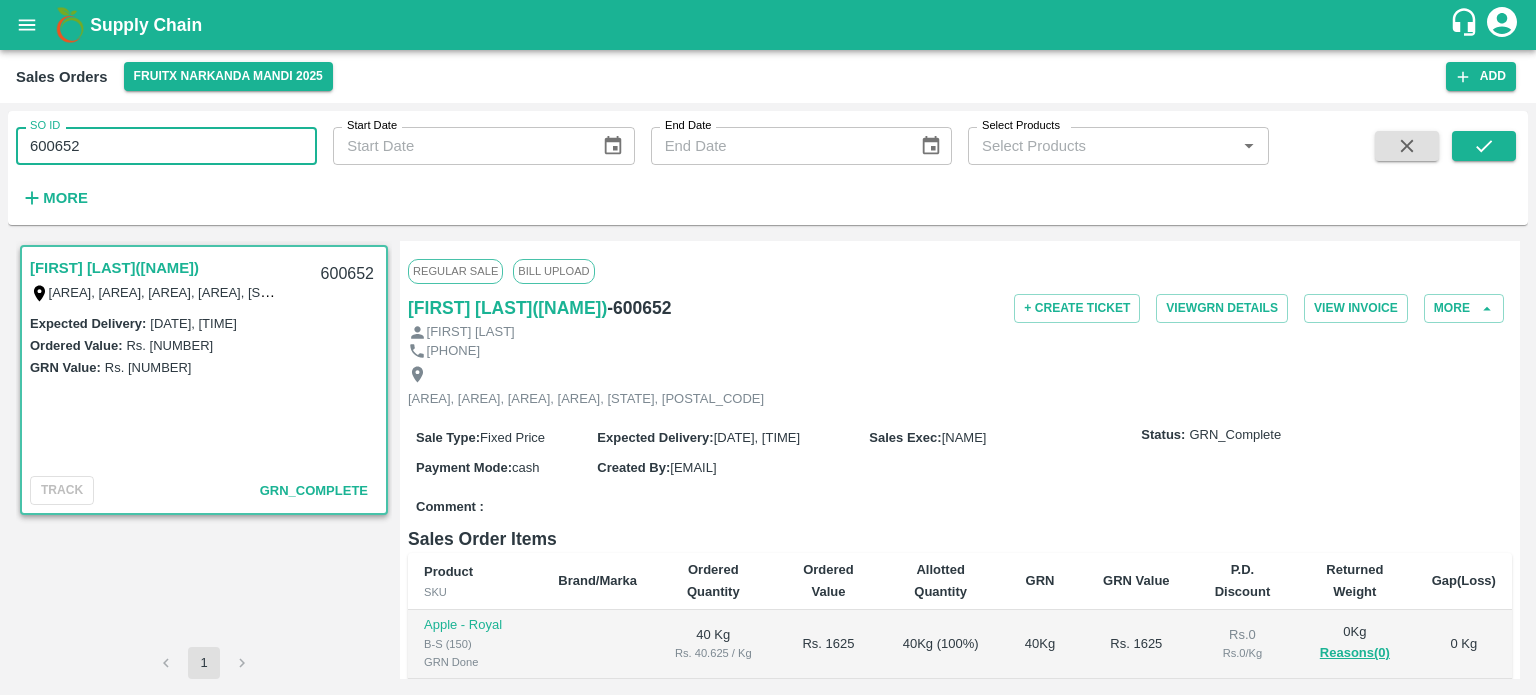 click on "600652" at bounding box center [166, 146] 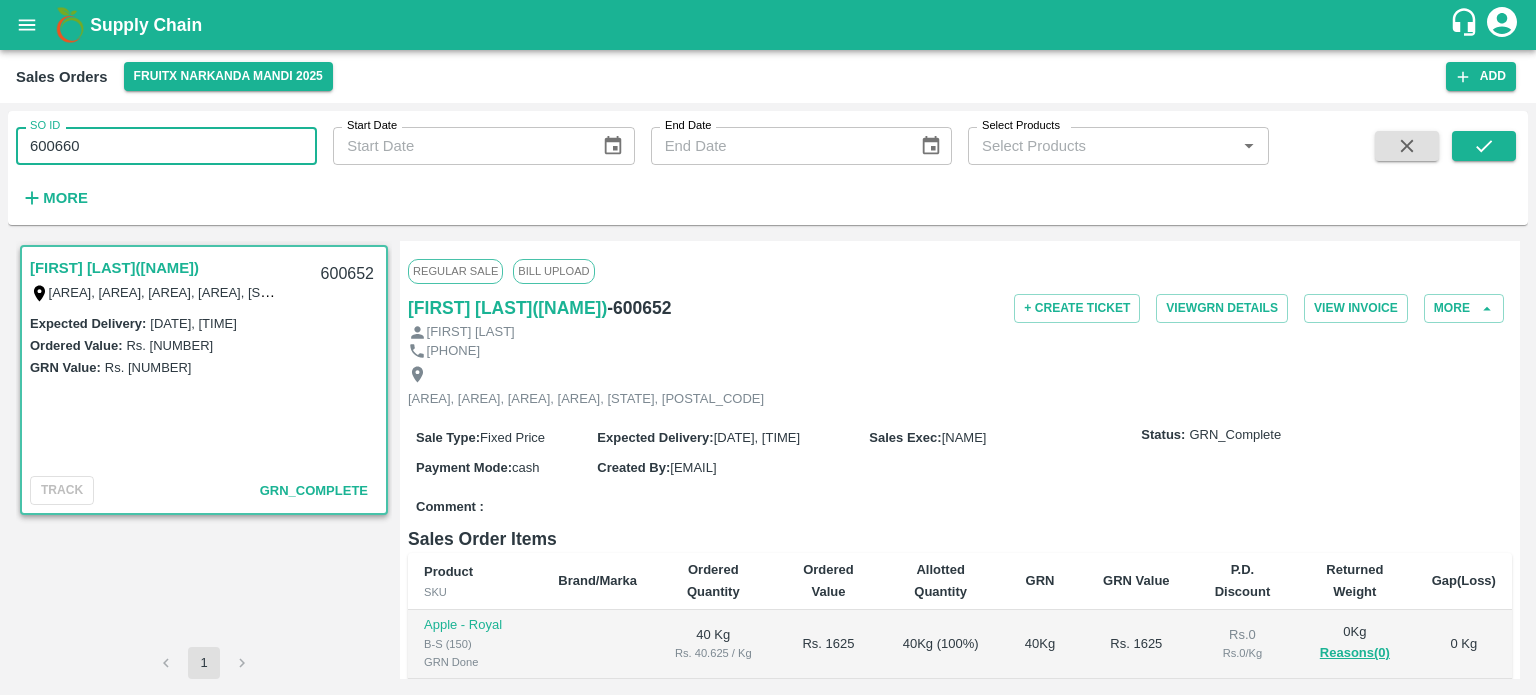 click on "600660" at bounding box center (166, 146) 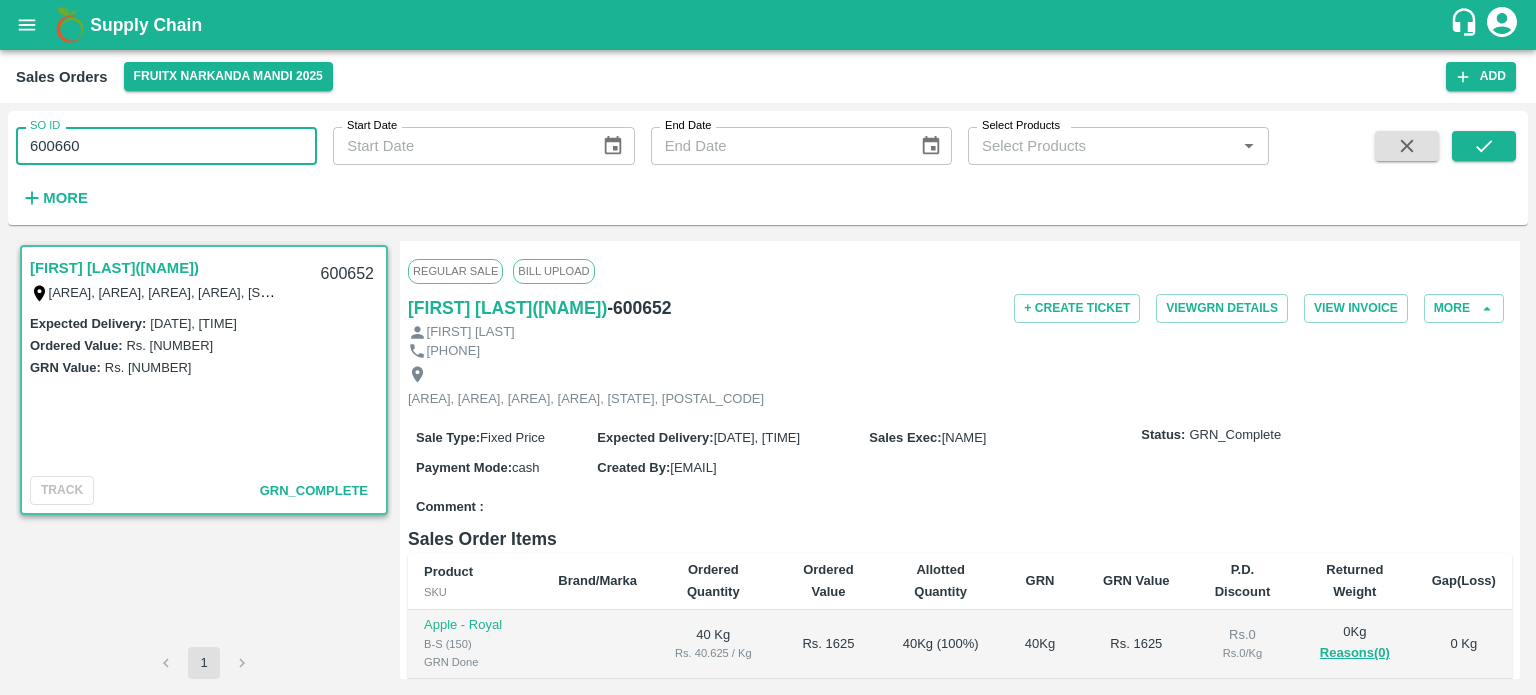 click on "600660" at bounding box center (166, 146) 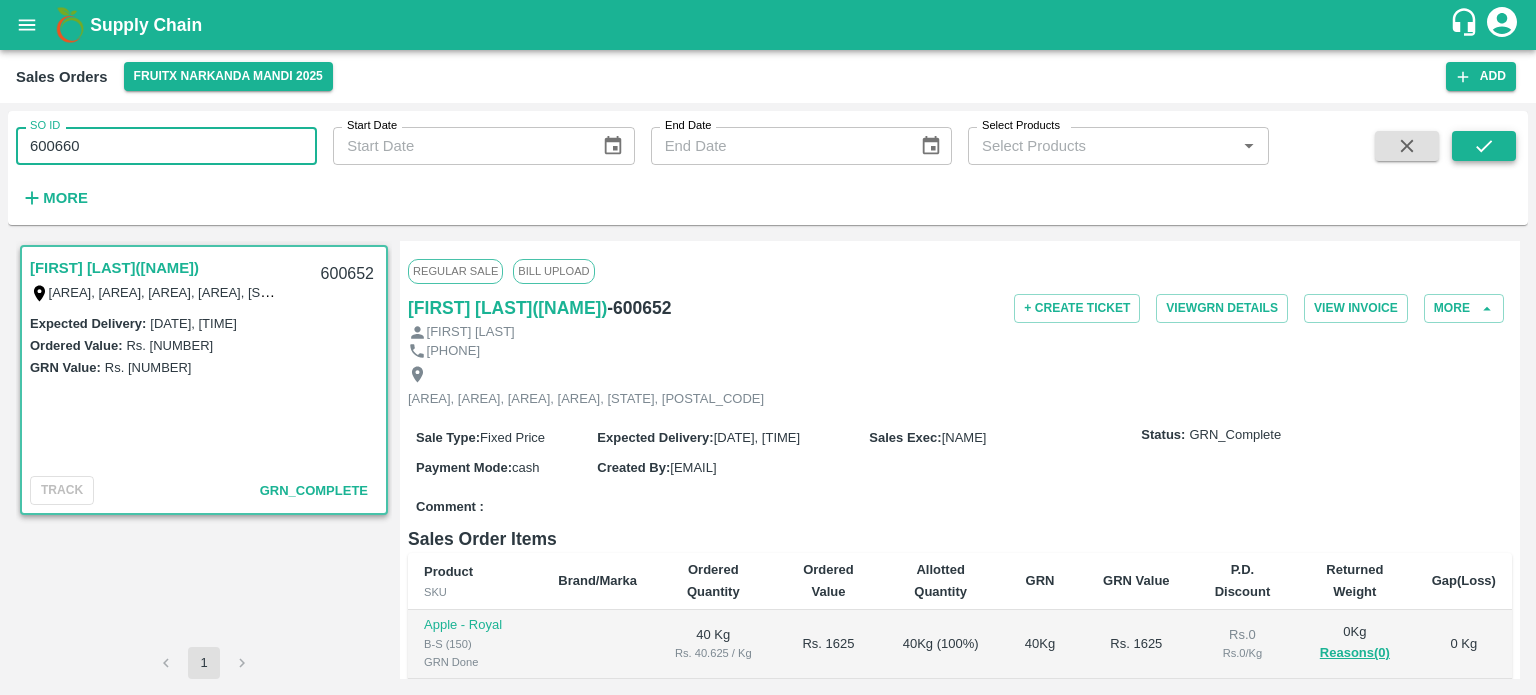 click at bounding box center [1484, 146] 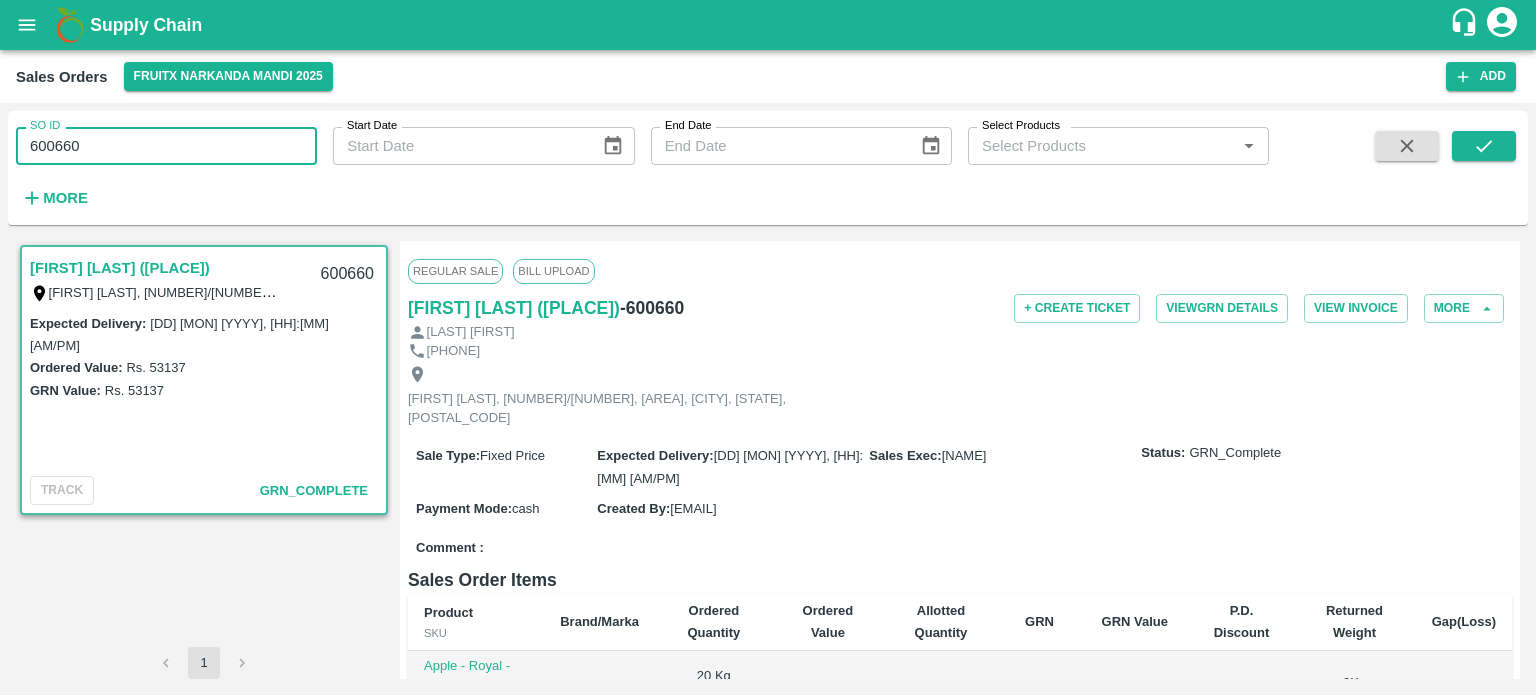 click on "600660" at bounding box center (166, 146) 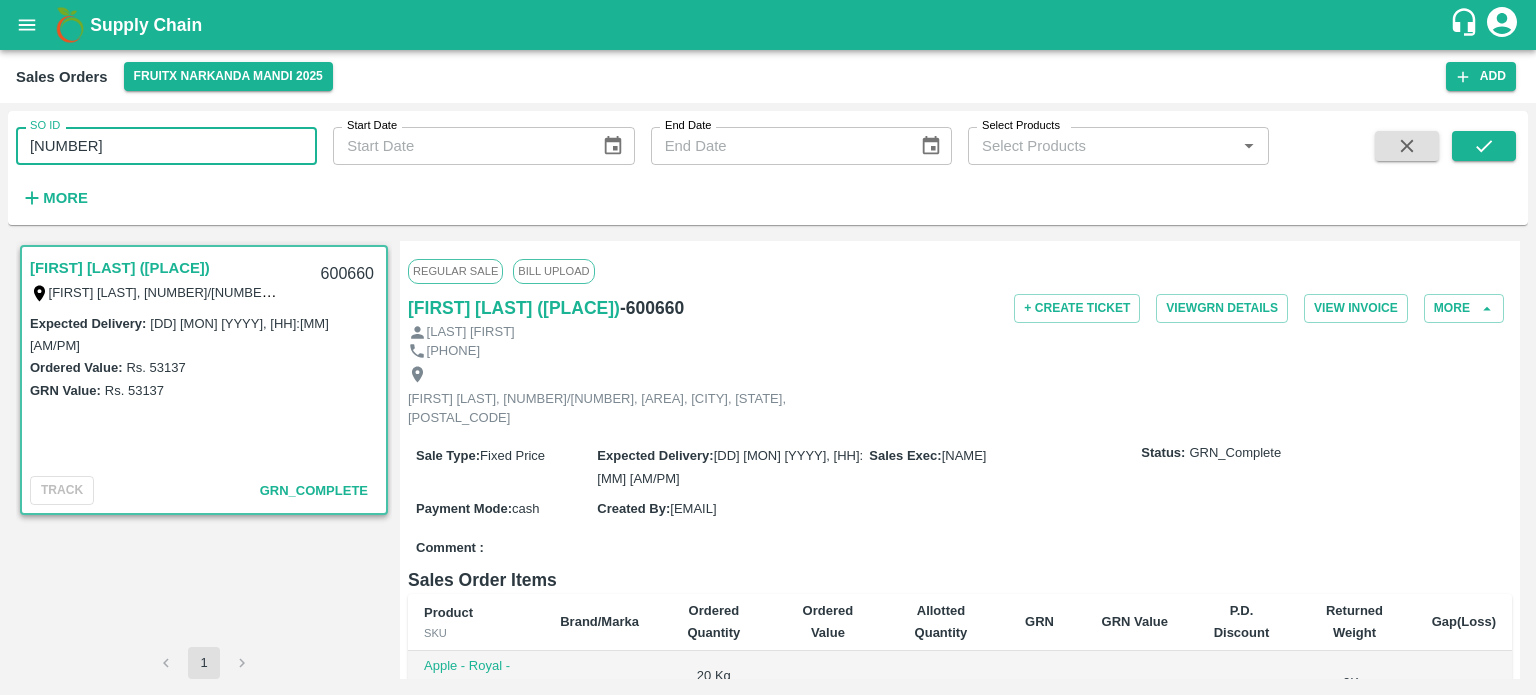 click on "SO ID 600657 SO ID Start Date Start Date End Date End Date Select Products Select Products   * More" at bounding box center (634, 163) 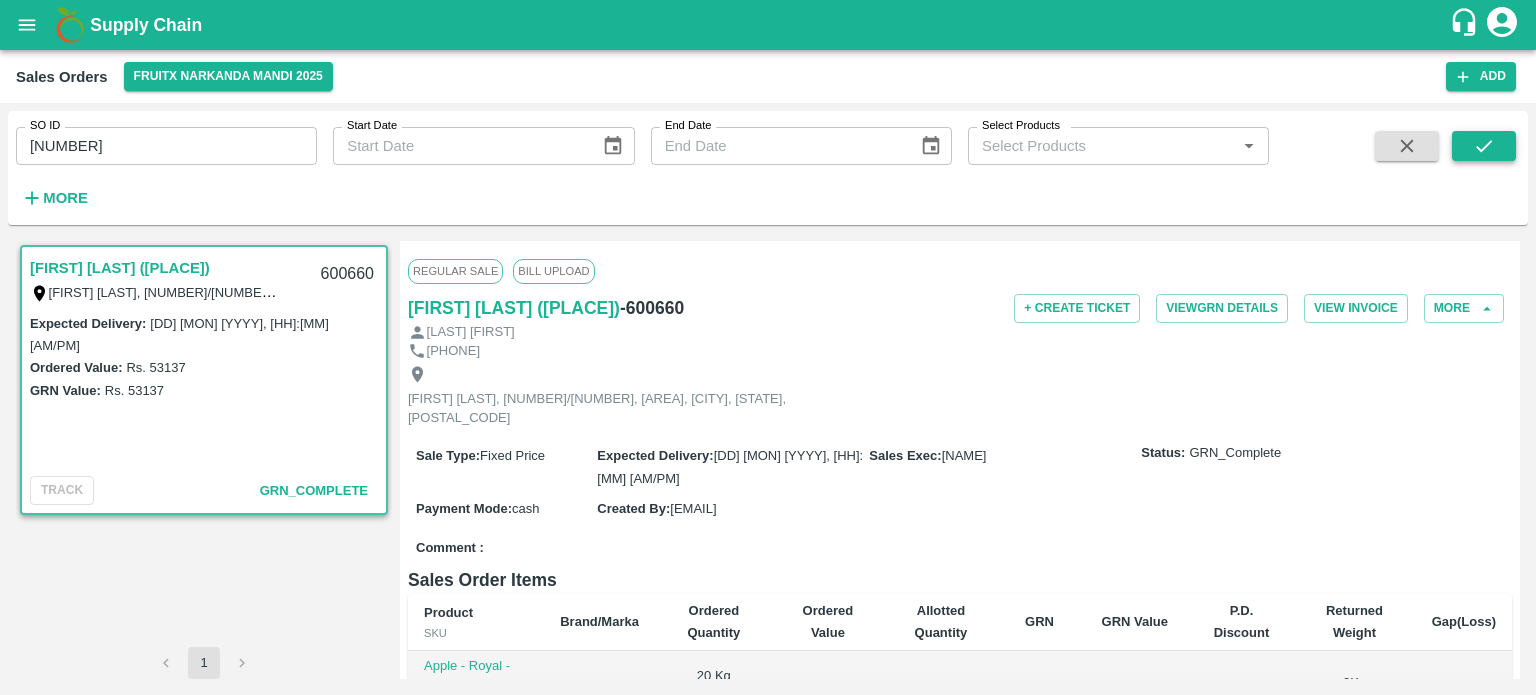 click at bounding box center (1484, 146) 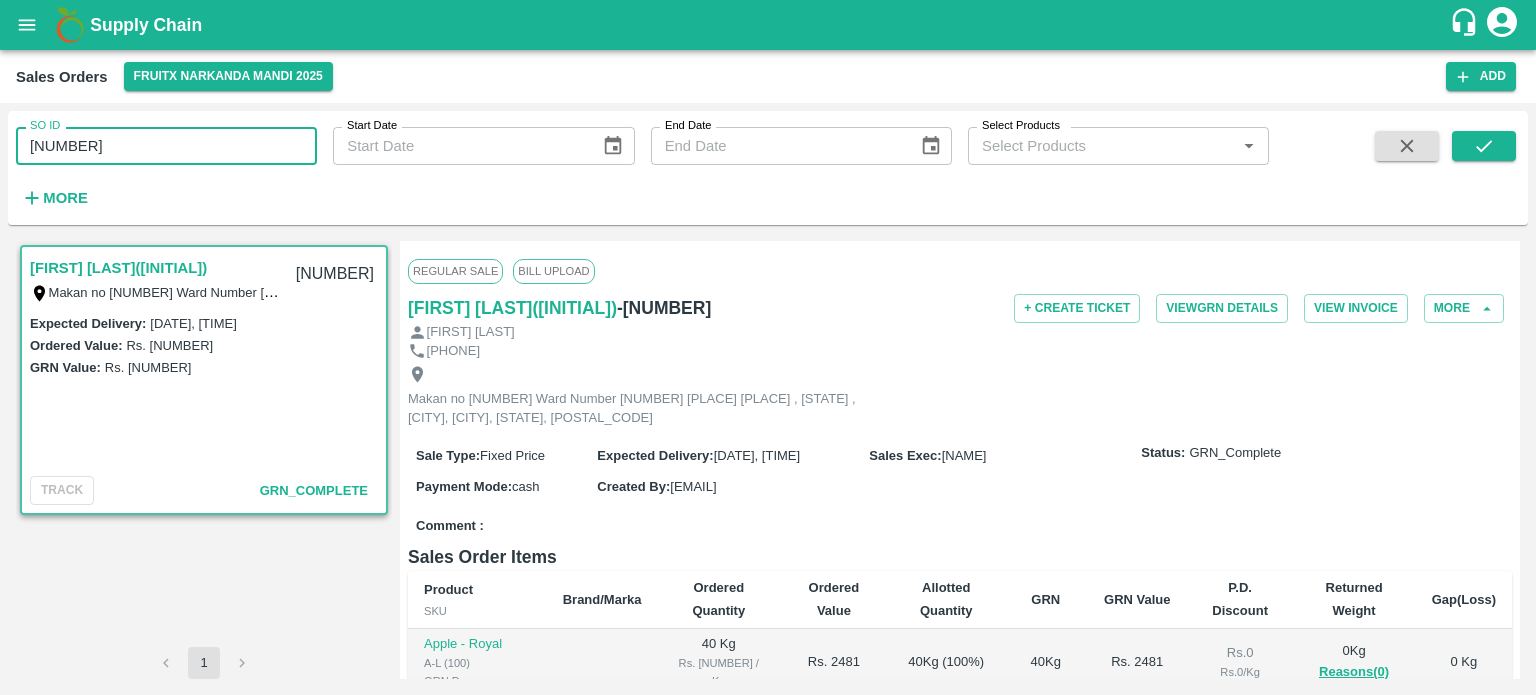 drag, startPoint x: 71, startPoint y: 137, endPoint x: 140, endPoint y: 141, distance: 69.115845 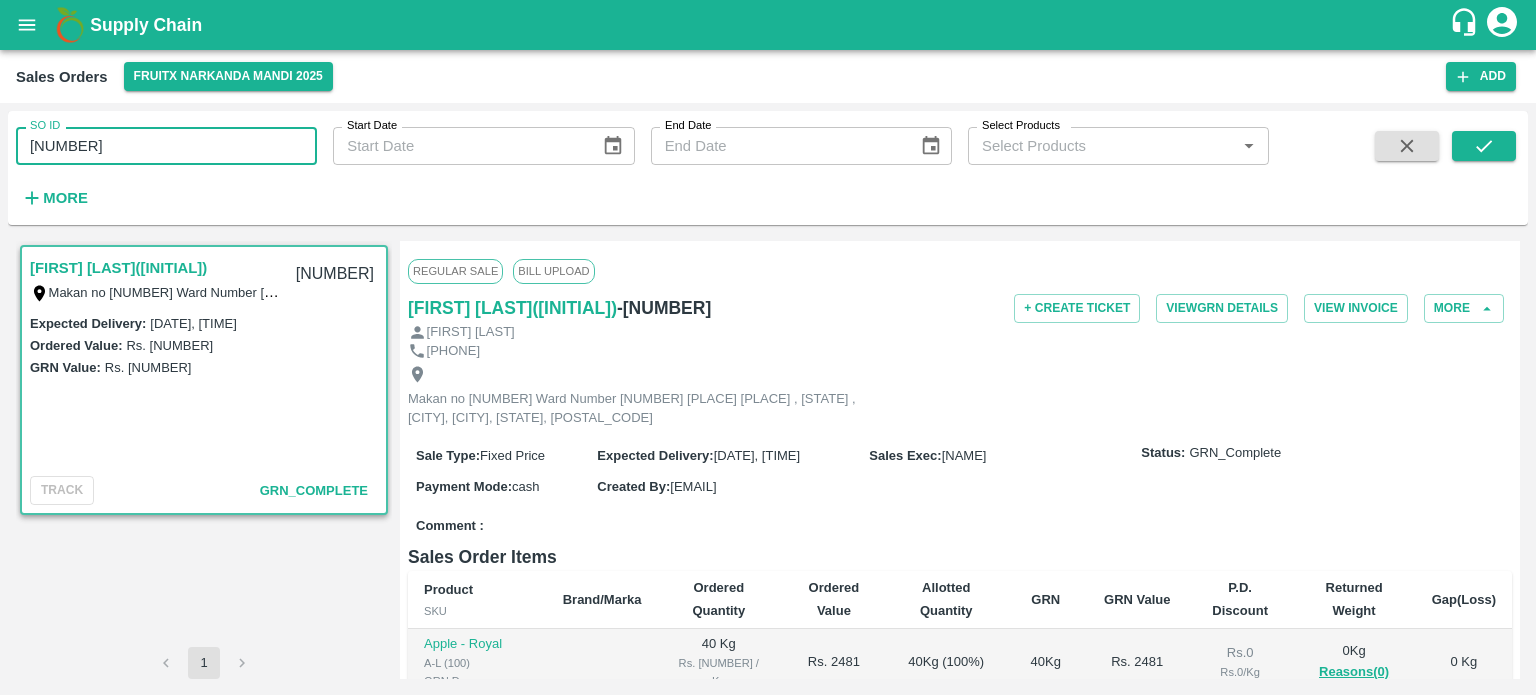 click on "SO ID [NUMBER] SO ID Start Date Start Date End Date End Date Select Products Select Products   * More" at bounding box center (634, 163) 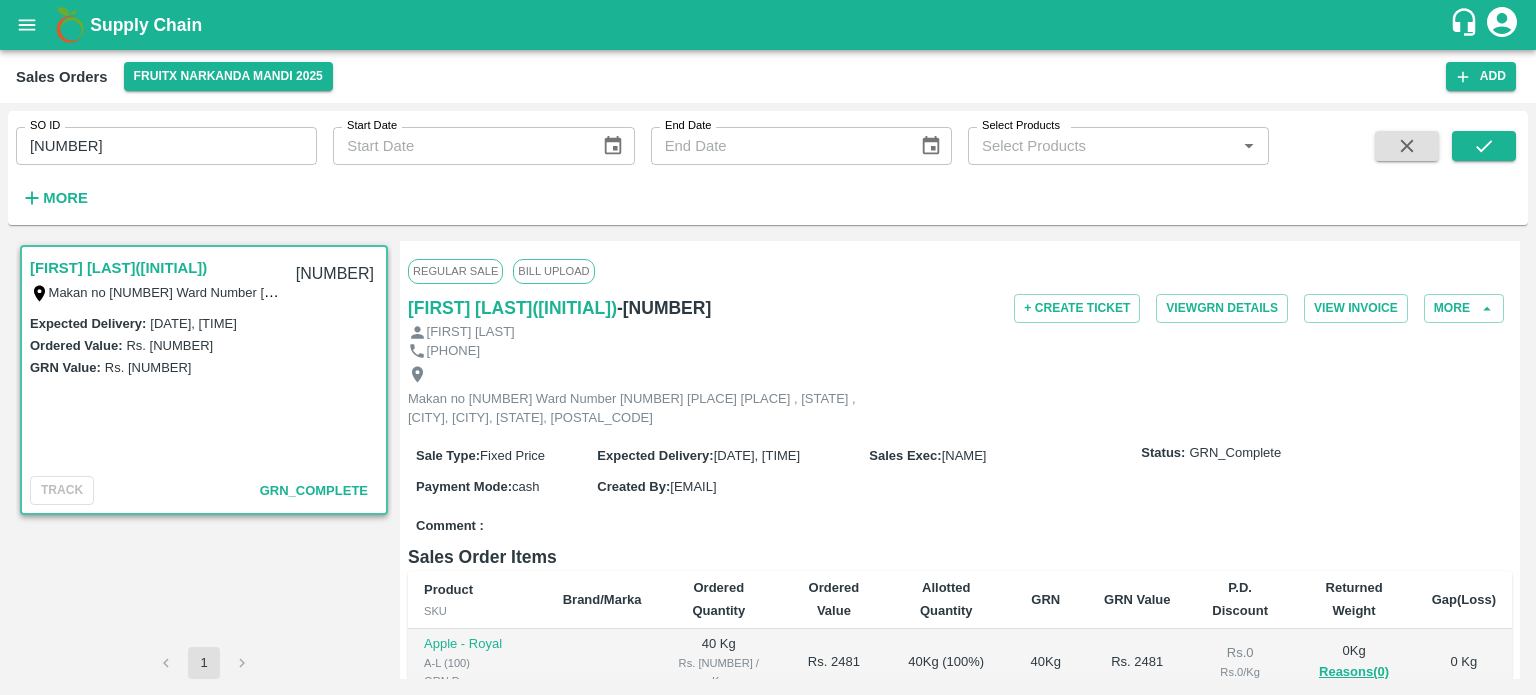 click on "[NUMBER]" at bounding box center [166, 146] 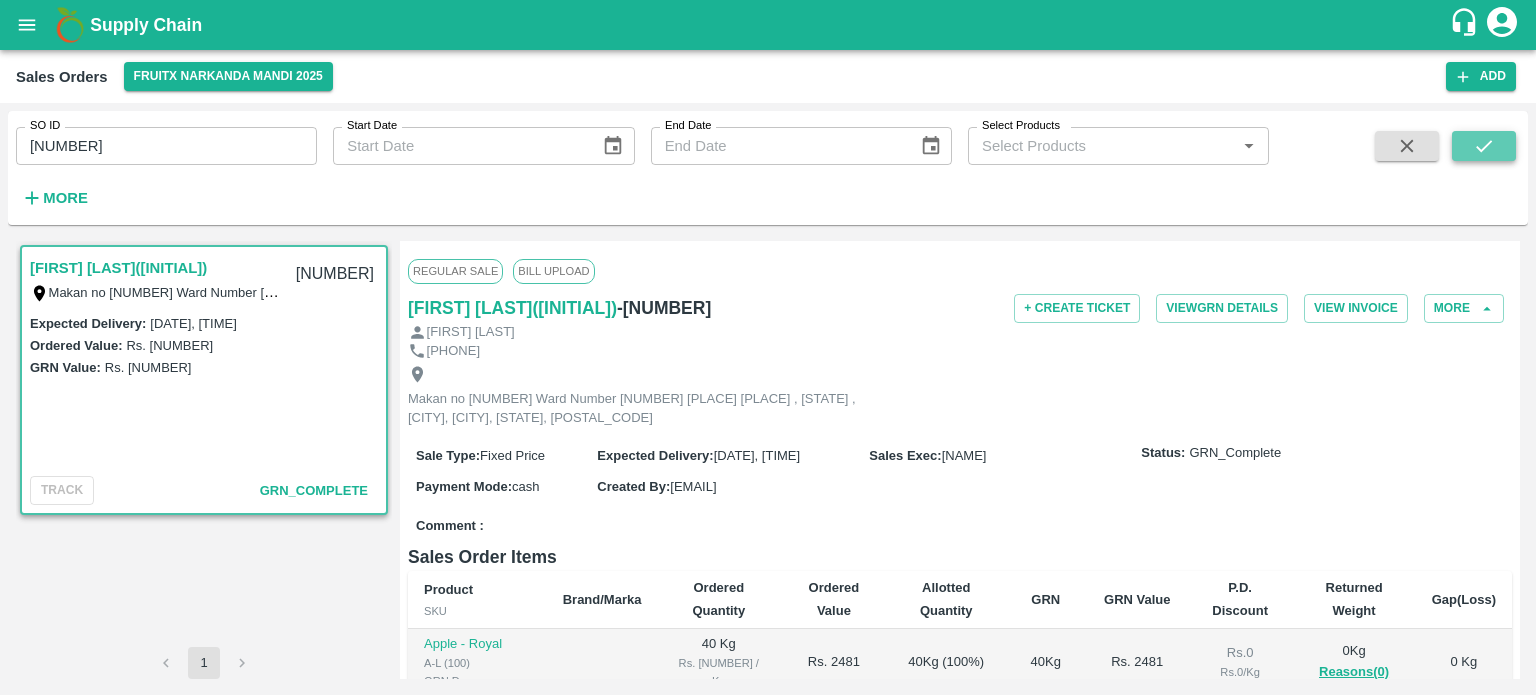 click at bounding box center (1484, 146) 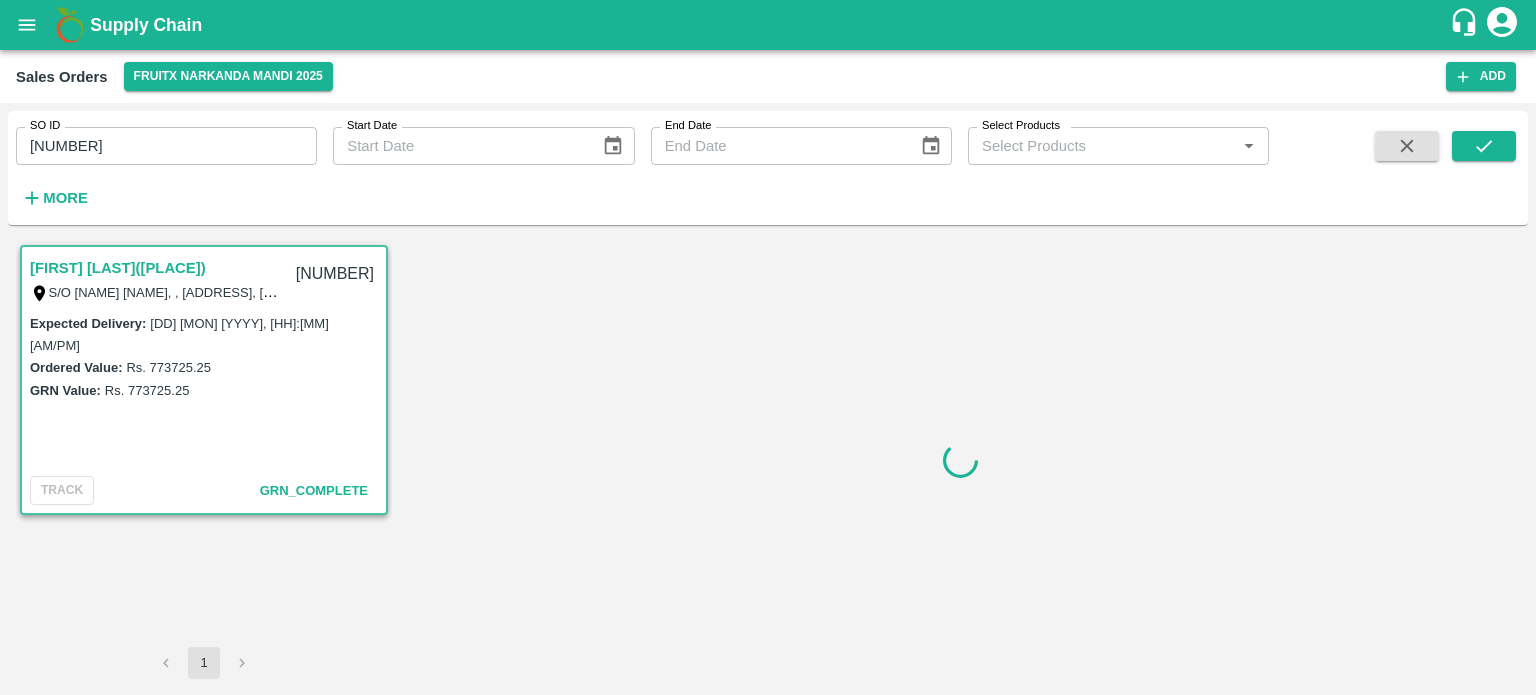 click on "[NUMBER]" at bounding box center (166, 146) 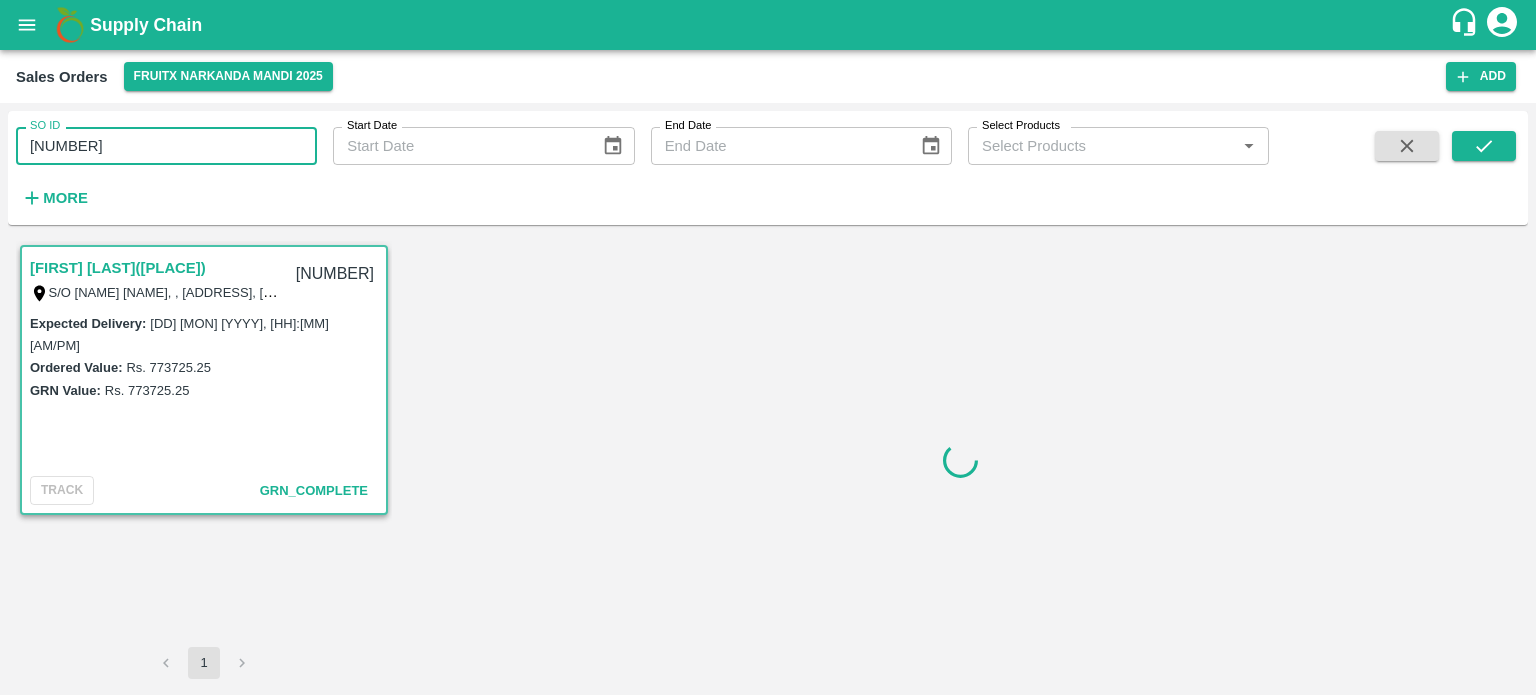 drag, startPoint x: 62, startPoint y: 145, endPoint x: 202, endPoint y: 152, distance: 140.1749 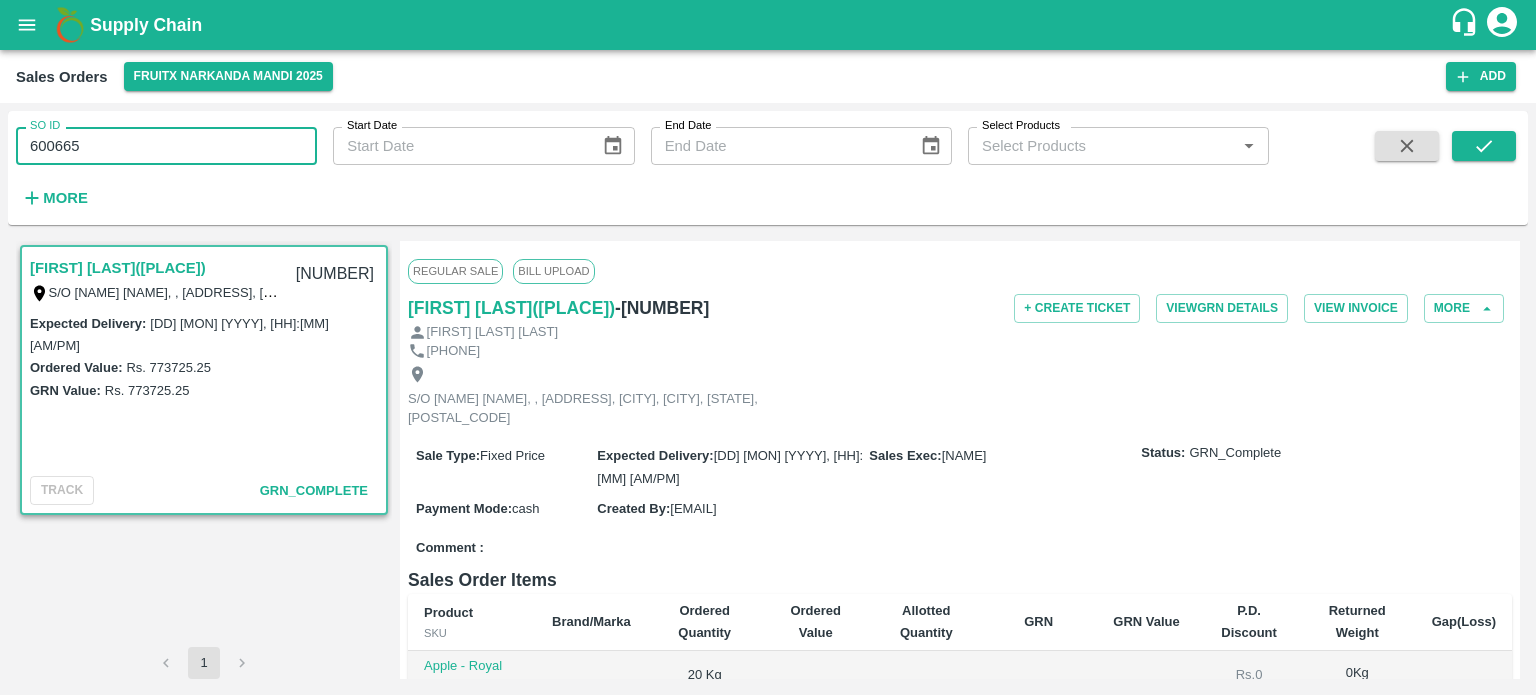 click on "600665" at bounding box center [166, 146] 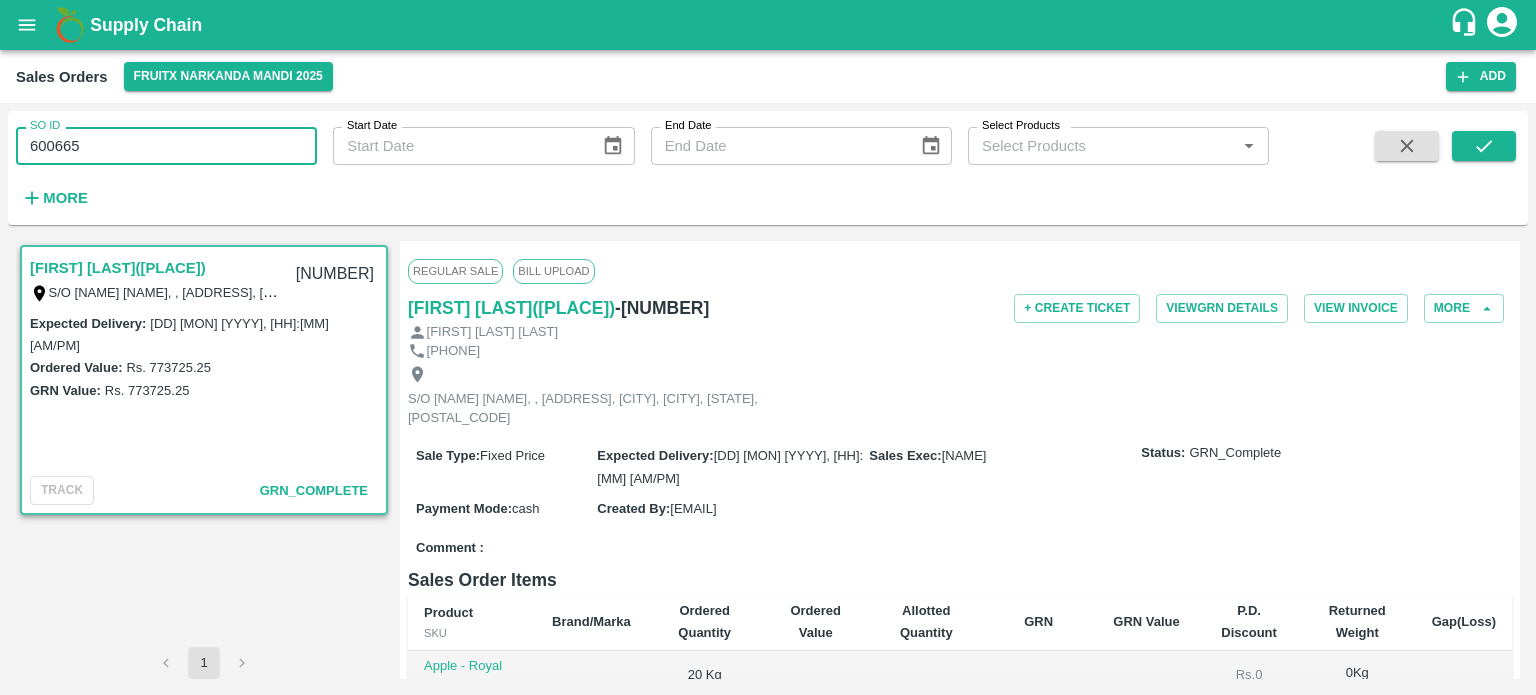 click on "[FIRST] [LAST]([PLACE]) S/O [NAME], , [PLACE], [CITY], [CITY], [STATE], [POSTAL_CODE] [SO_ID] Expected Delivery : [DATE], [TIME] Ordered Value: Rs. [PRICE] GRN Value: Rs. [PRICE] TRACK GRN_Complete 1 Regular Sale Bill Upload [FIRST] [LAST]([PLACE]) - [SO_ID] + Create Ticket View GRN Details View Invoice More [FIRST] [LAST] [PHONE] S/O [NAME], , [PLACE], [CITY], [CITY], [STATE], [POSTAL_CODE] Sale Type : Fixed Price Expected Delivery : [DATE], [TIME] Sales Exec : [NAME] Status: GRN_Complete Payment Mode : cash Created By : [EMAIL] Comment : Sales Order Items Product SKU Brand/Marka Ordered Quantity Ordered Value Allotted Quantity GRN GRN Value P.D. Discount Returned Weight Gap(Loss) Apple - Royal A-L (100) GRN Done 20 Kg Rs. [PRICE] / Kg Rs. [PRICE] 20 Kg ( 100 %) 20 Kg Rs. [PRICE] Rs. 0 Rs. 0 / Kg 0 Kg Reasons(0) 0 Kg Apple - Royal A-M (125) GRN Done 40 Kg Rs. [PRICE] / Kg Rs. [PRICE] 40 Kg ( 100 %) 40 Kg Rs. [PRICE] Rs." at bounding box center (768, 460) 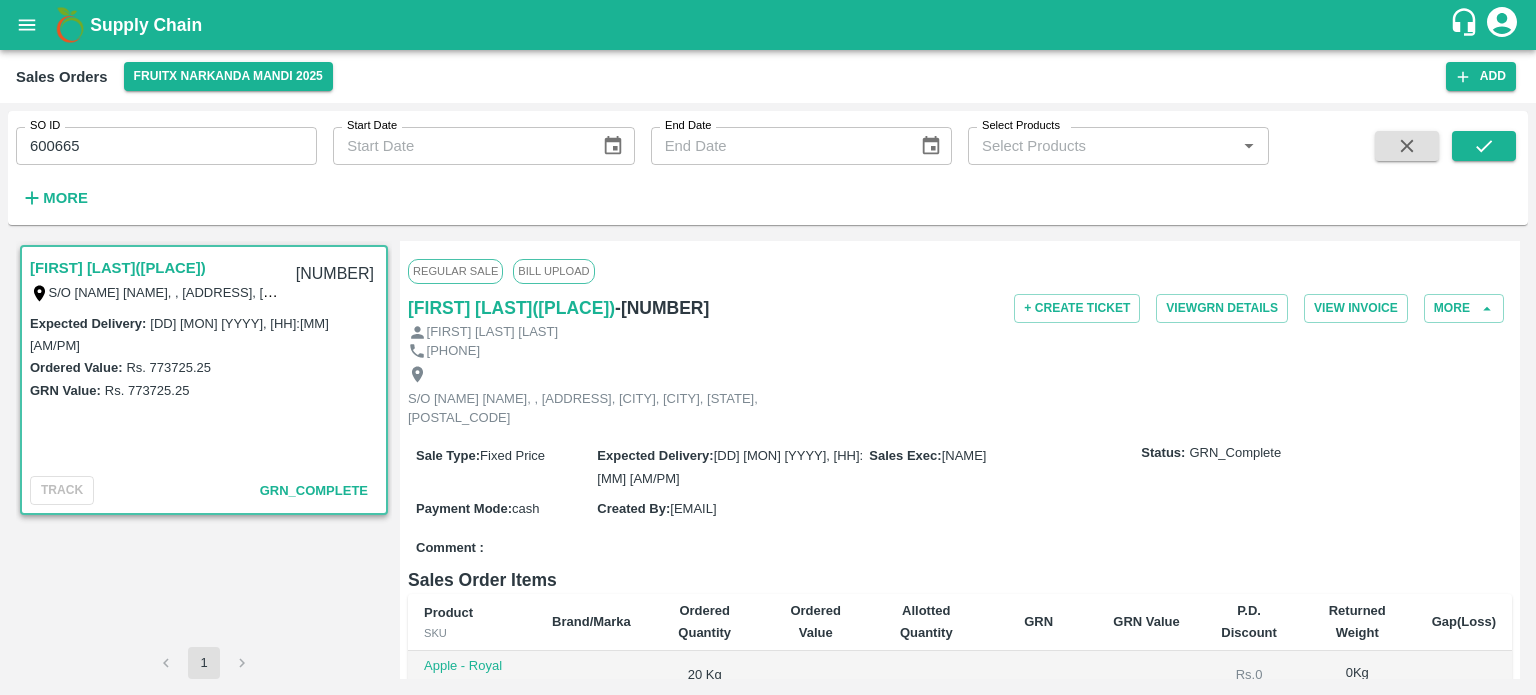 click on "600665" at bounding box center (166, 146) 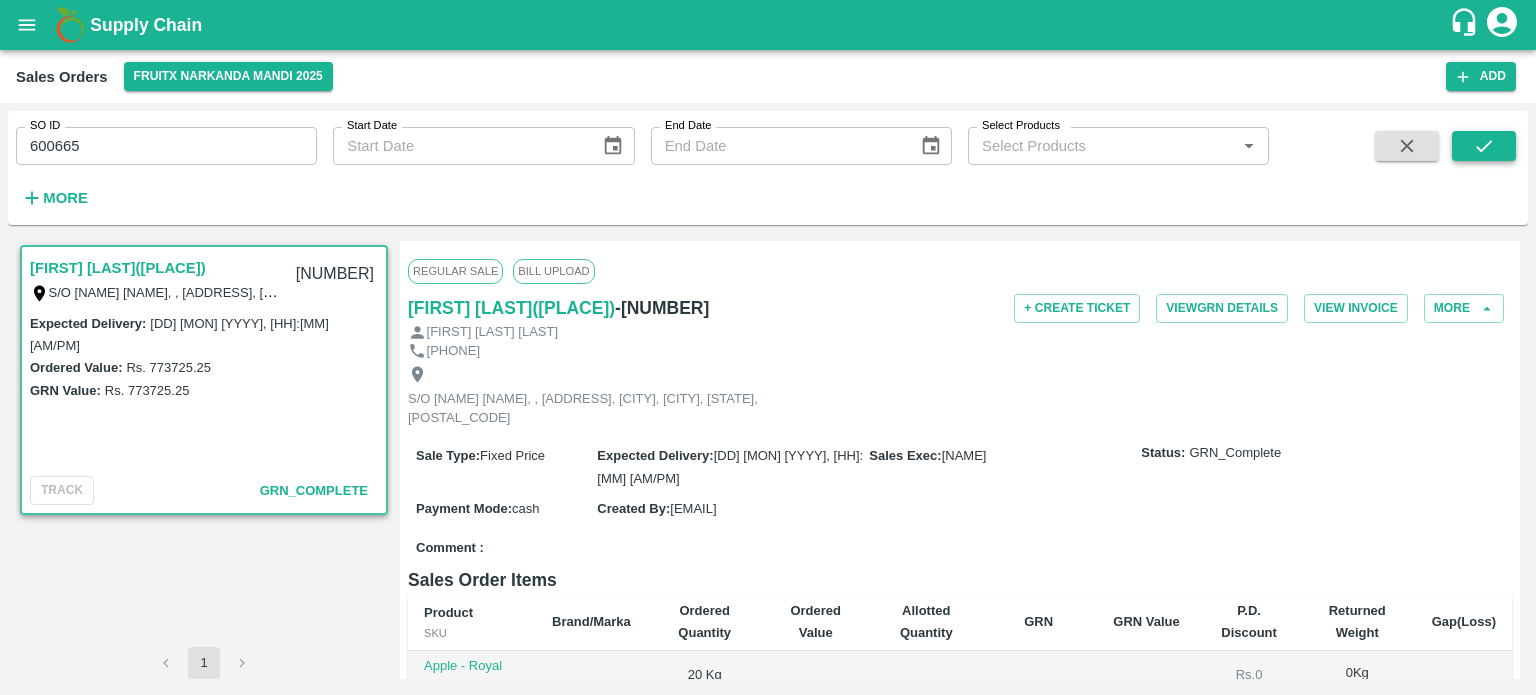 click at bounding box center [1484, 172] 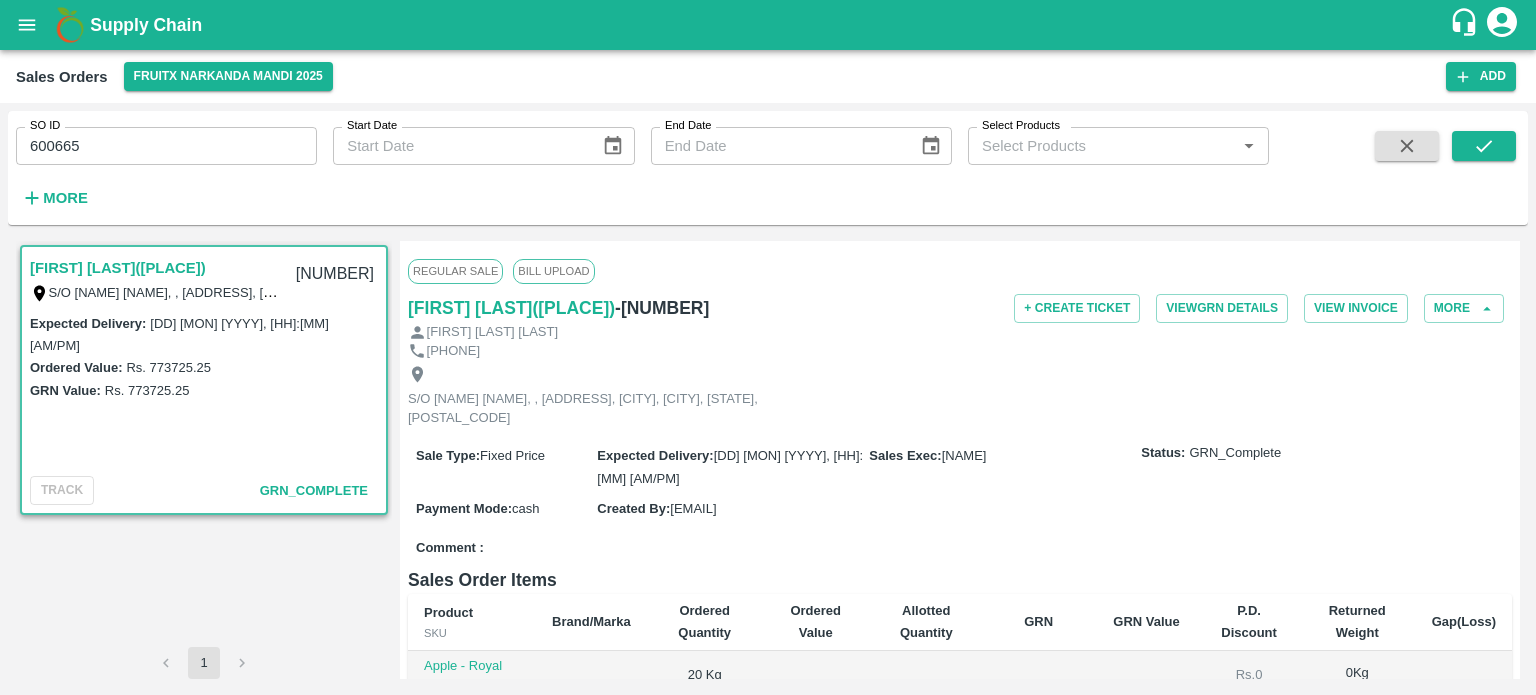 click on "600665" at bounding box center [166, 146] 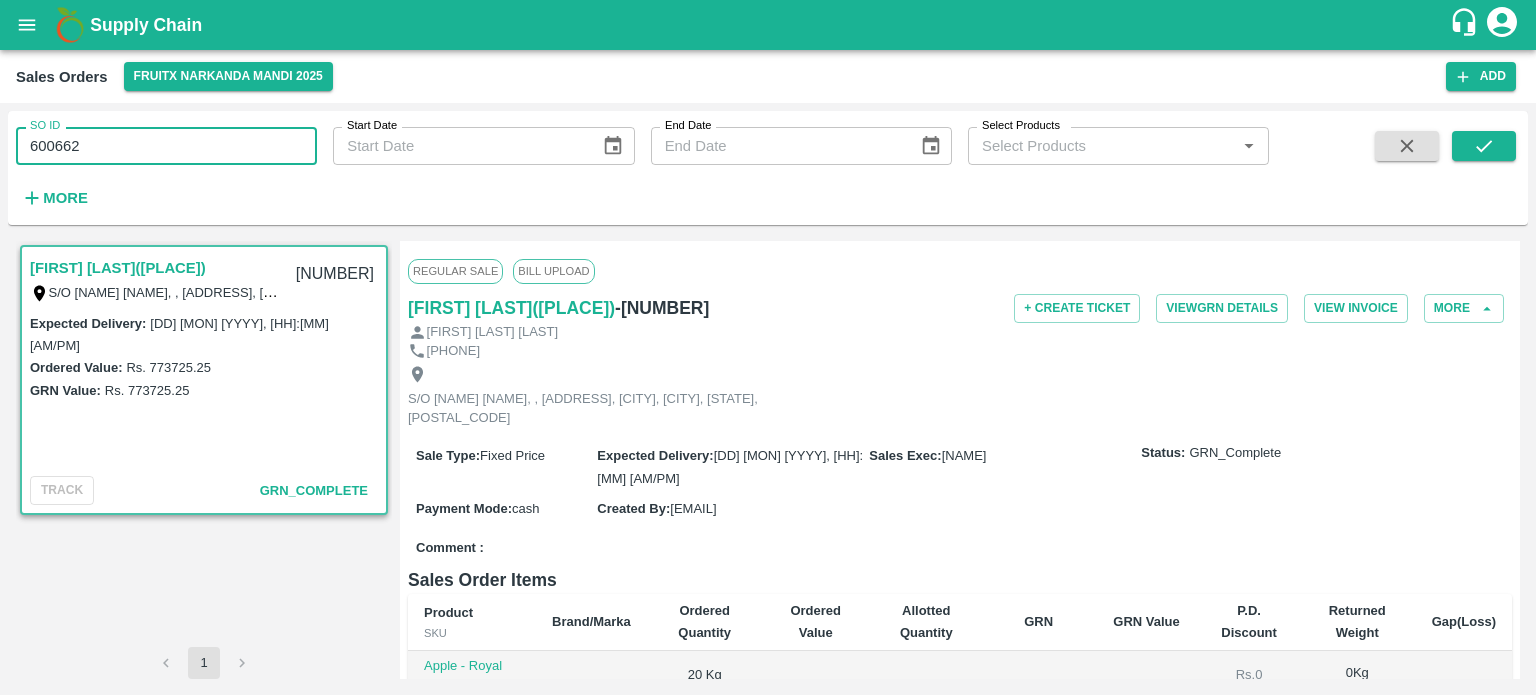 click on "SO ID 600662 SO ID Start Date Start Date End Date End Date Select Products Select Products   * More" at bounding box center (634, 163) 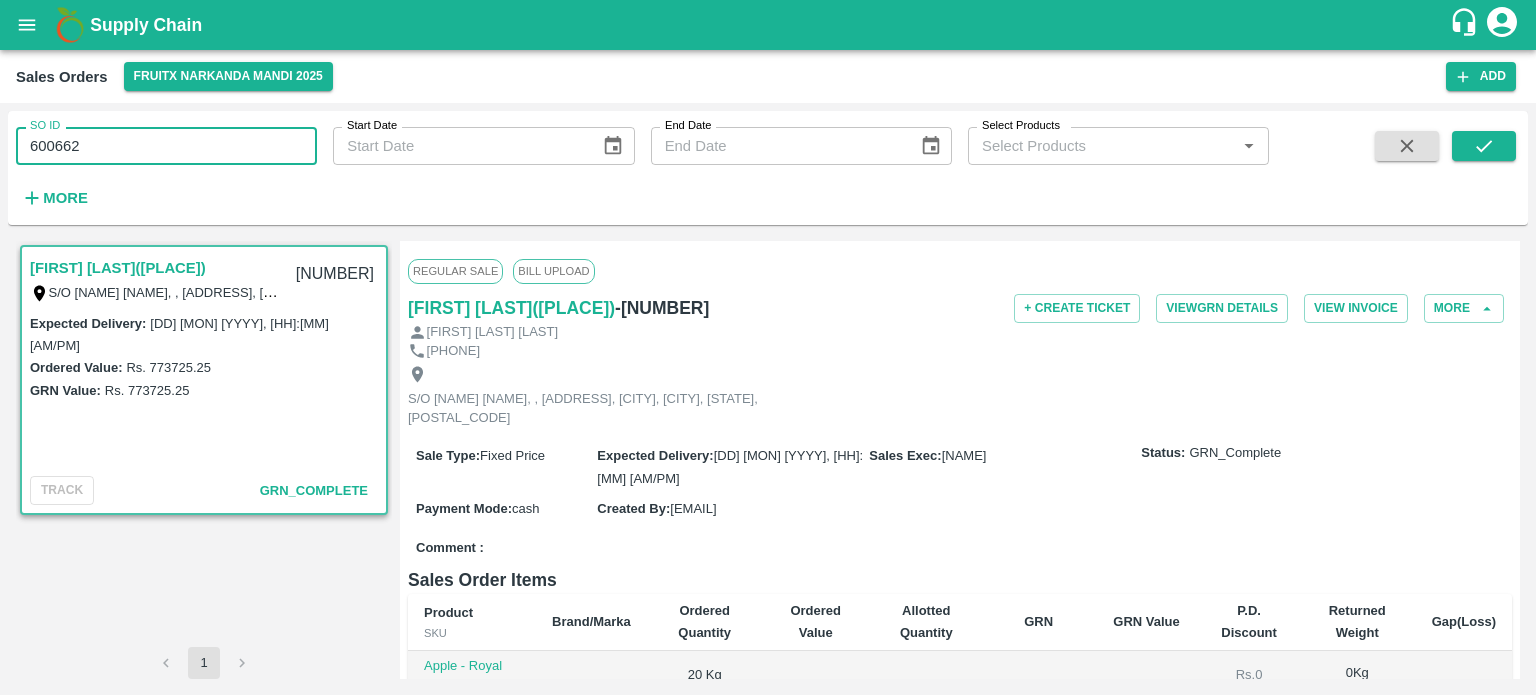 click on "600662" at bounding box center (166, 146) 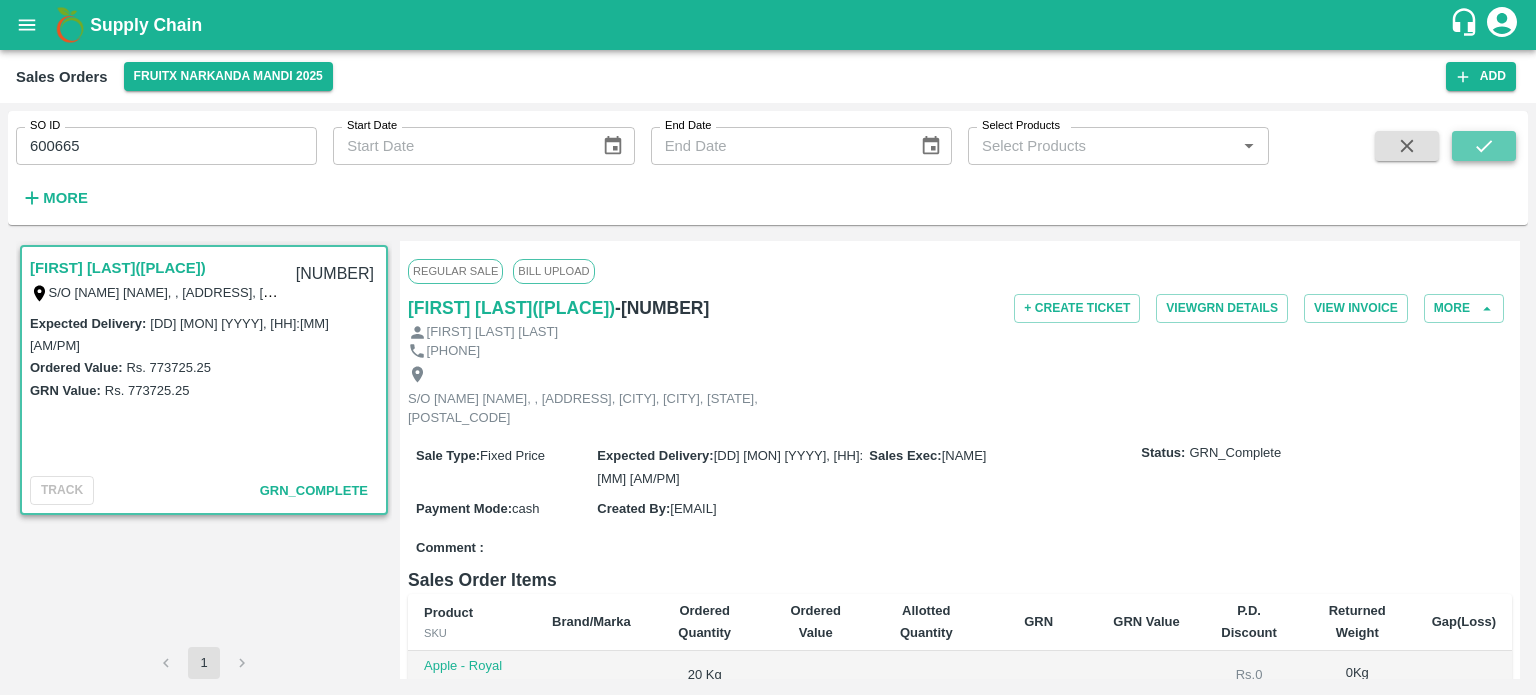 click at bounding box center (1484, 146) 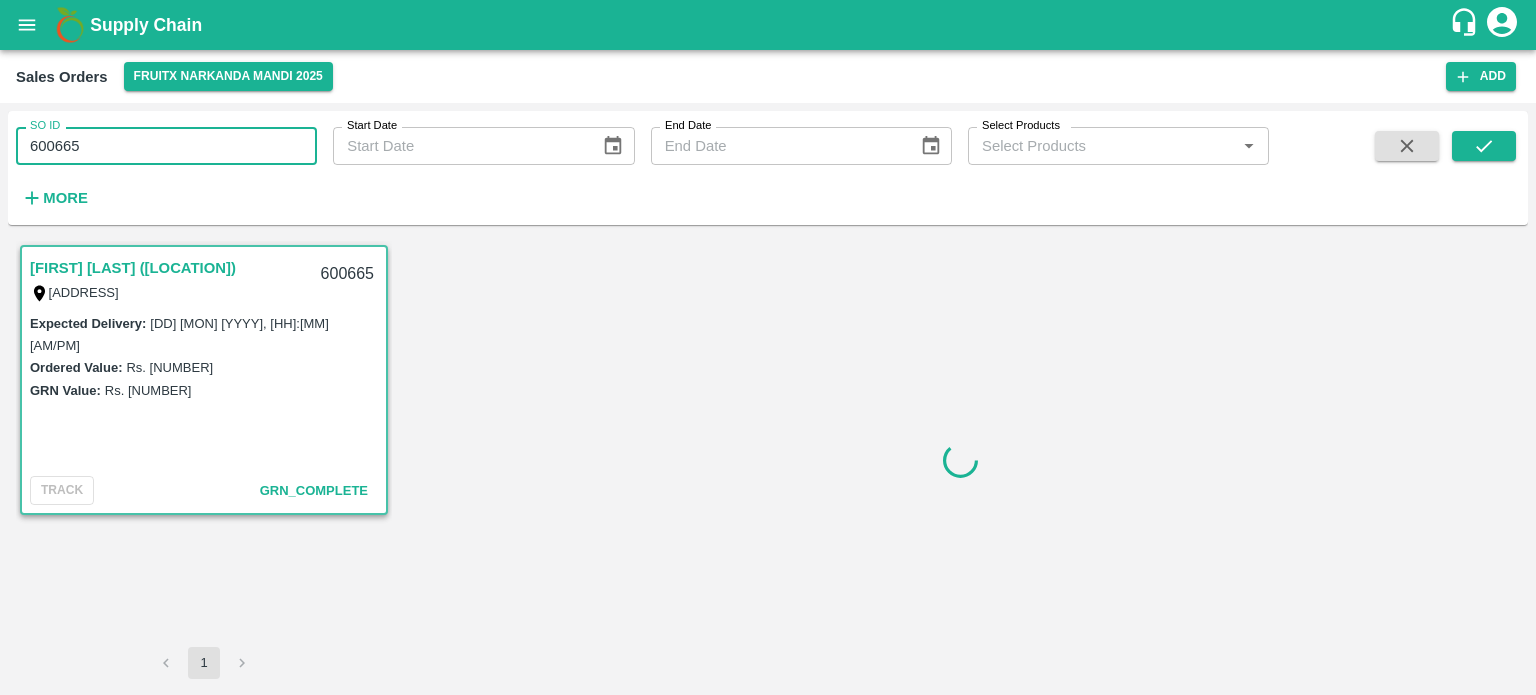 click on "600665" at bounding box center [166, 146] 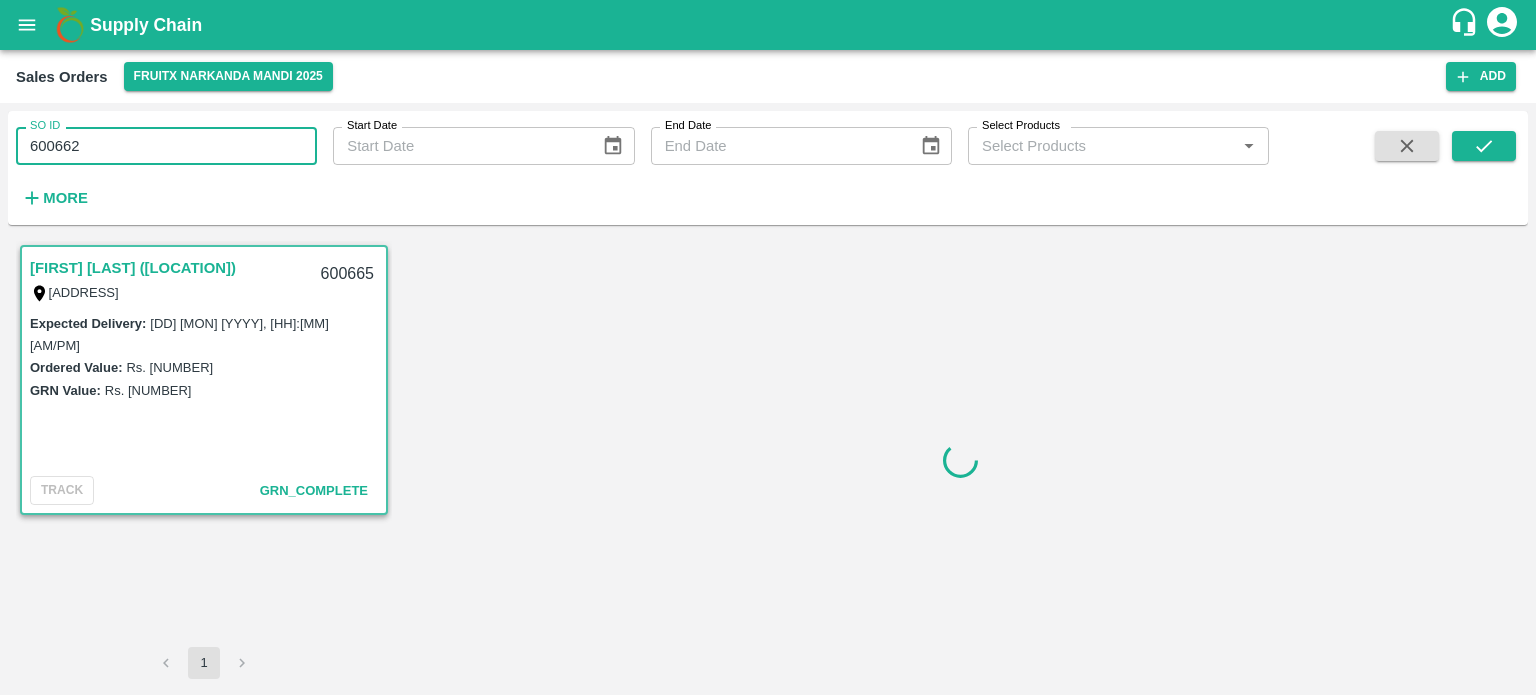 click on "SO ID 600662 SO ID Start Date Start Date End Date End Date Select Products Select Products   * More" at bounding box center (634, 163) 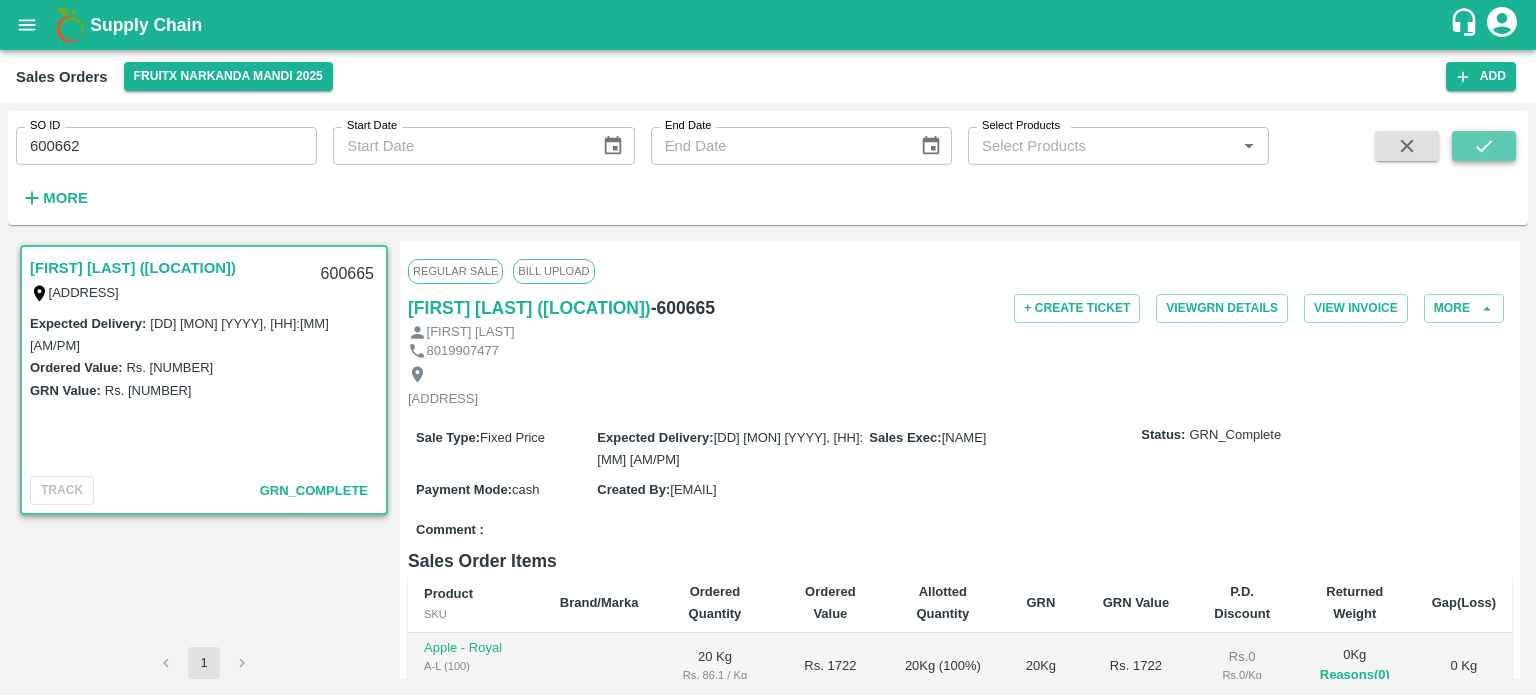 click at bounding box center [1484, 146] 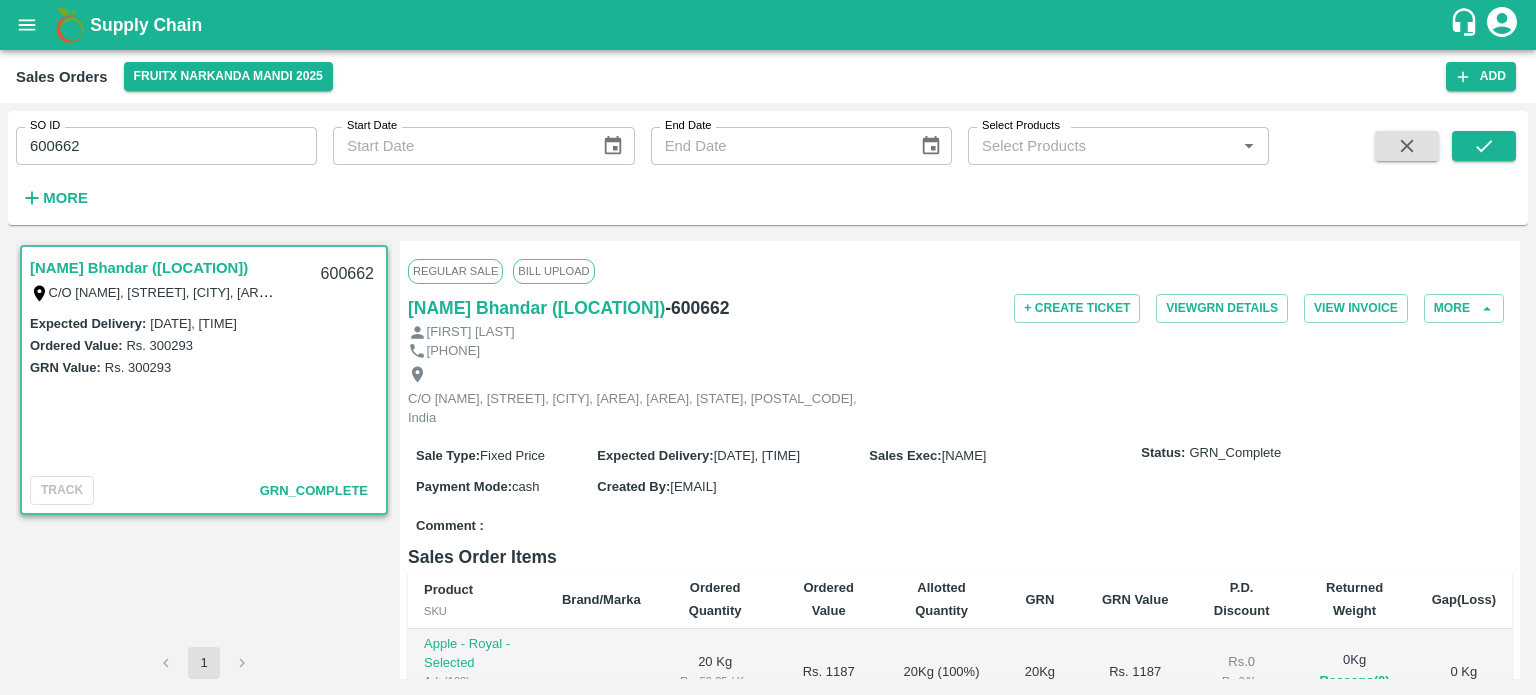 click on "600662" at bounding box center (166, 146) 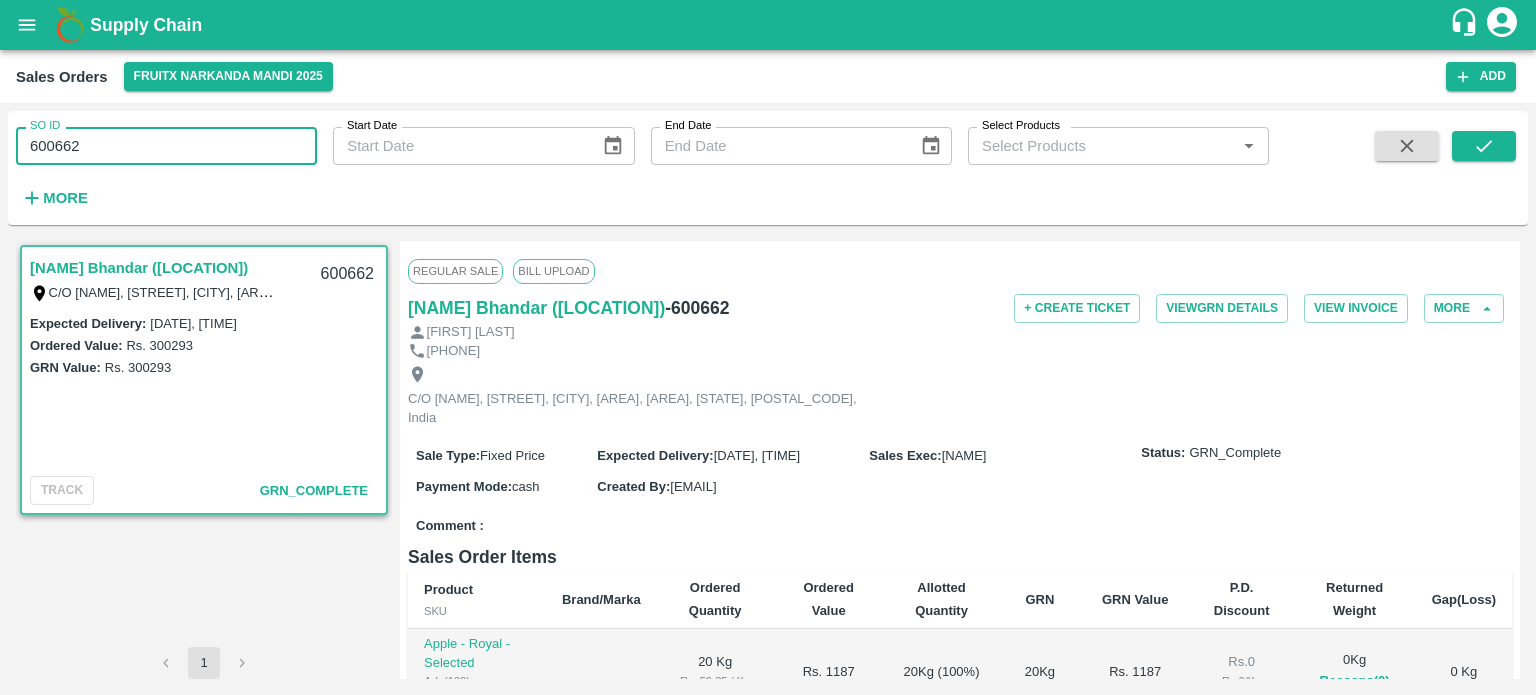 drag, startPoint x: 62, startPoint y: 139, endPoint x: 186, endPoint y: 140, distance: 124.004036 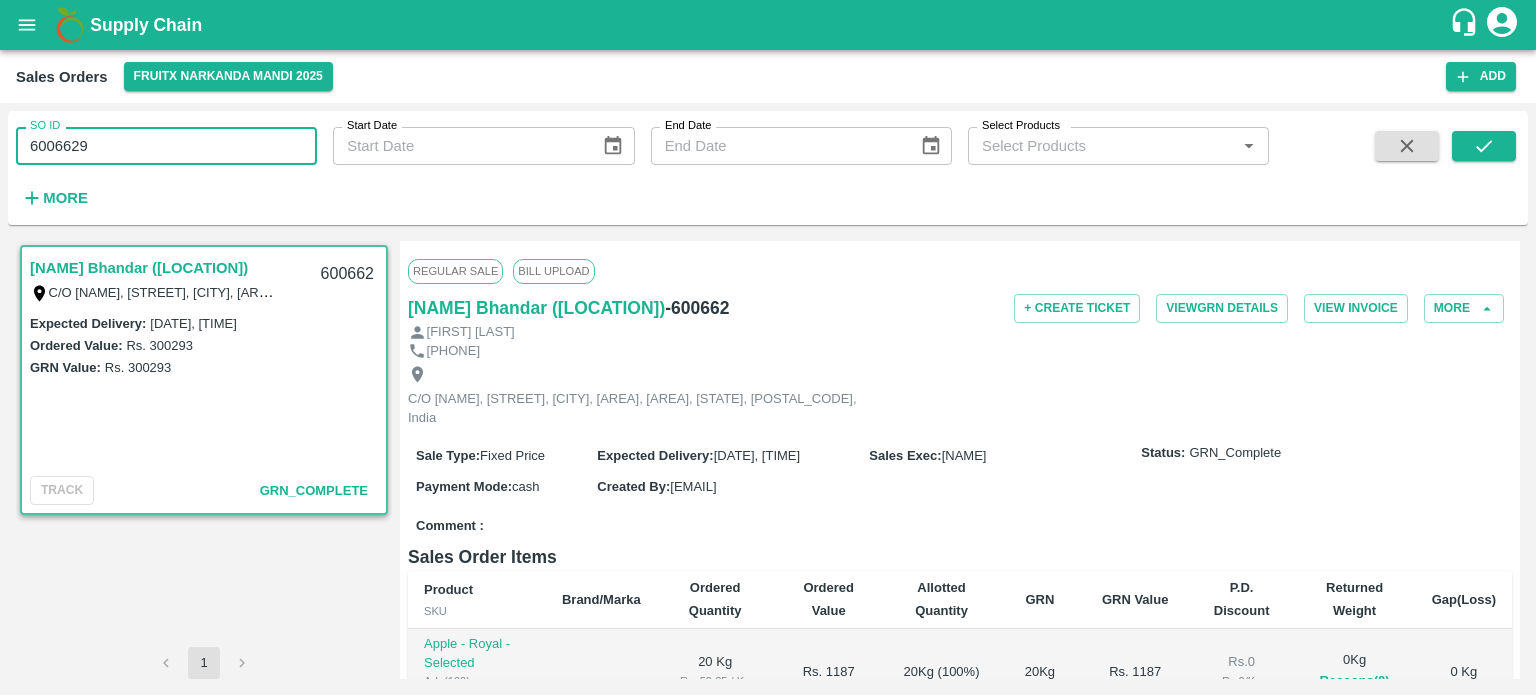 click on "6006629" at bounding box center [166, 146] 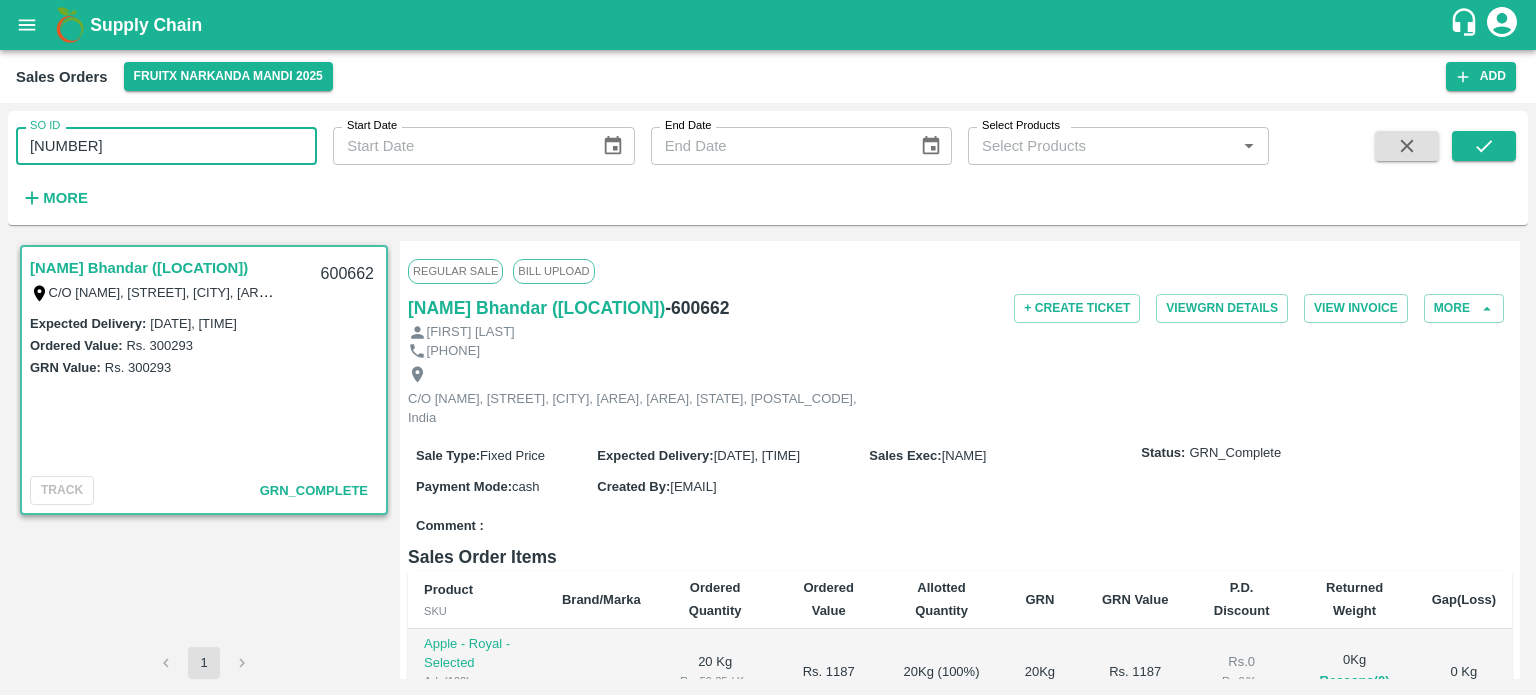 click on "[NUMBER]" at bounding box center [166, 146] 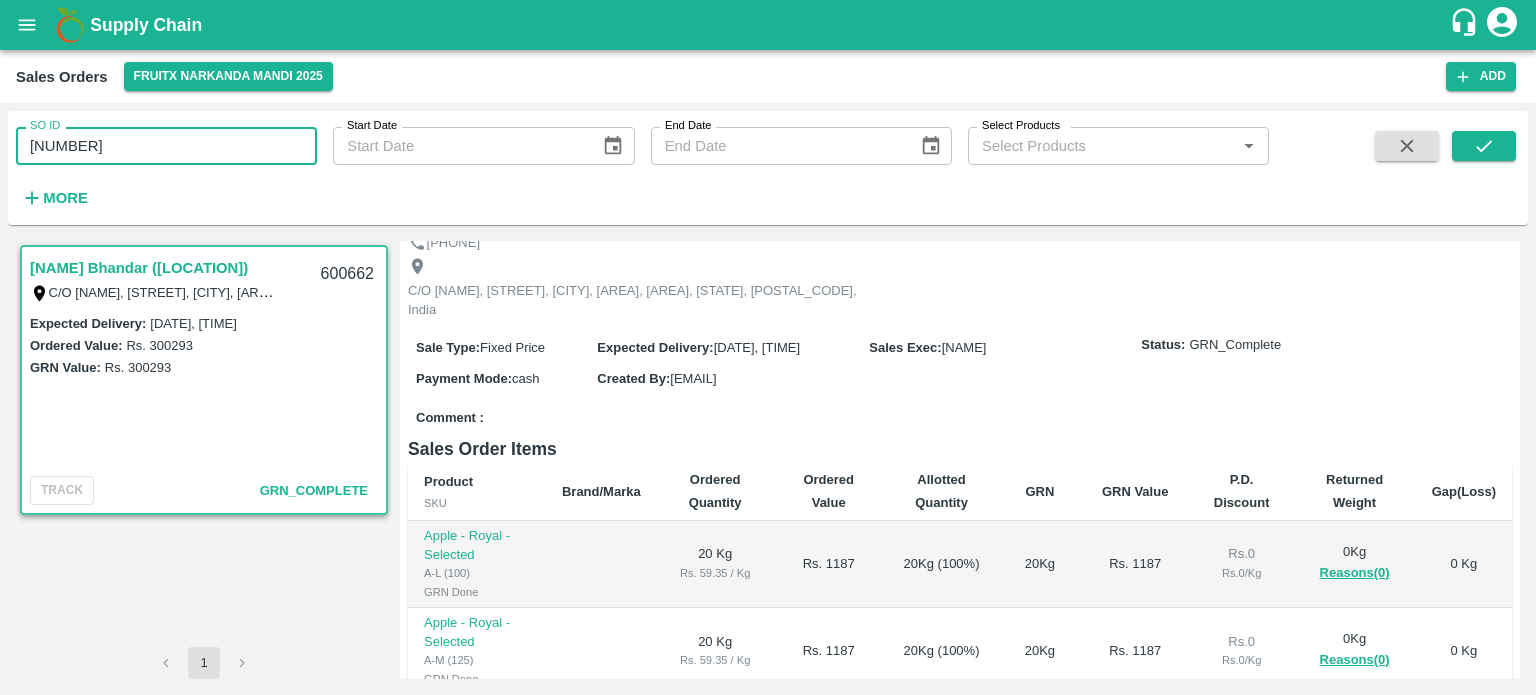 scroll, scrollTop: 200, scrollLeft: 0, axis: vertical 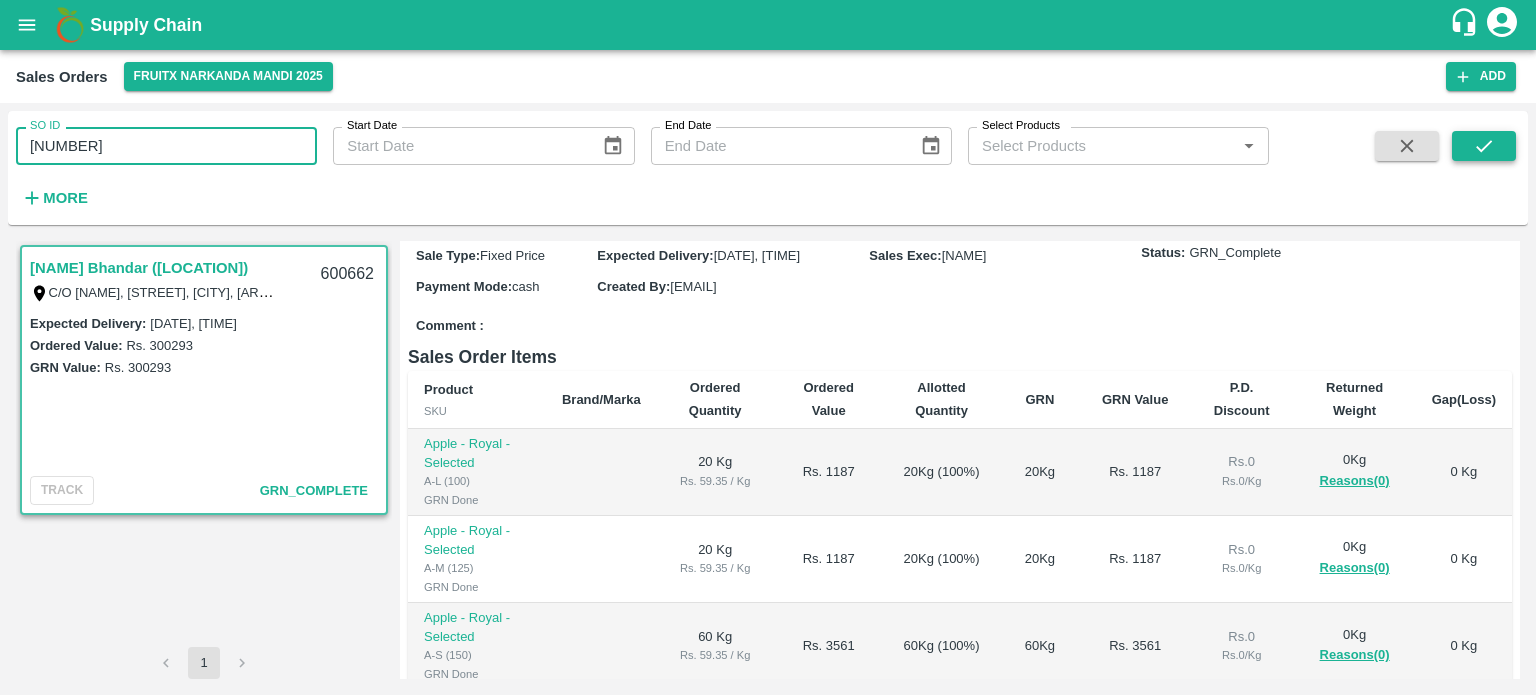 click 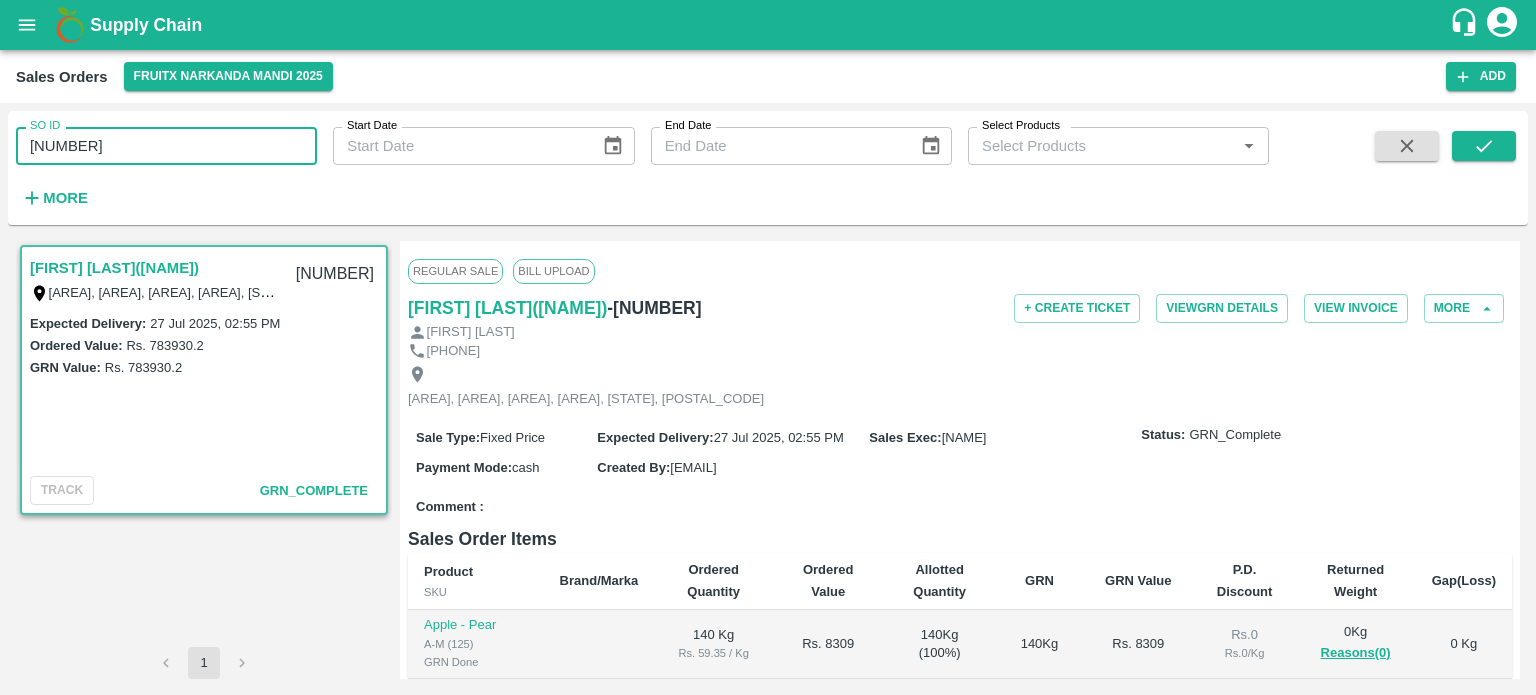 click on "[NUMBER]" at bounding box center (166, 146) 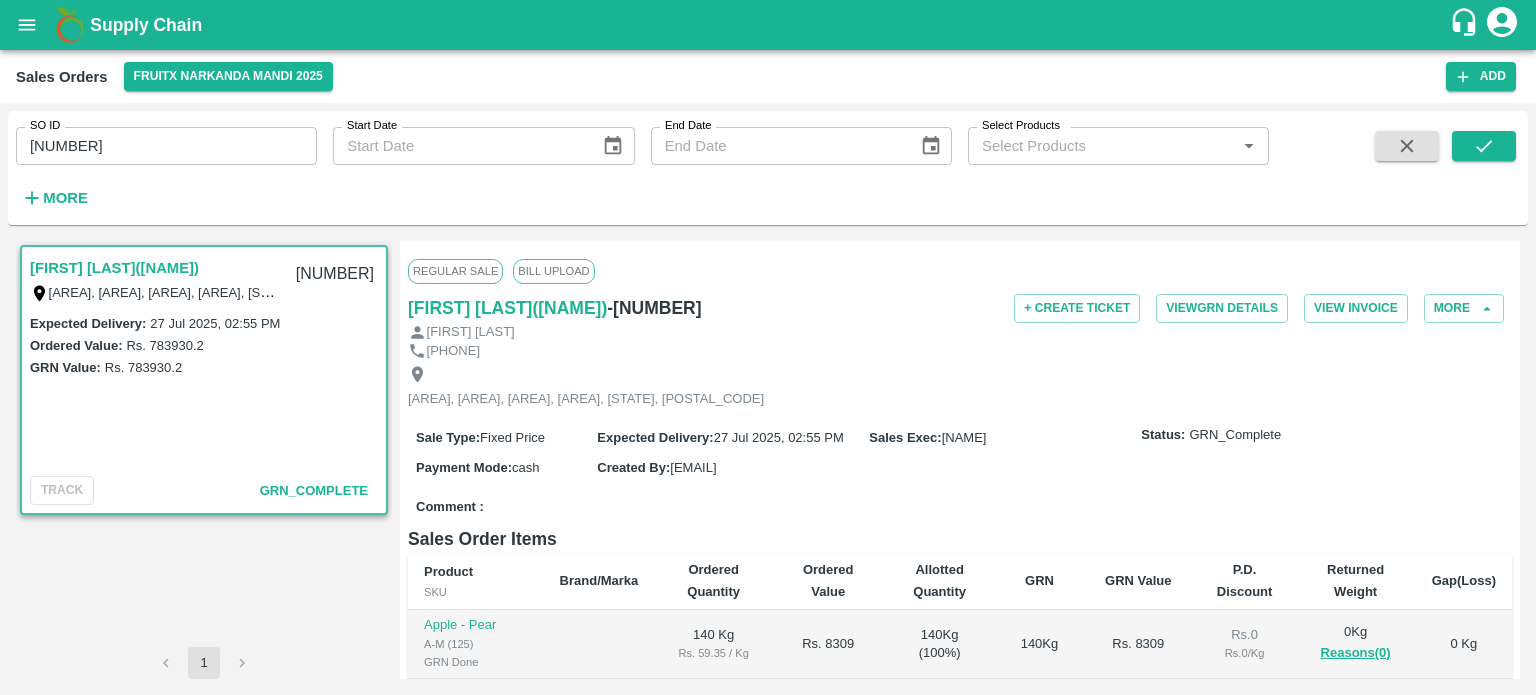 click on "SO ID [NUMBER] SO ID Start Date Start Date End Date End Date Select Products Select Products   * More" at bounding box center (634, 163) 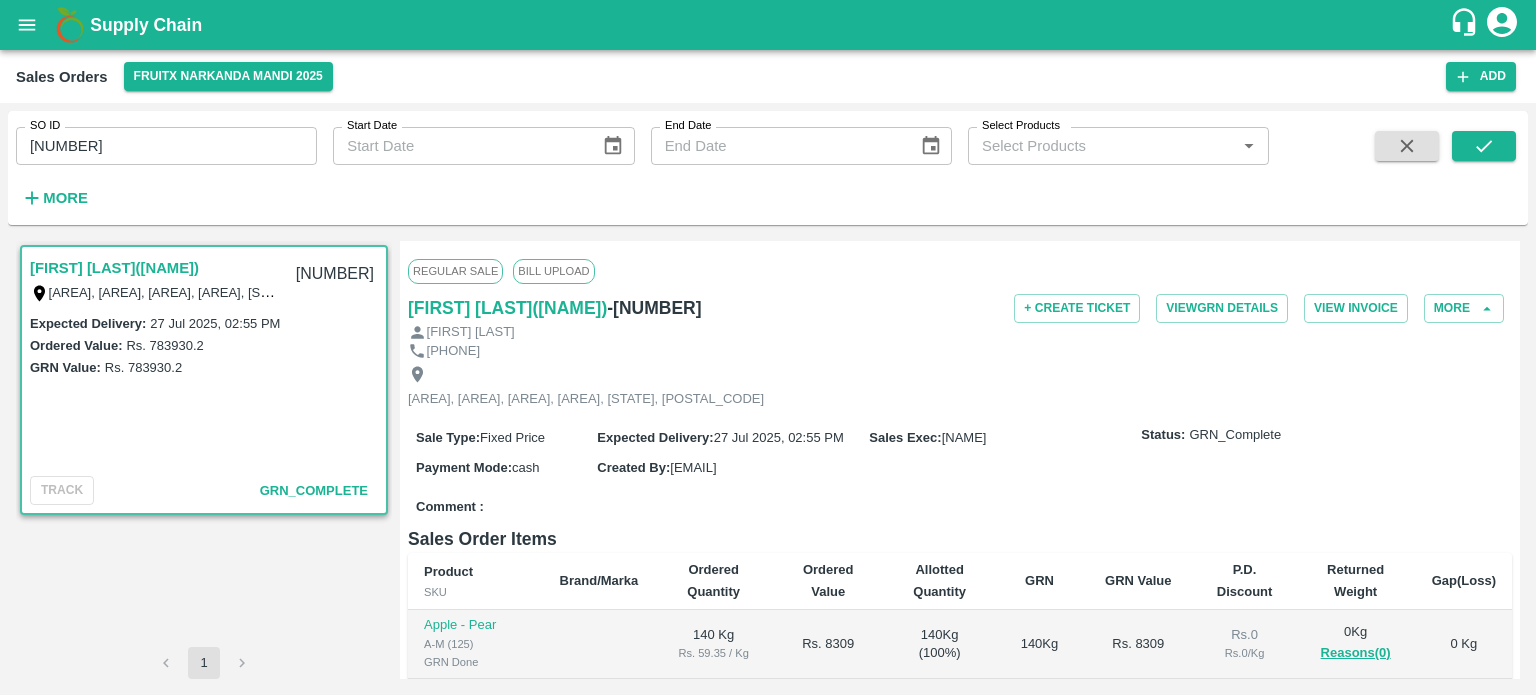 click on "[NUMBER]" at bounding box center (166, 146) 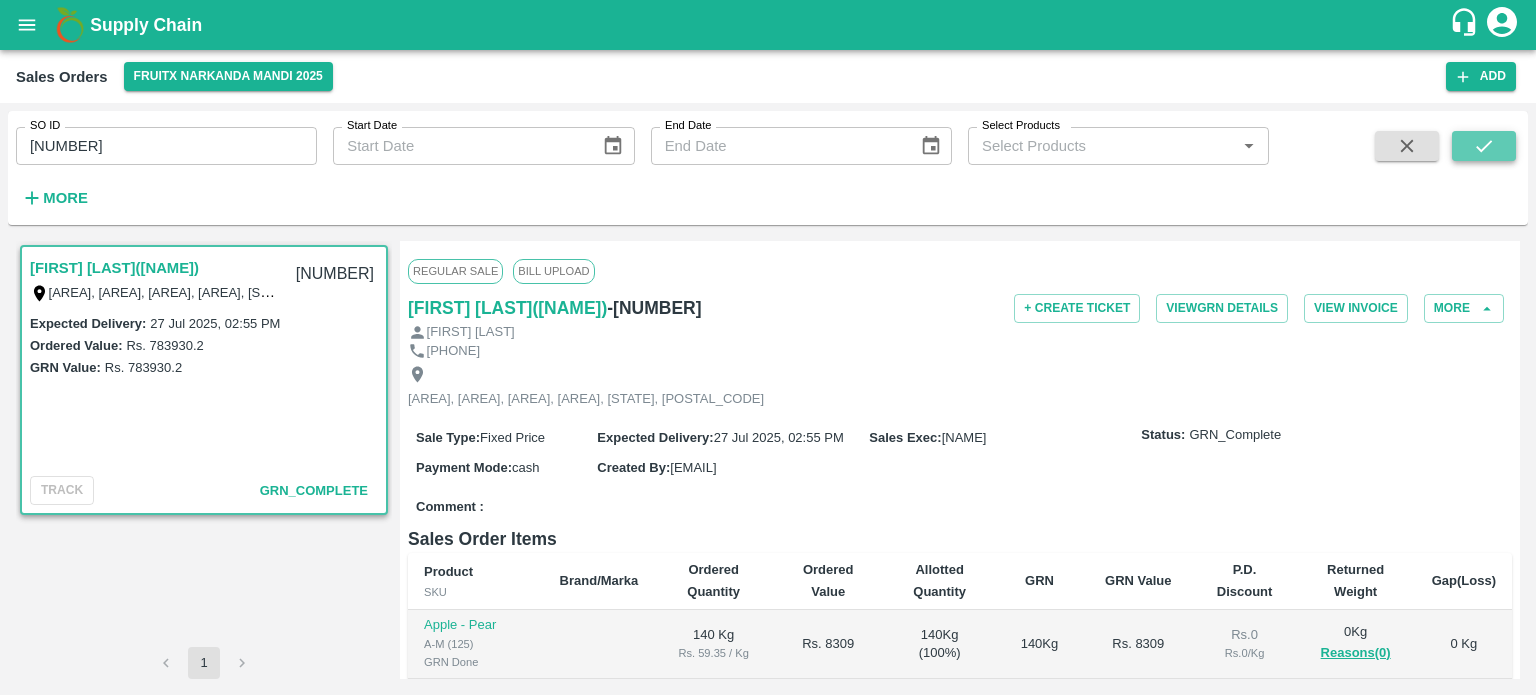 click at bounding box center (1484, 146) 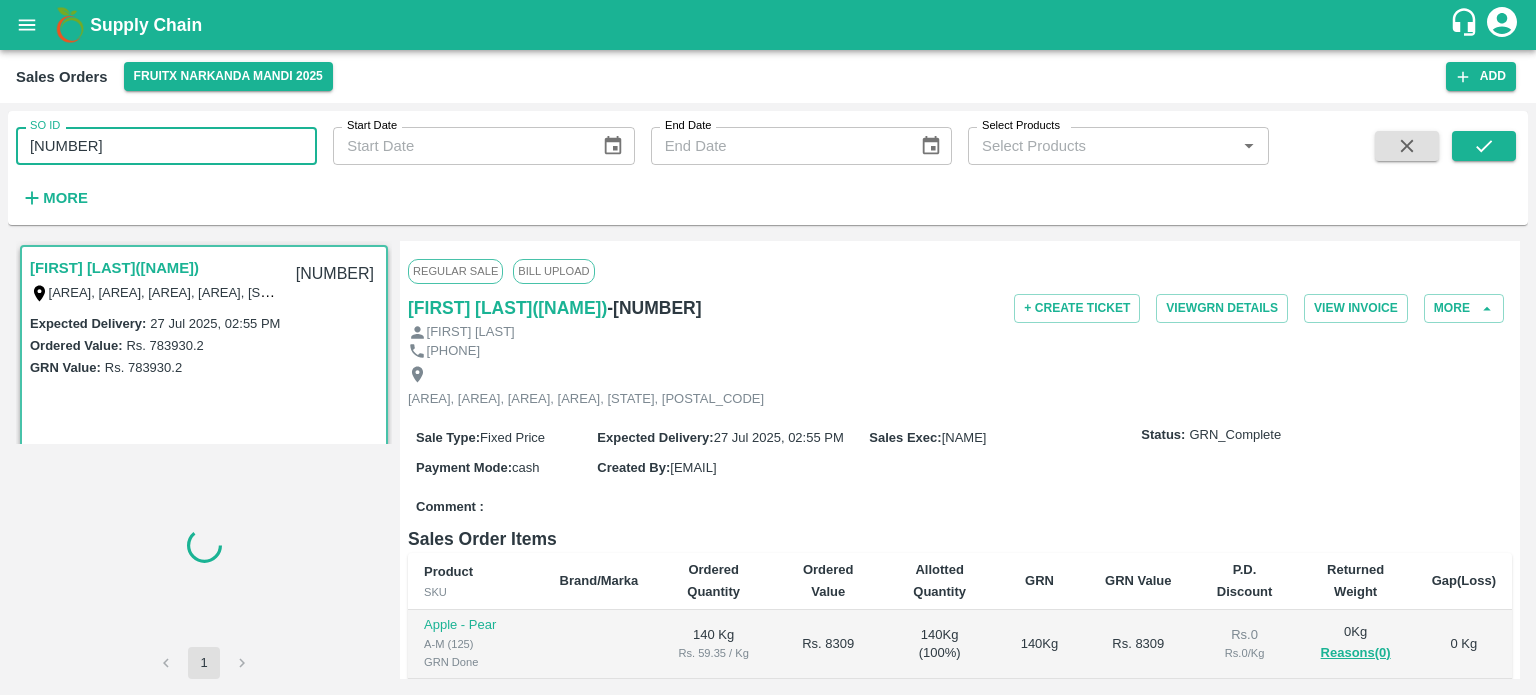 click on "[NUMBER]" at bounding box center (166, 146) 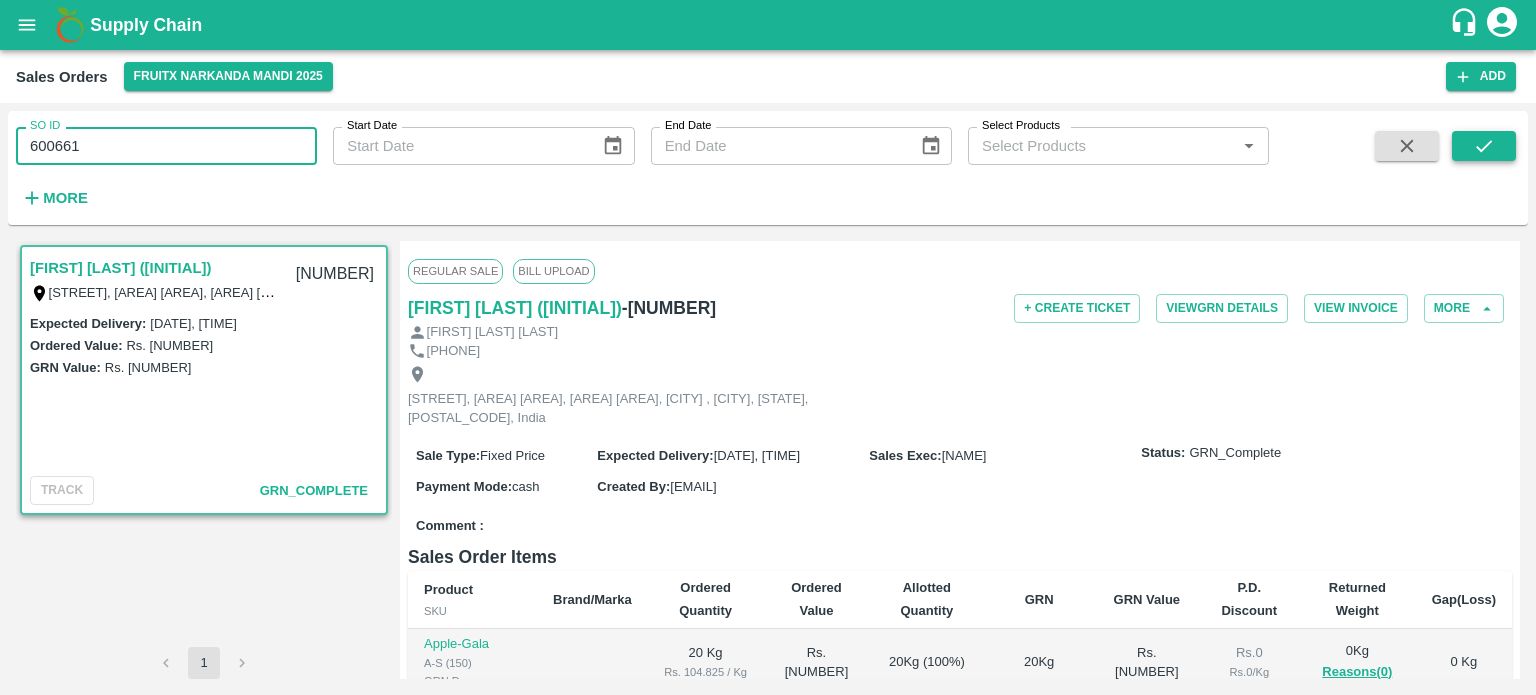 click at bounding box center (1484, 146) 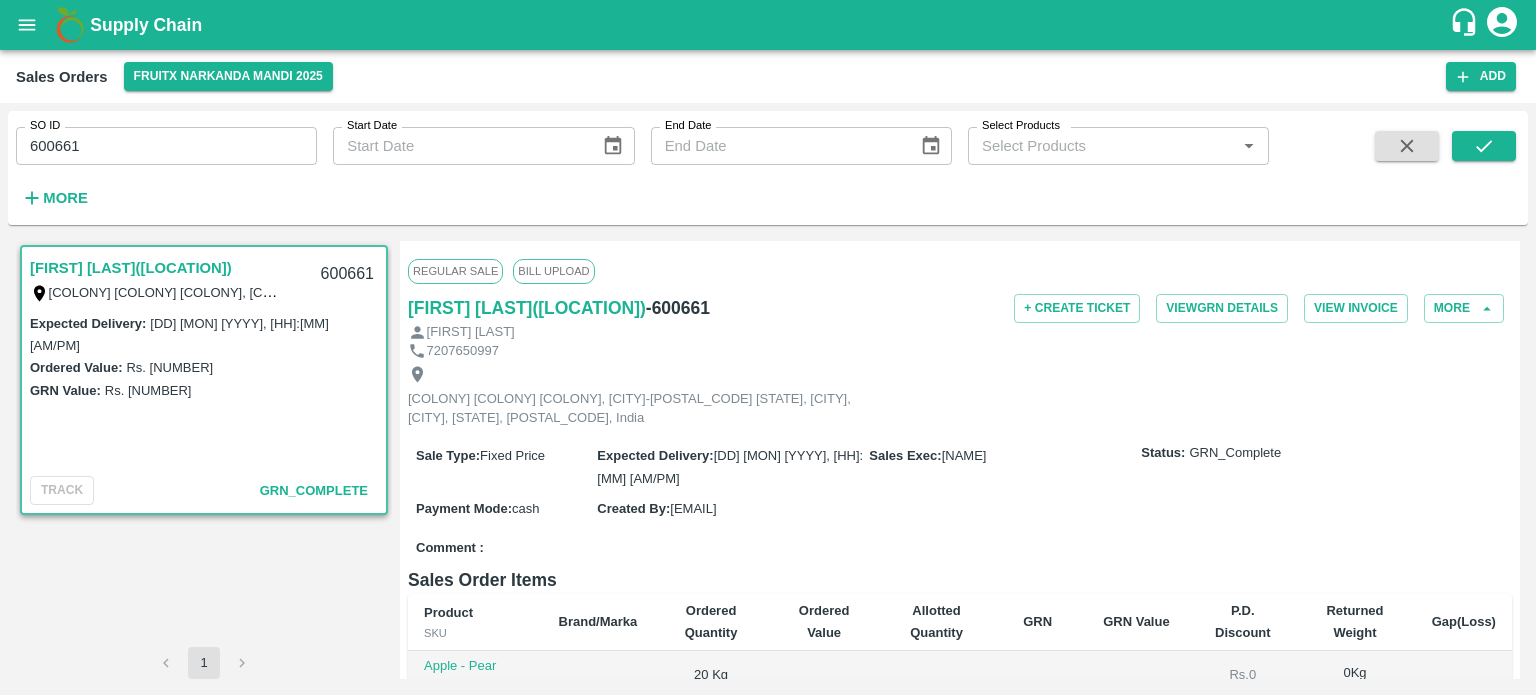 click on "600661" at bounding box center (166, 146) 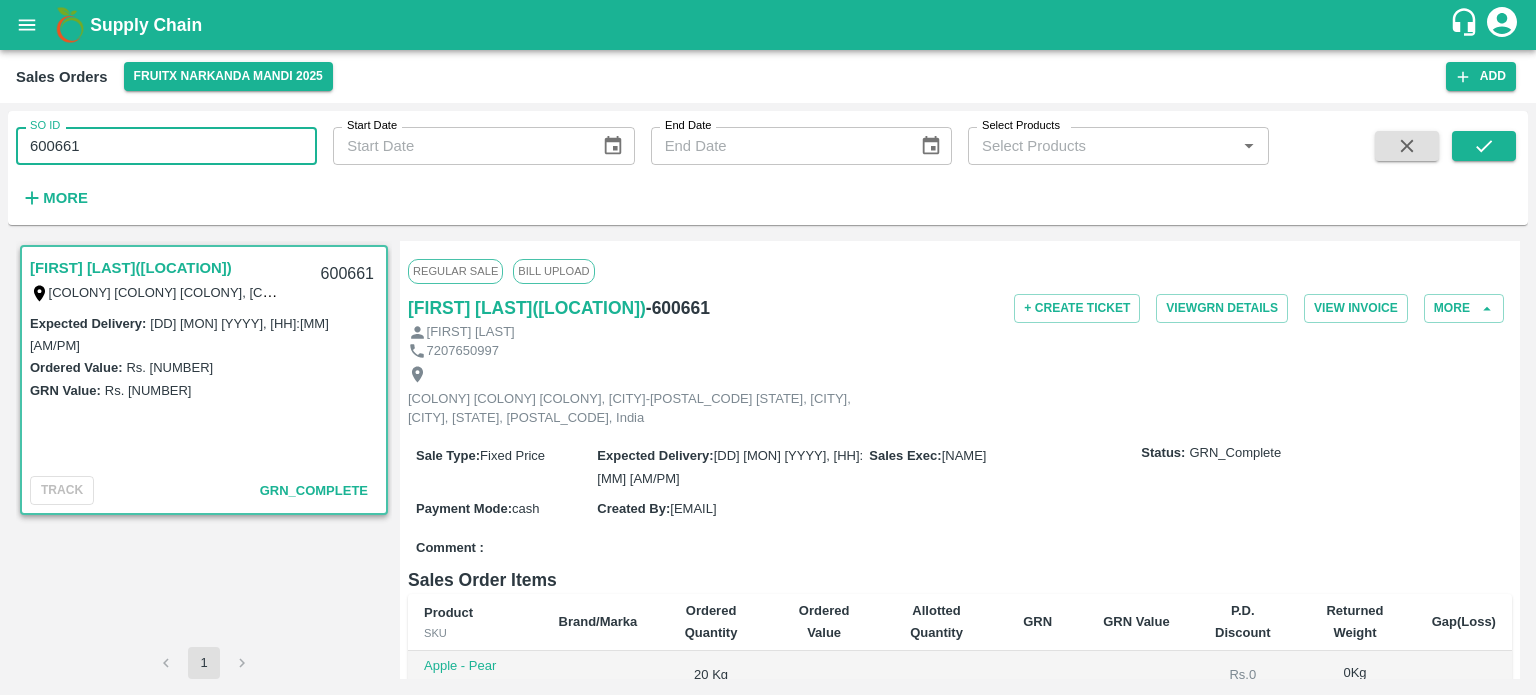 drag, startPoint x: 52, startPoint y: 142, endPoint x: 200, endPoint y: 143, distance: 148.00337 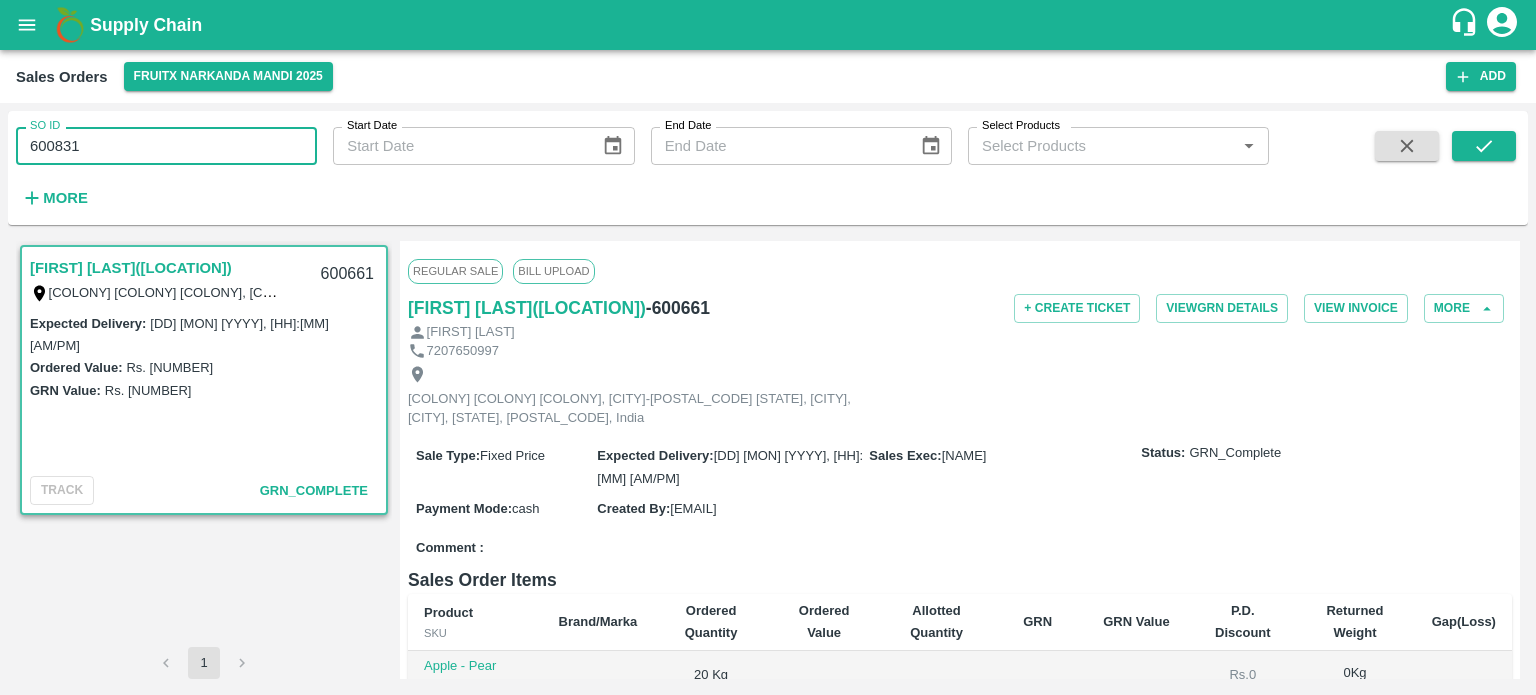 click on "SO ID 600831 SO ID Start Date Start Date End Date End Date Select Products Select Products   * More" at bounding box center [634, 163] 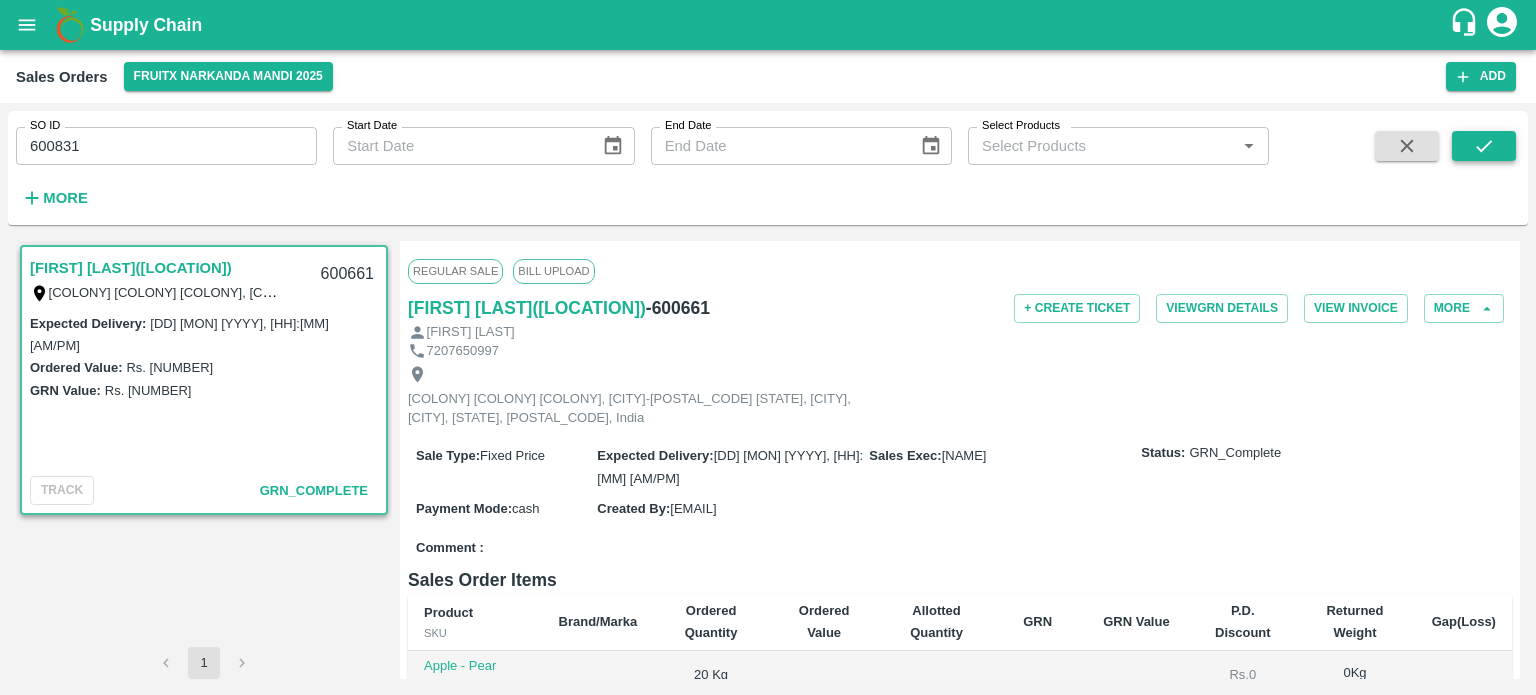 click at bounding box center (1484, 146) 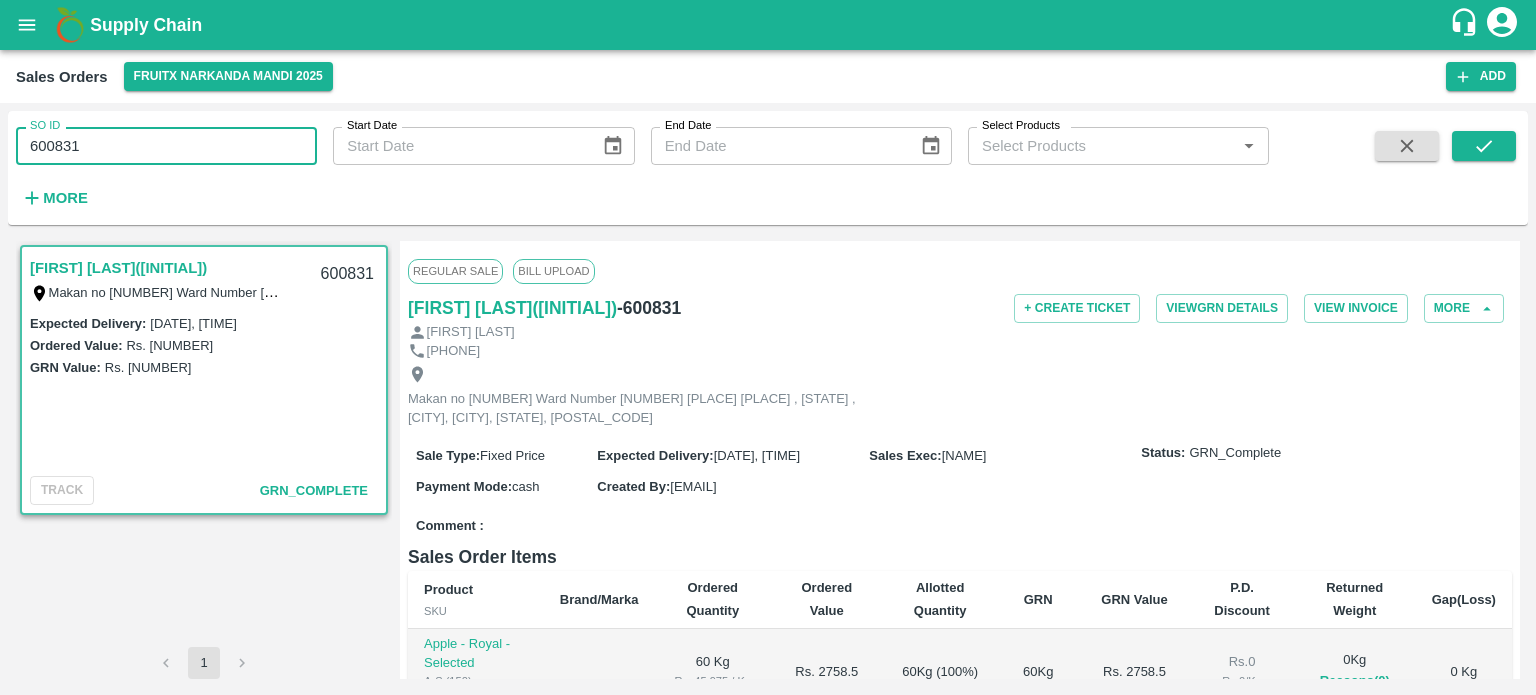 click on "600831" at bounding box center [166, 146] 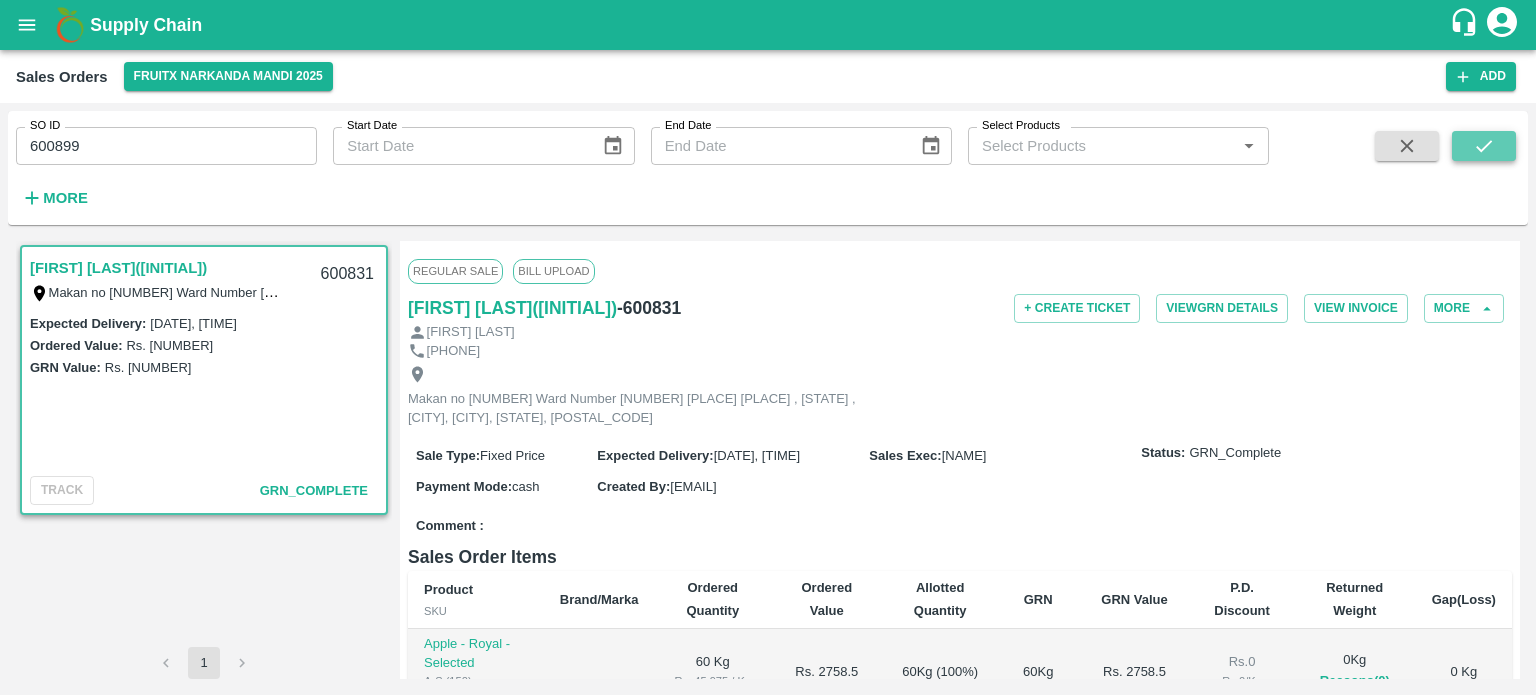 click 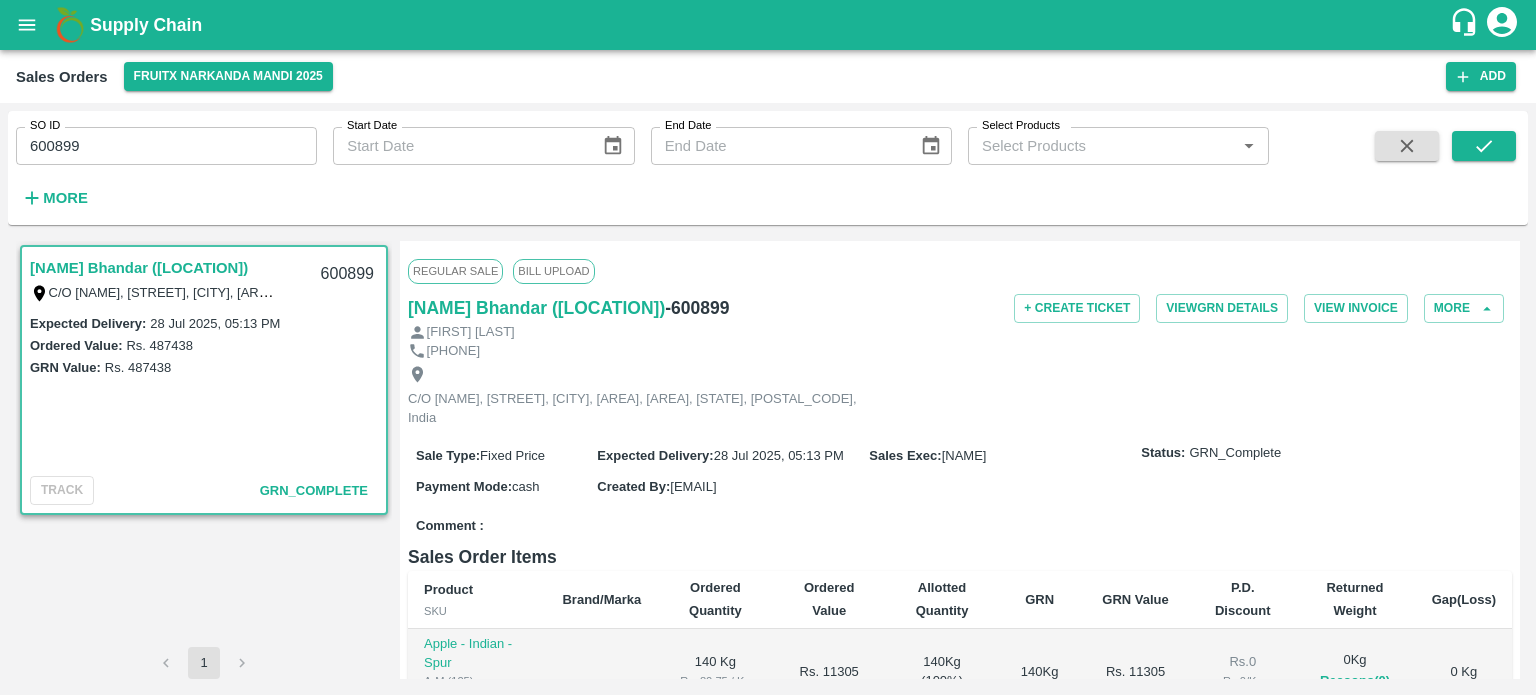 click on "SO ID [NUMBER] SO ID Start Date Start Date End Date End Date Select Products Select Products   * More" at bounding box center (634, 163) 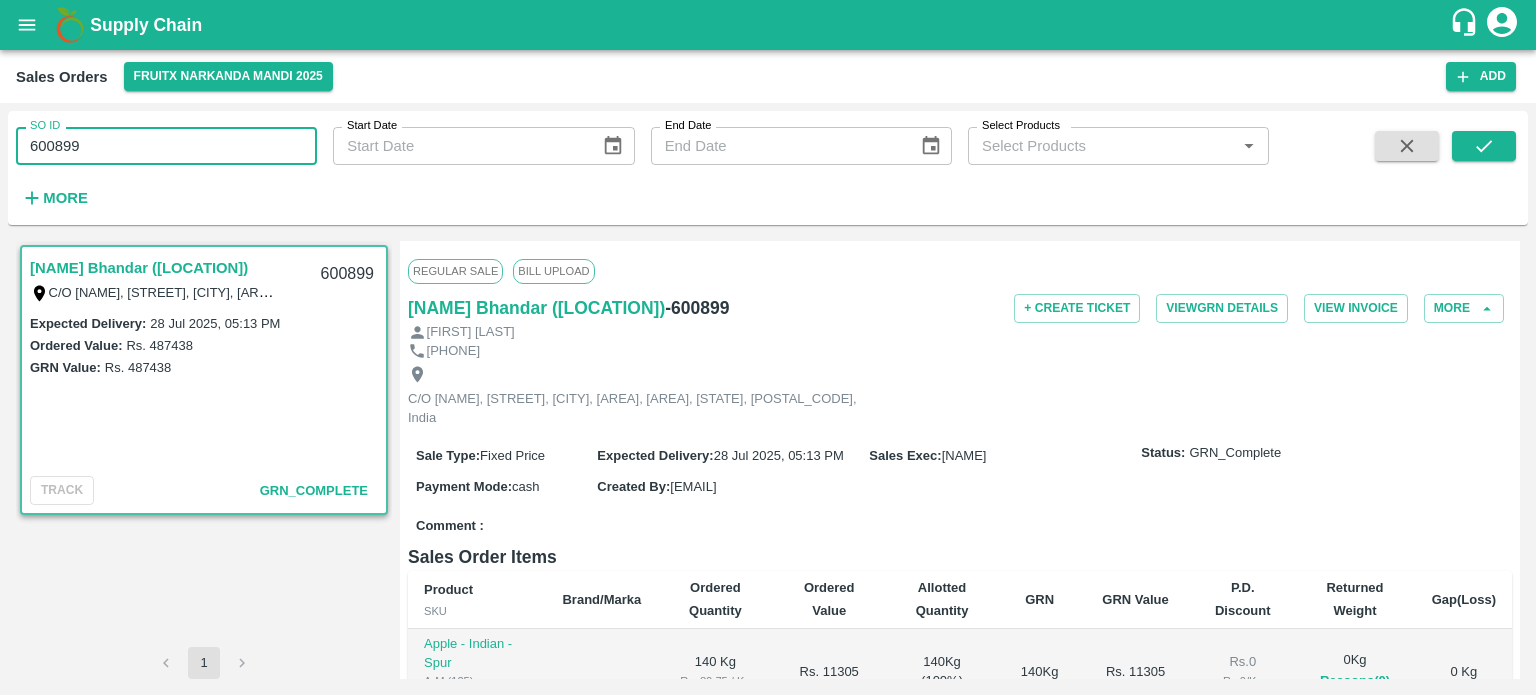 drag, startPoint x: 64, startPoint y: 147, endPoint x: 226, endPoint y: 145, distance: 162.01234 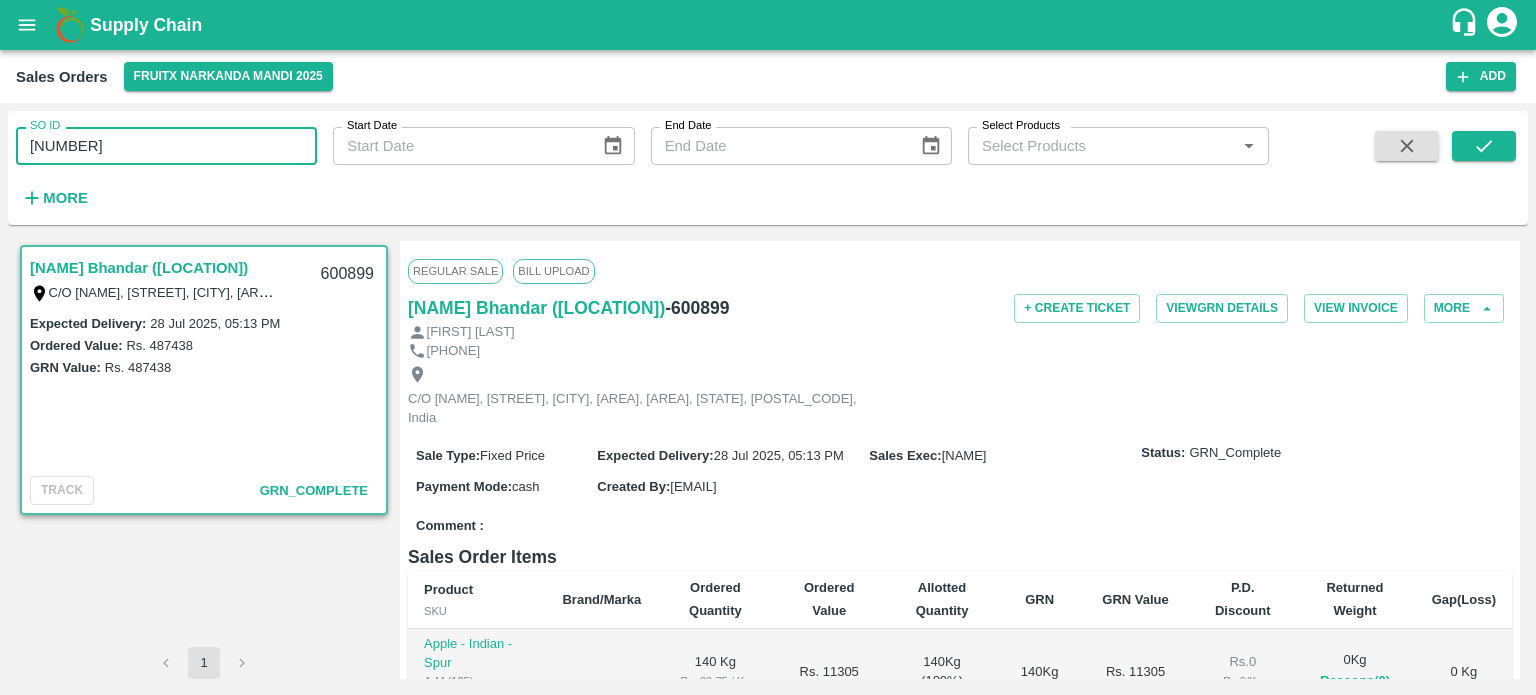 click on "[FIRST] [LAST]" at bounding box center [960, 332] 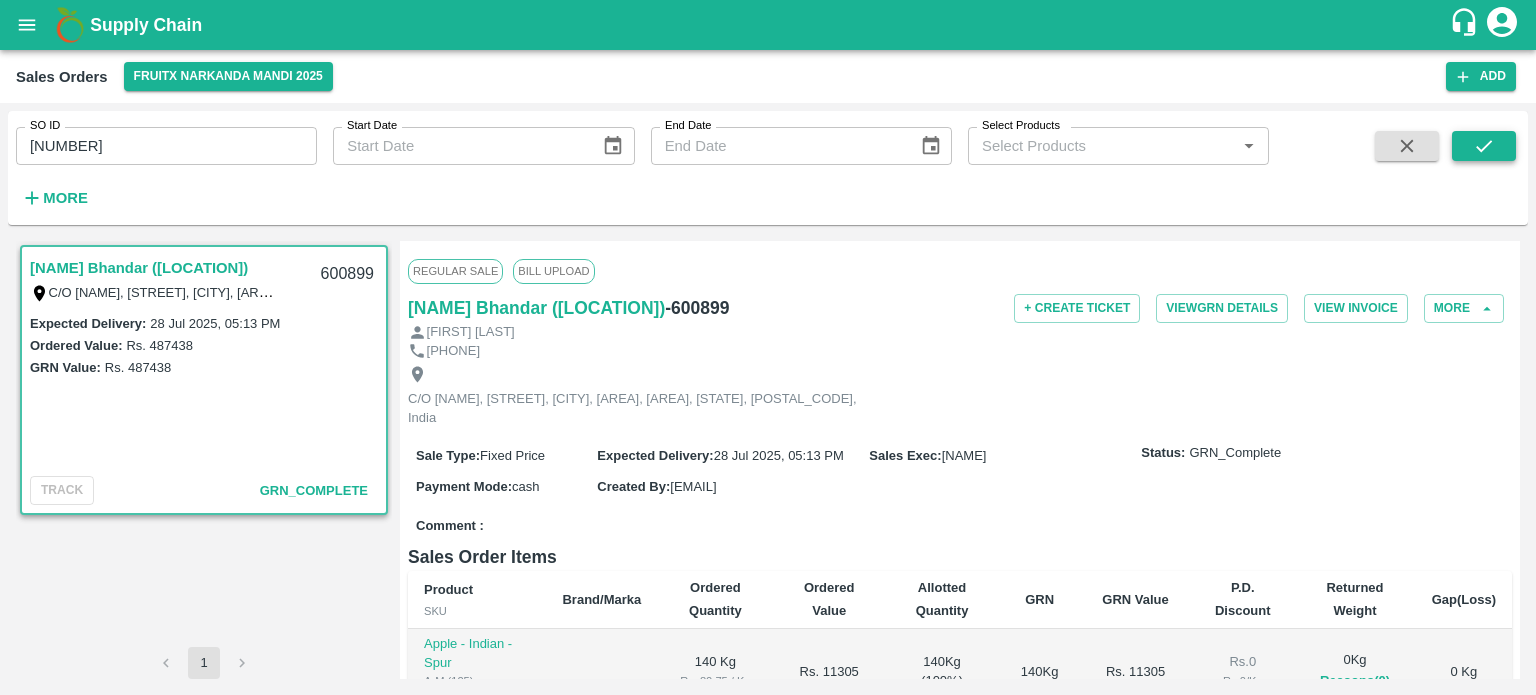click 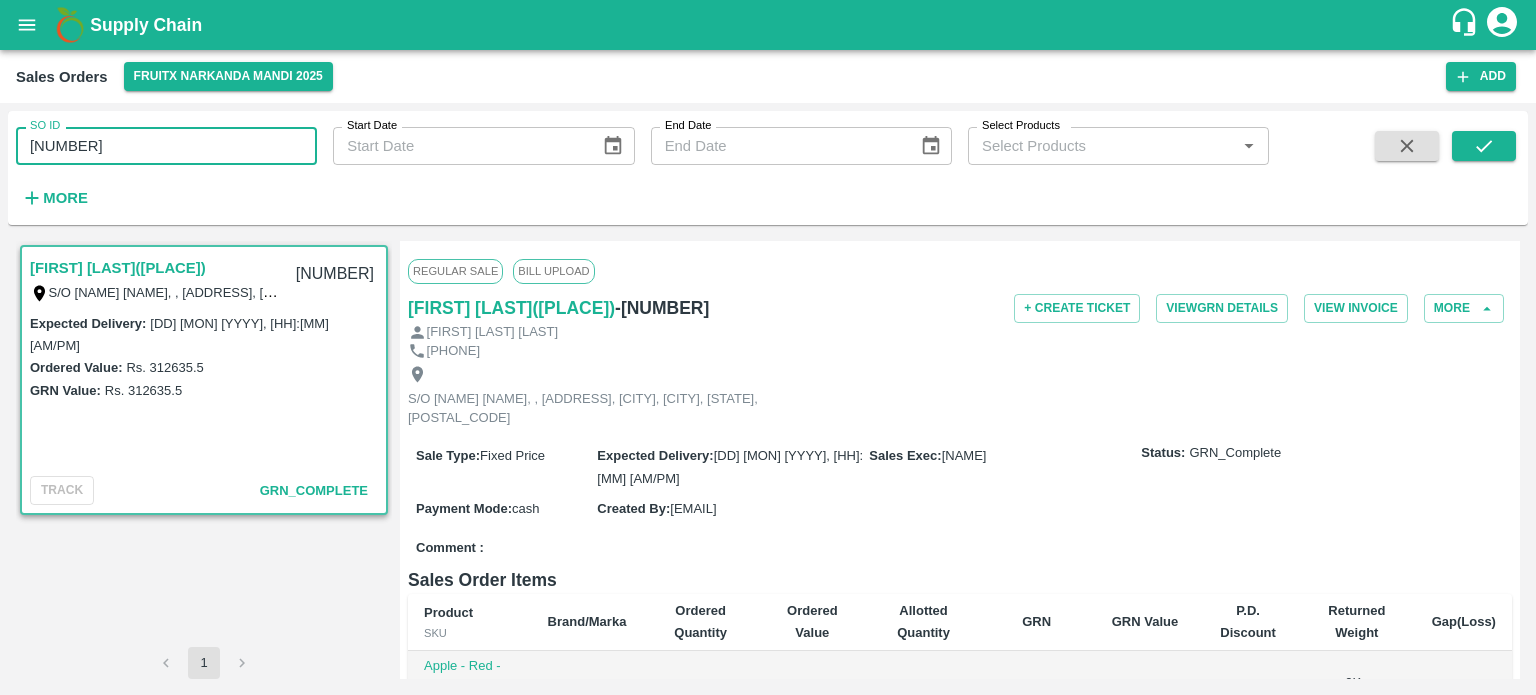 click on "[NUMBER]" at bounding box center (166, 146) 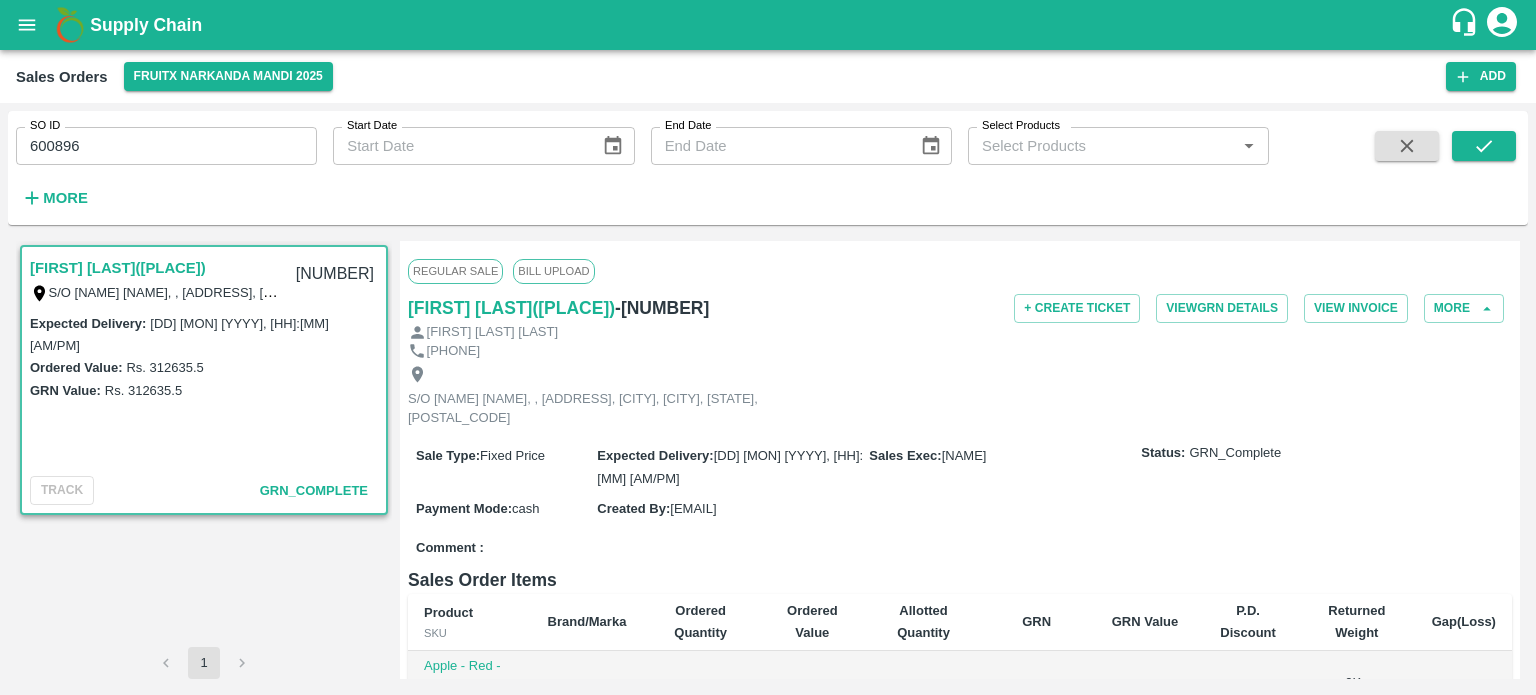click on "SO ID [NUMBER] SO ID Start Date Start Date End Date End Date Select Products Select Products   * More" at bounding box center (634, 163) 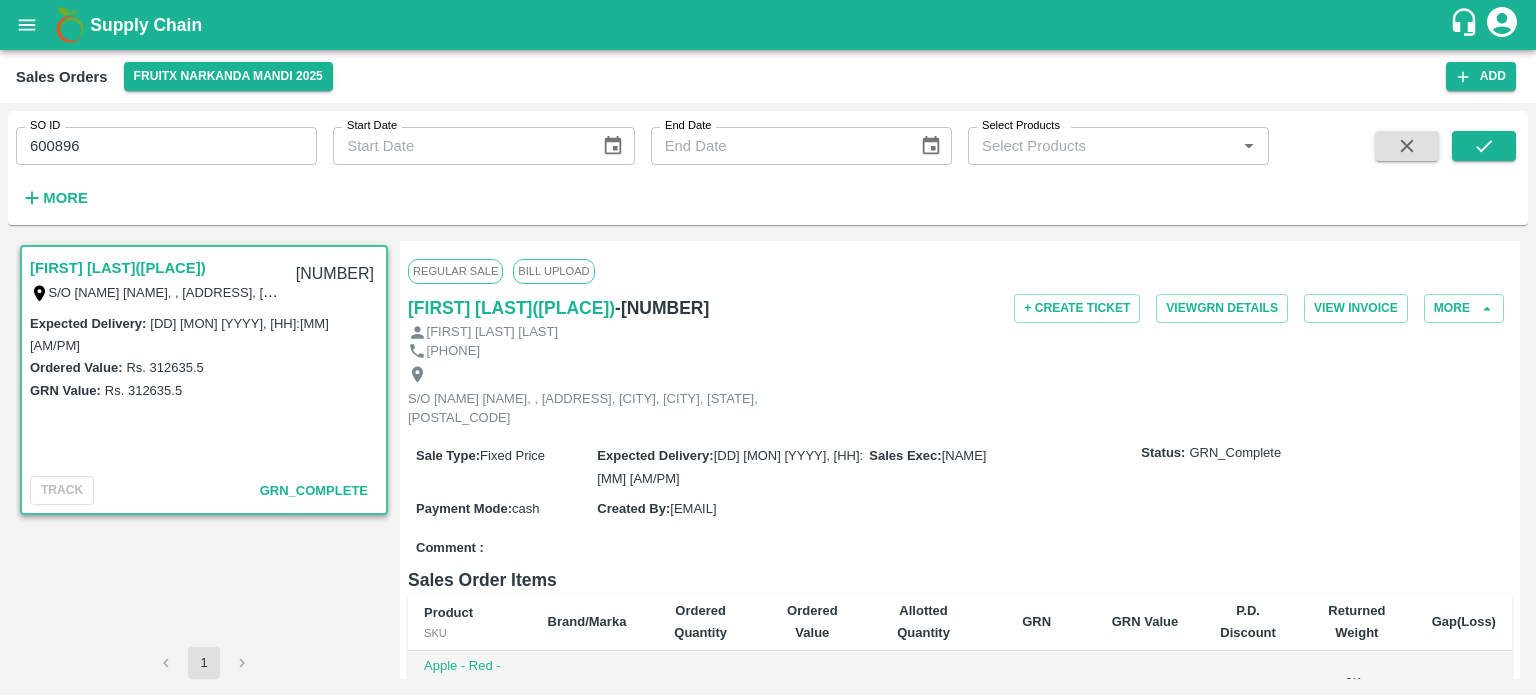 click on "600896" at bounding box center (166, 146) 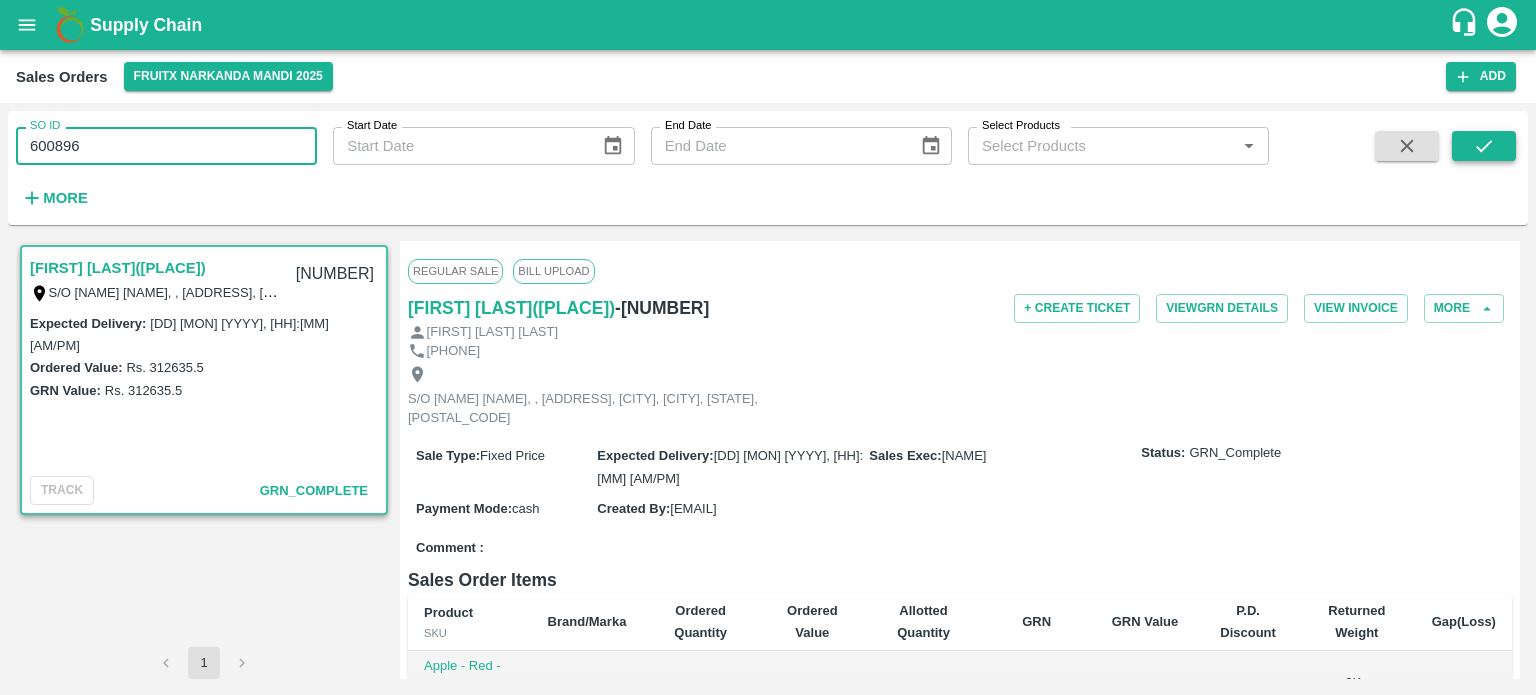 click at bounding box center [1484, 146] 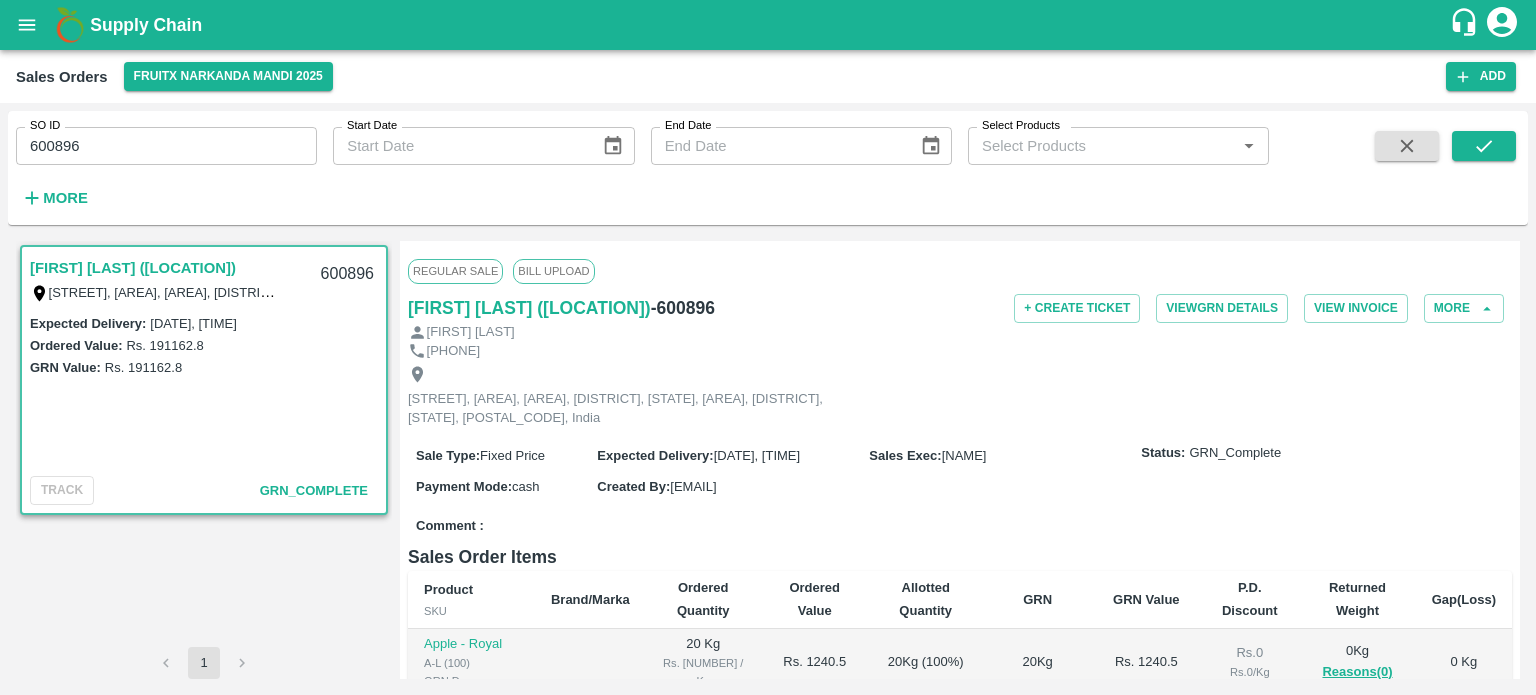 click on "600896" at bounding box center [166, 146] 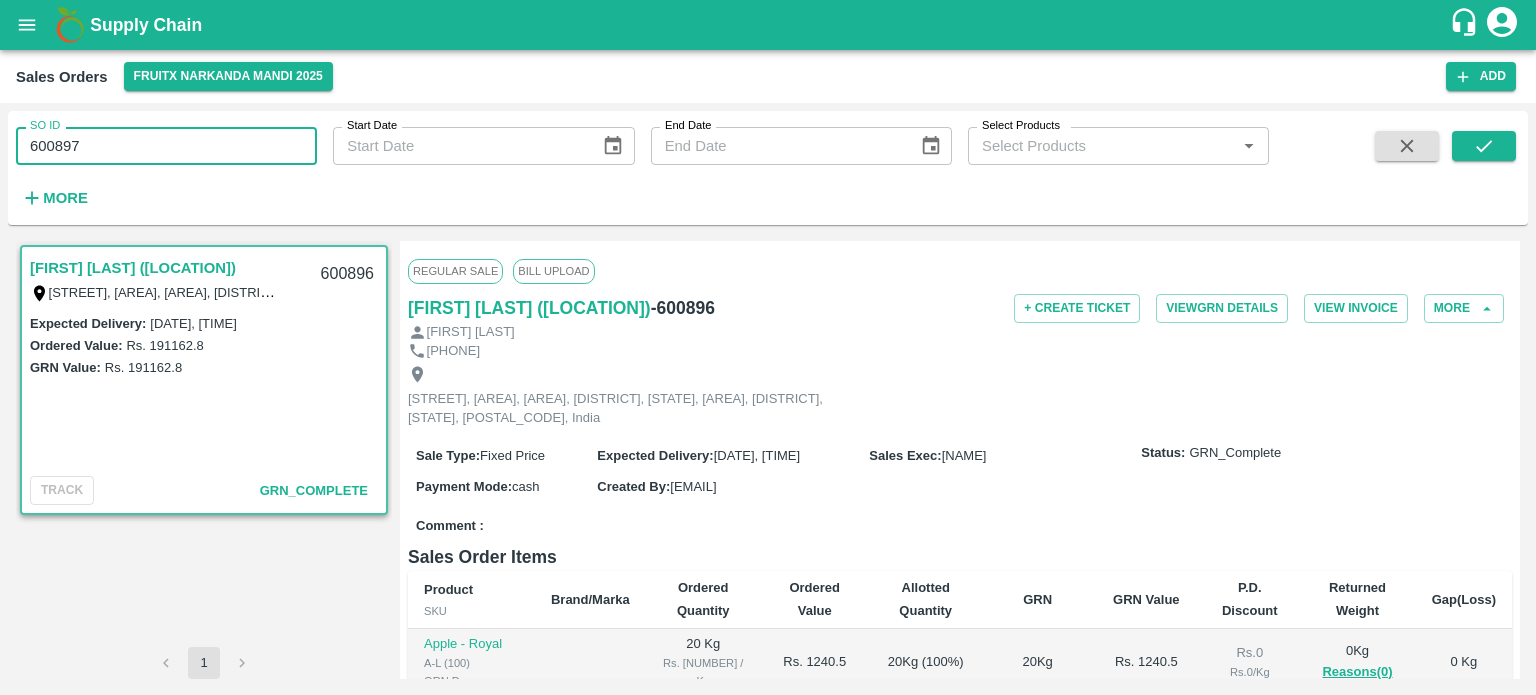 click on "SO ID [NUMBER] SO ID Start Date Start Date End Date End Date Select Products Select Products   * More" at bounding box center [634, 163] 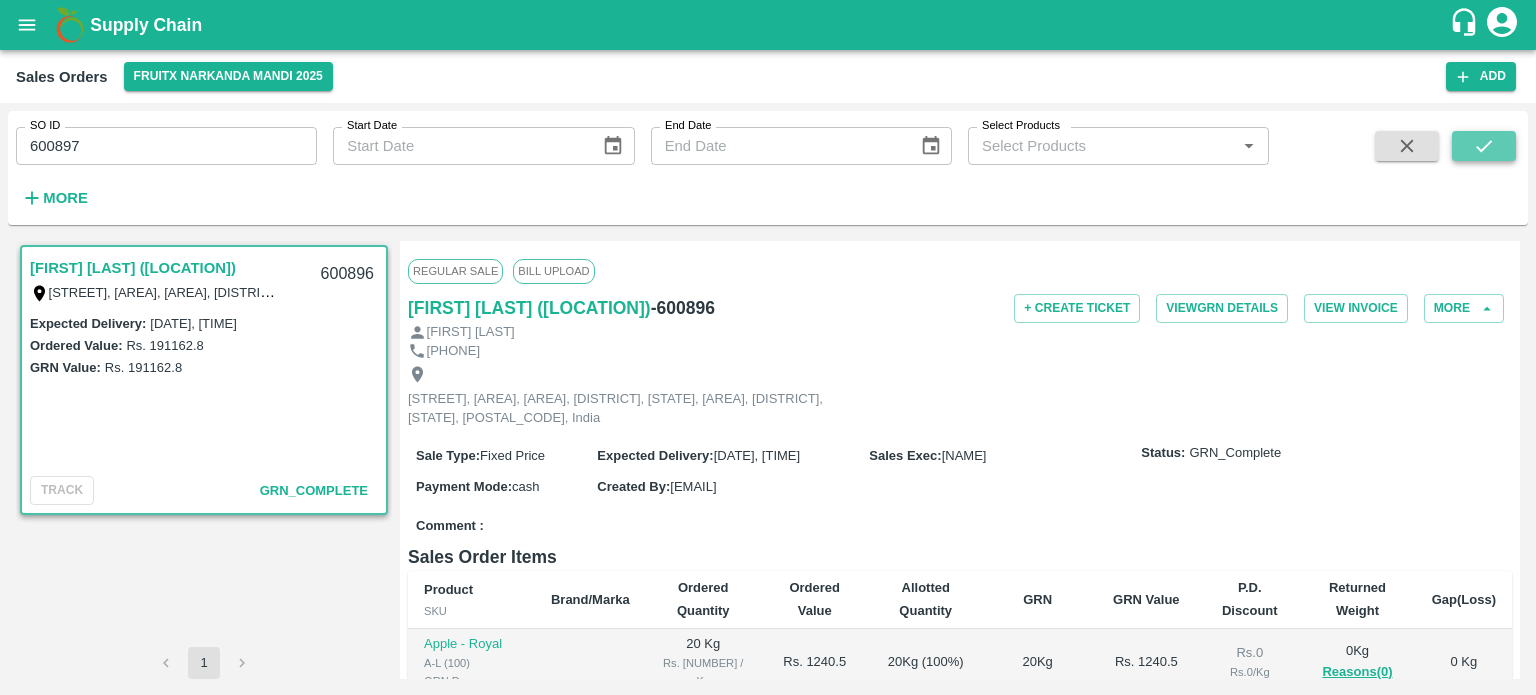 click 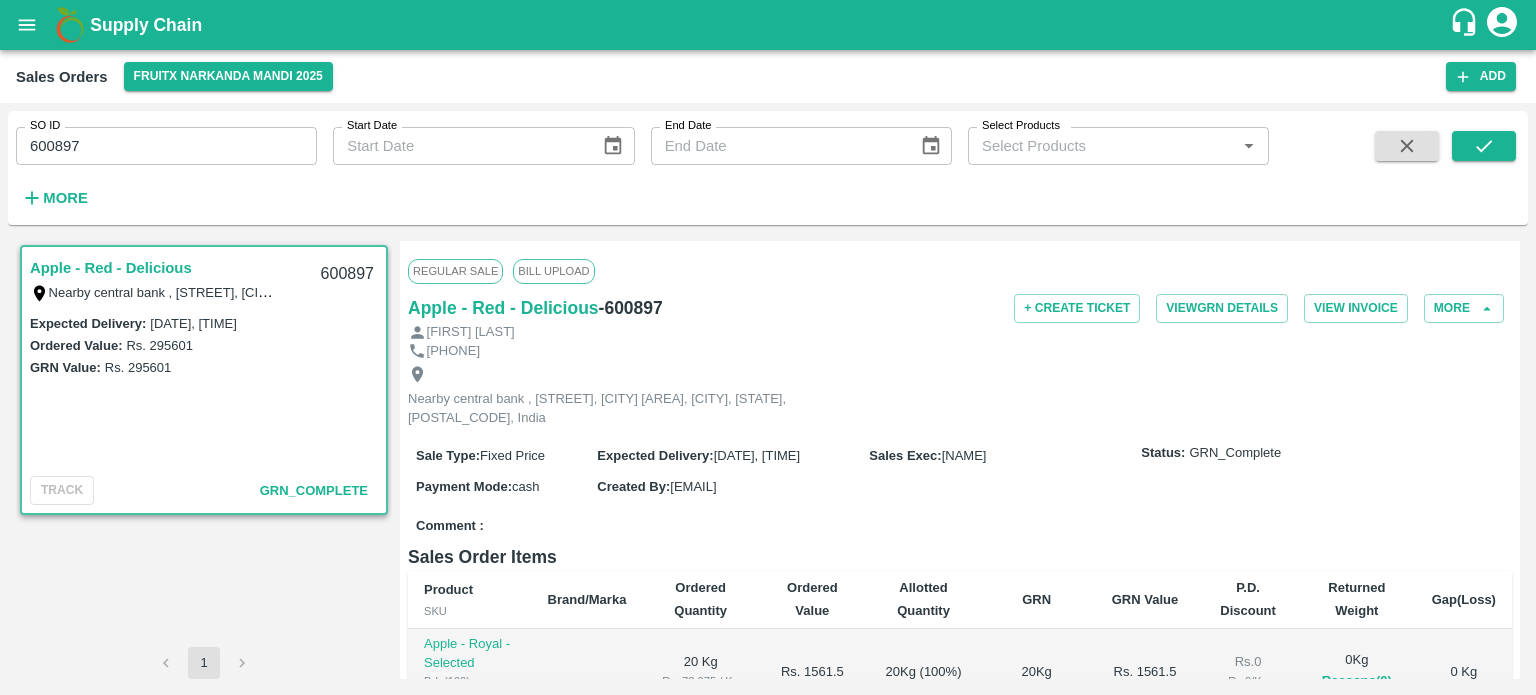 click on "600897" at bounding box center [166, 146] 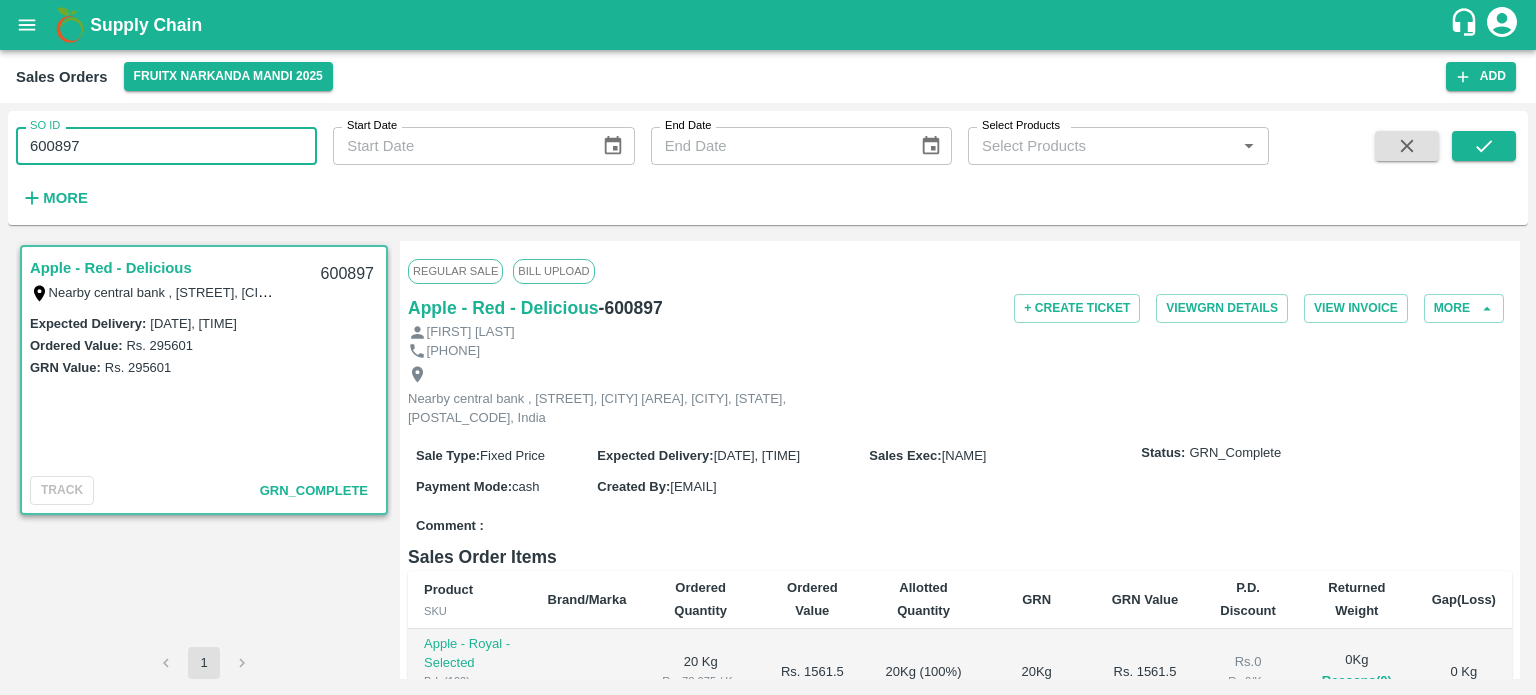 drag, startPoint x: 55, startPoint y: 141, endPoint x: 245, endPoint y: 143, distance: 190.01053 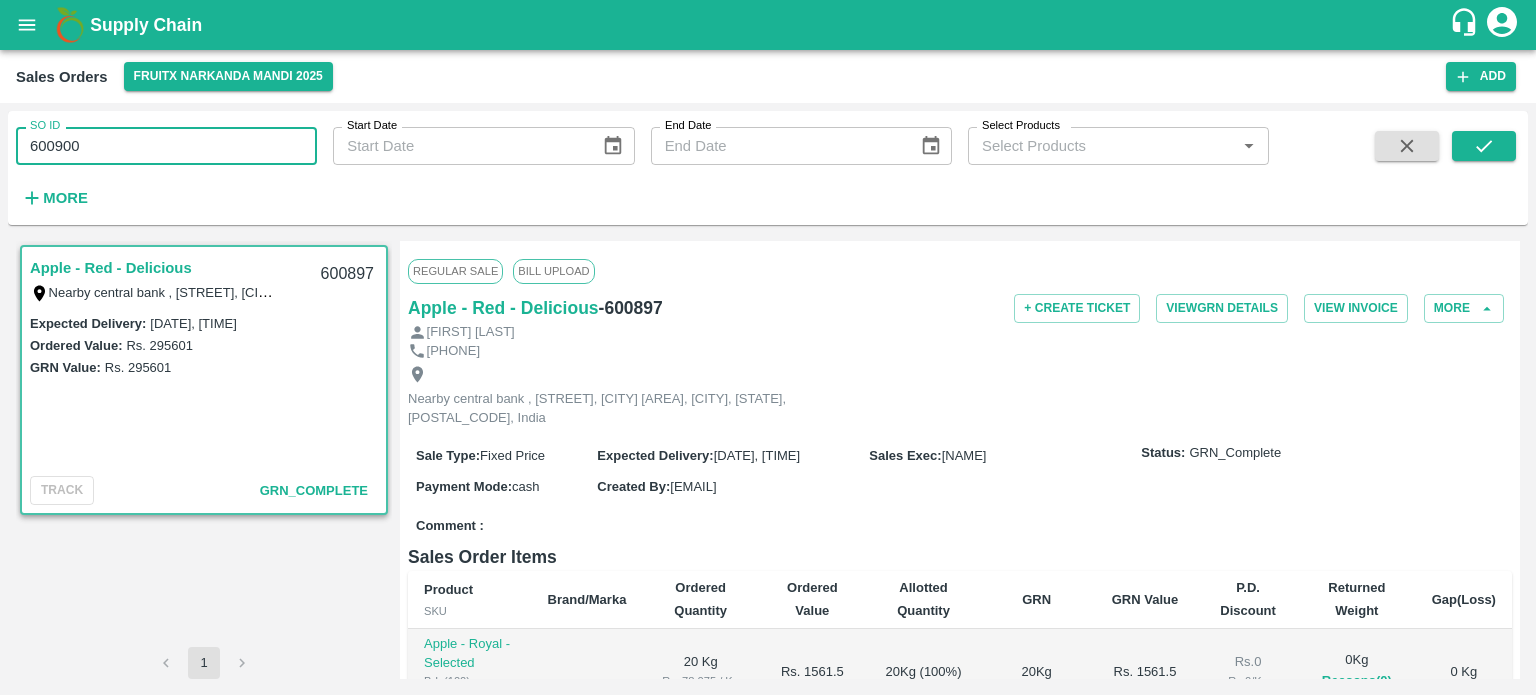 click on "SO ID 600900 SO ID Start Date Start Date End Date End Date Select Products Select Products   * More" at bounding box center (634, 163) 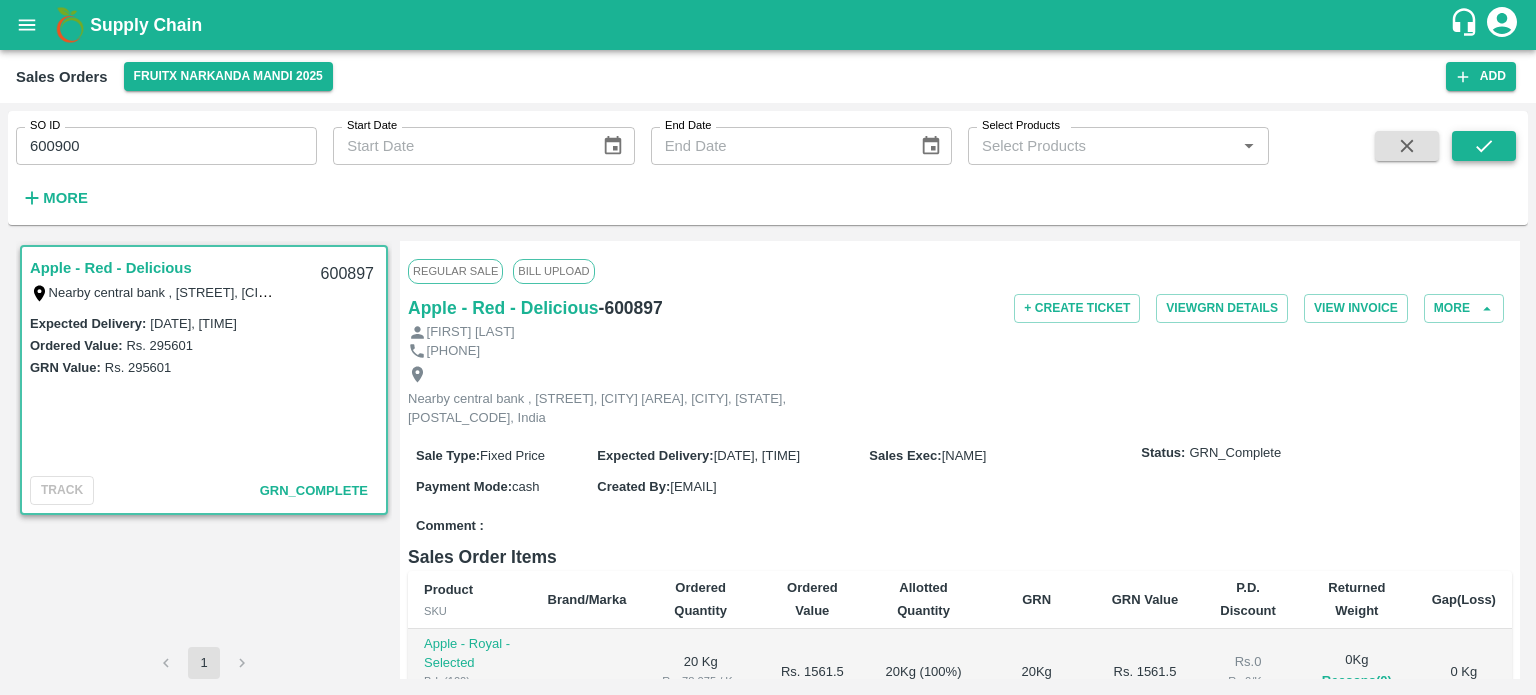 click at bounding box center (1484, 146) 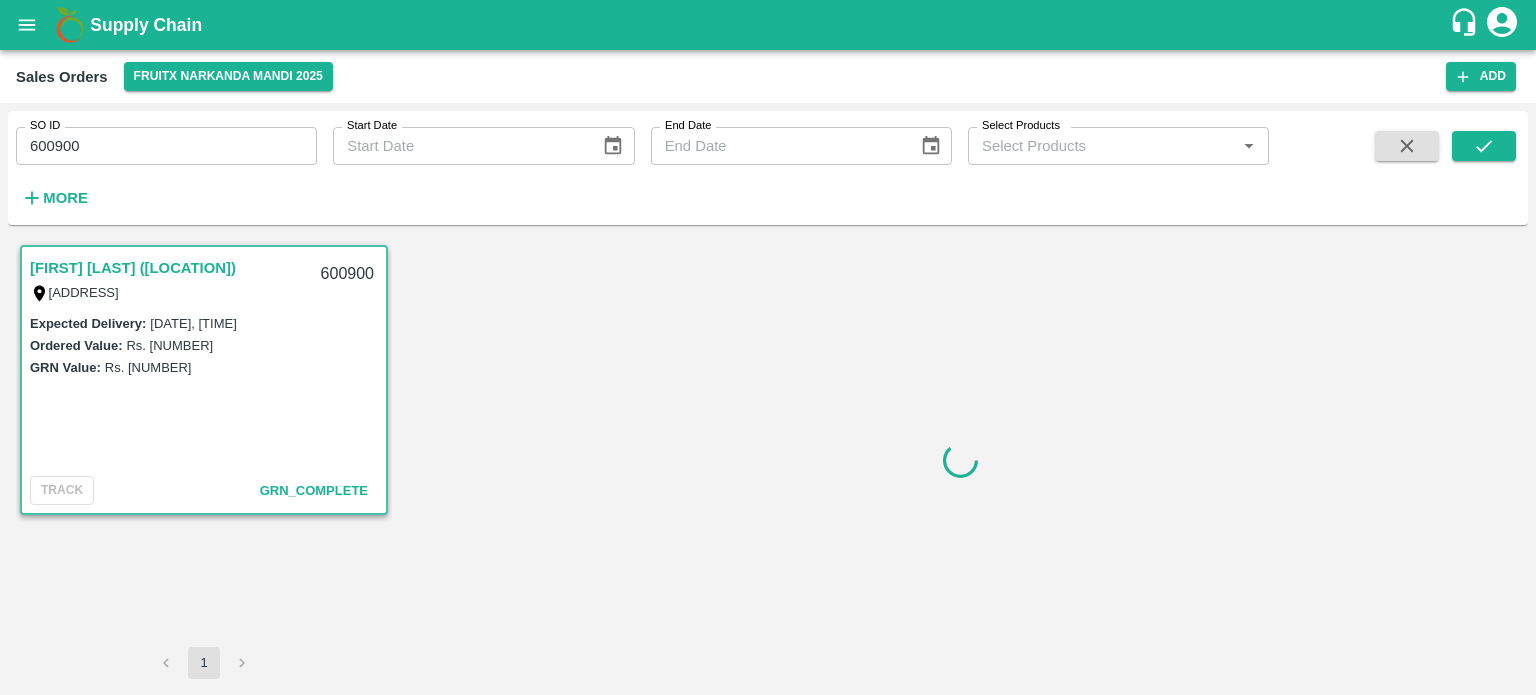 click on "600900" at bounding box center [166, 146] 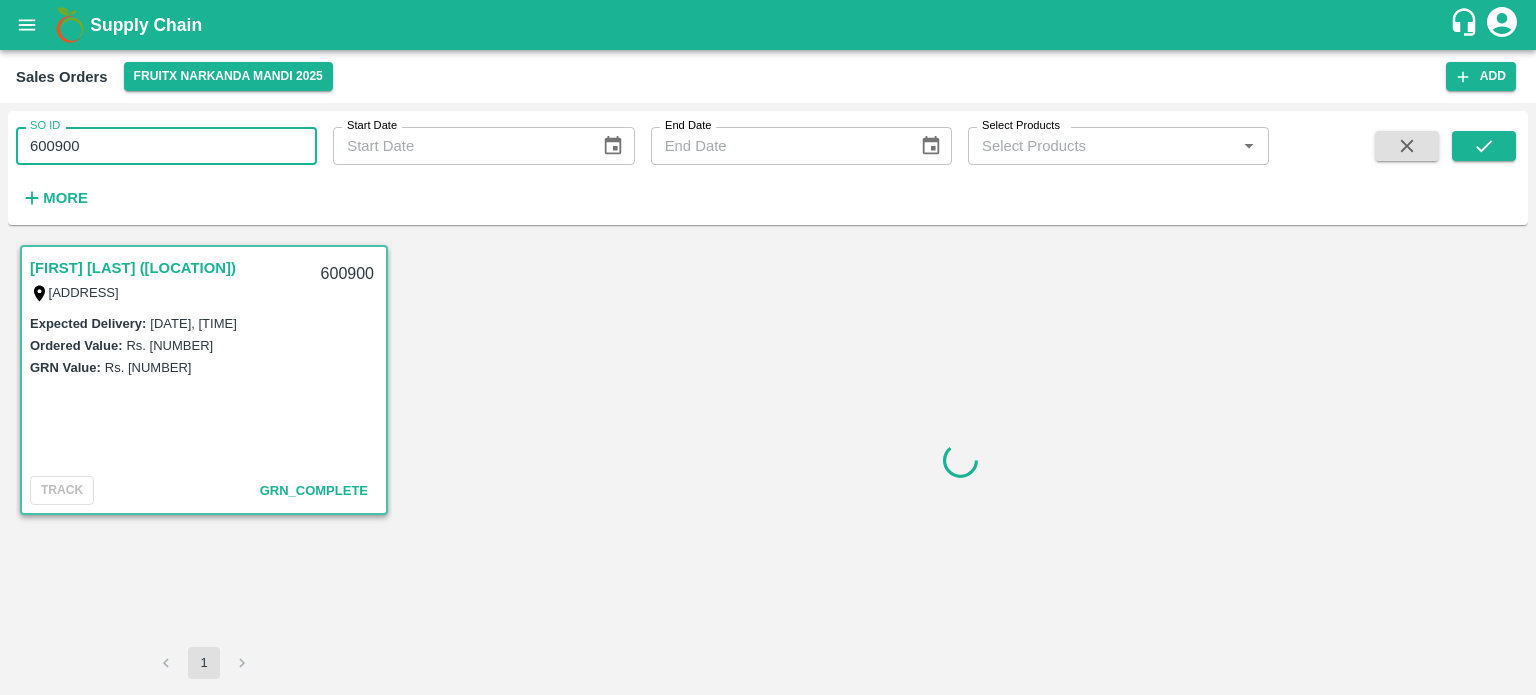 drag, startPoint x: 53, startPoint y: 140, endPoint x: 166, endPoint y: 135, distance: 113.110565 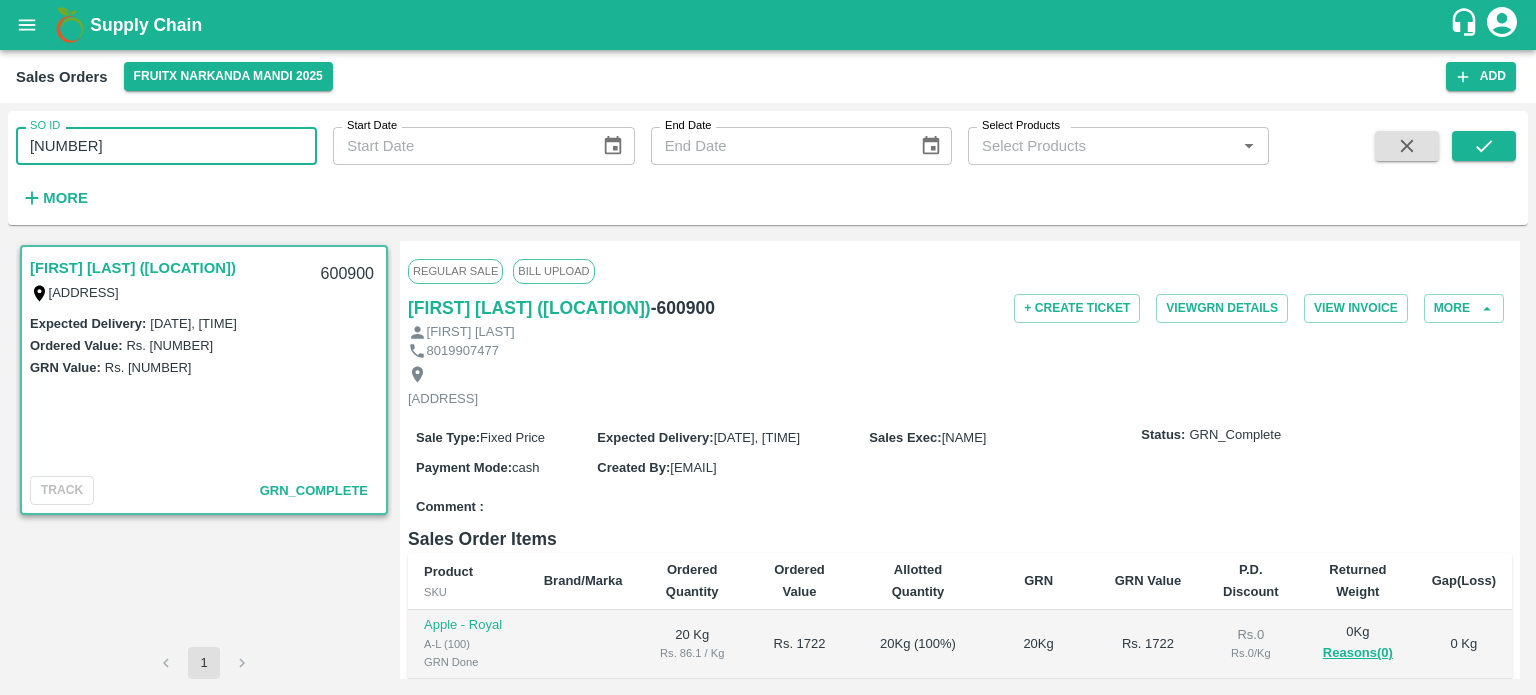 click on "[NUMBER]" at bounding box center (166, 146) 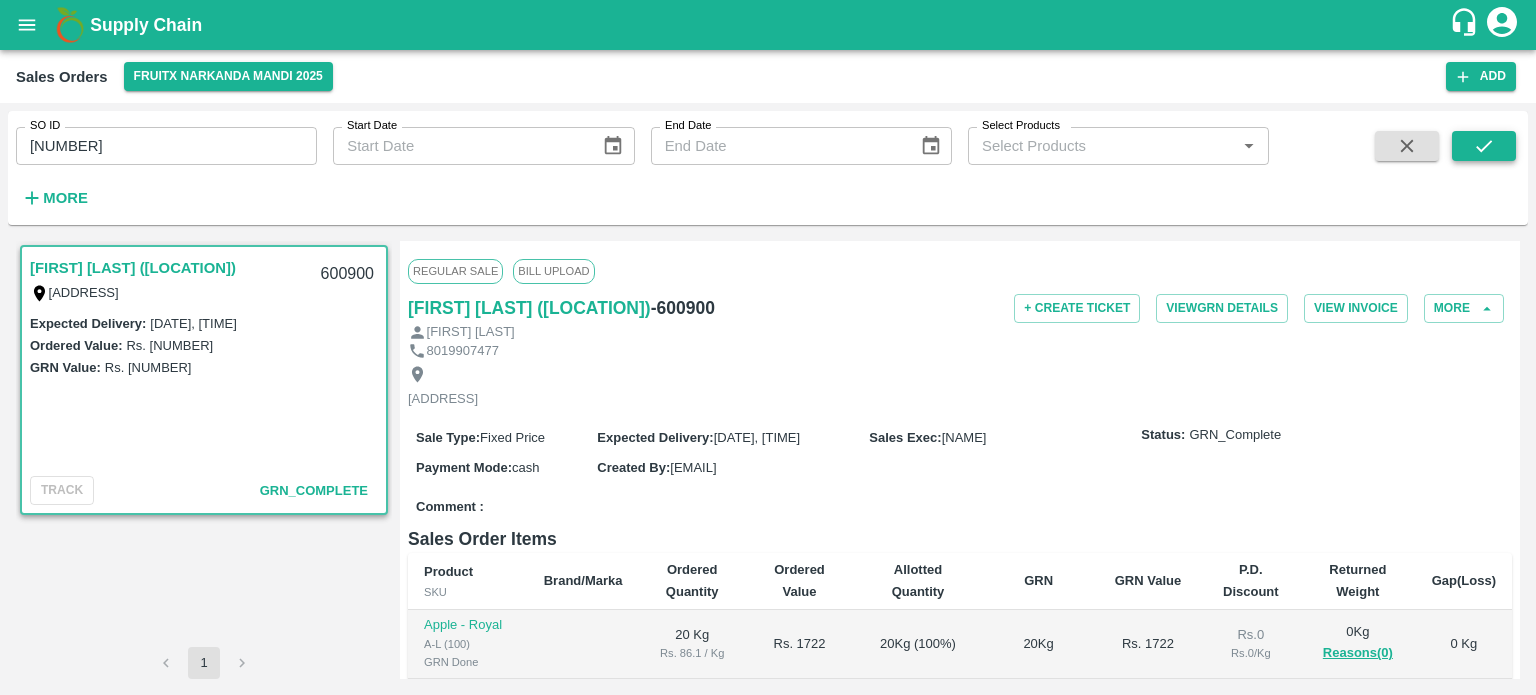 click at bounding box center [1484, 146] 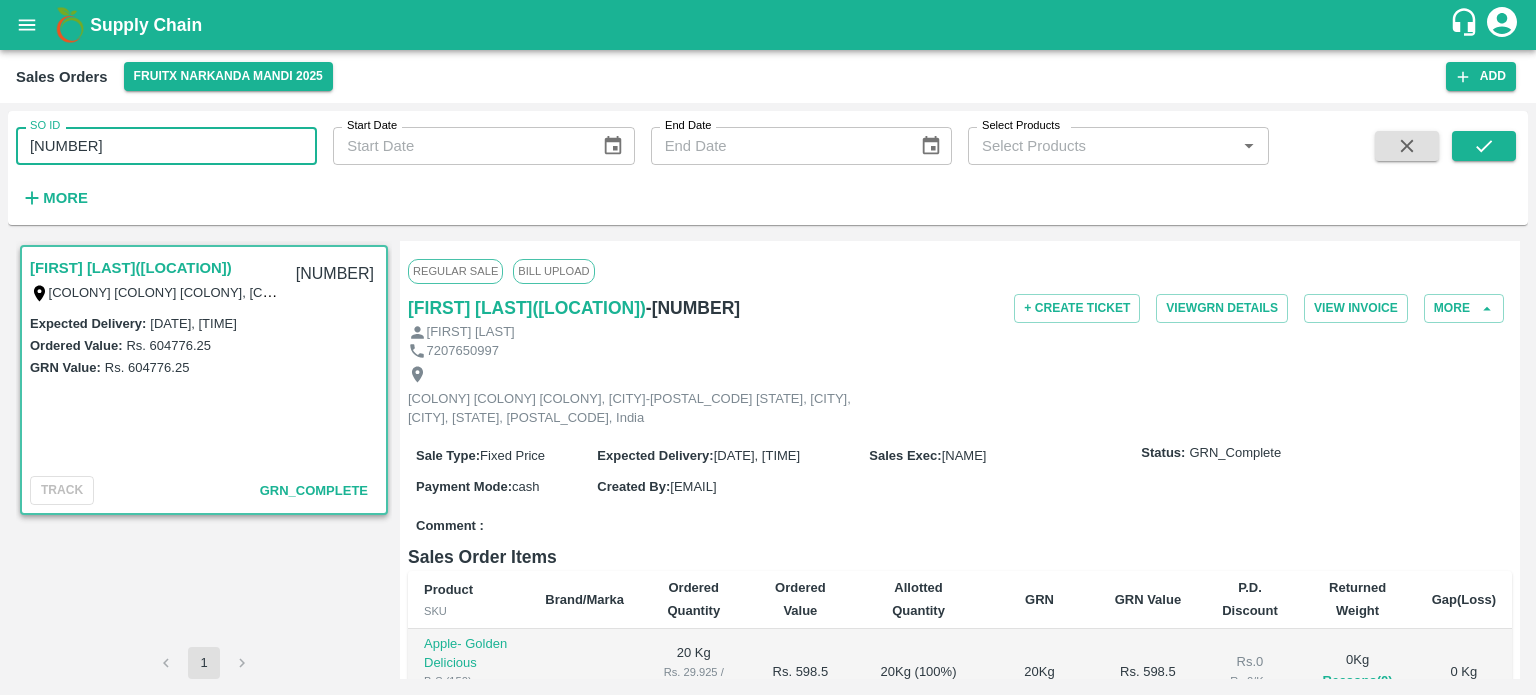 drag, startPoint x: 87, startPoint y: 148, endPoint x: 165, endPoint y: 146, distance: 78.025635 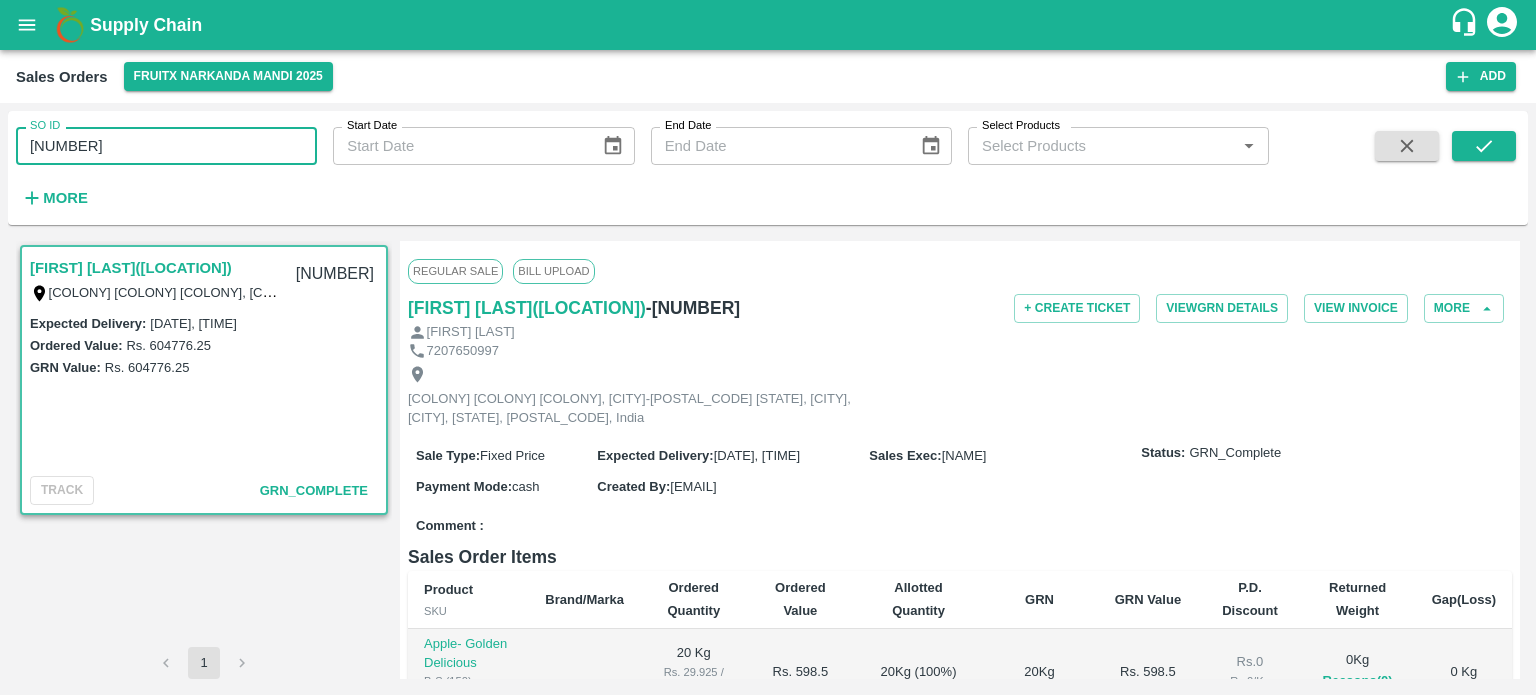 click on "[NUMBER]" at bounding box center (166, 146) 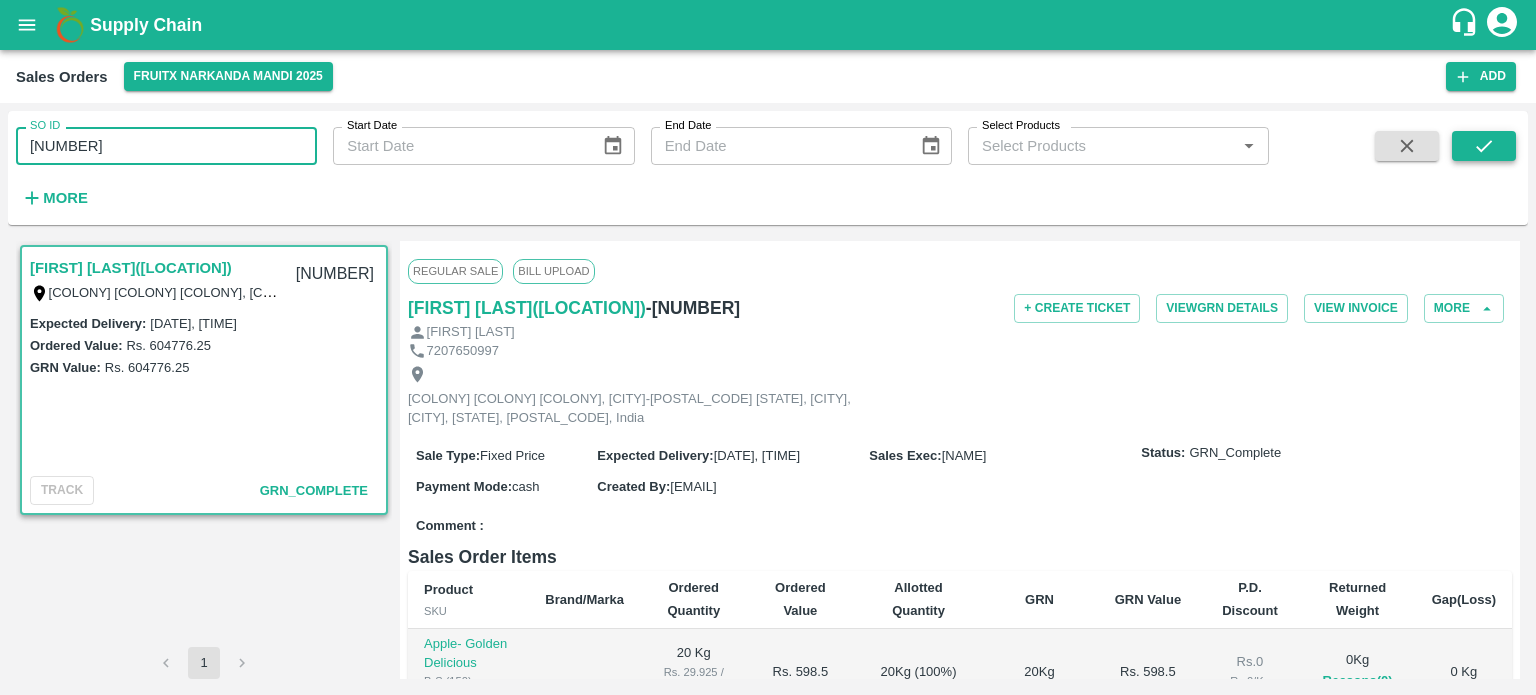 click 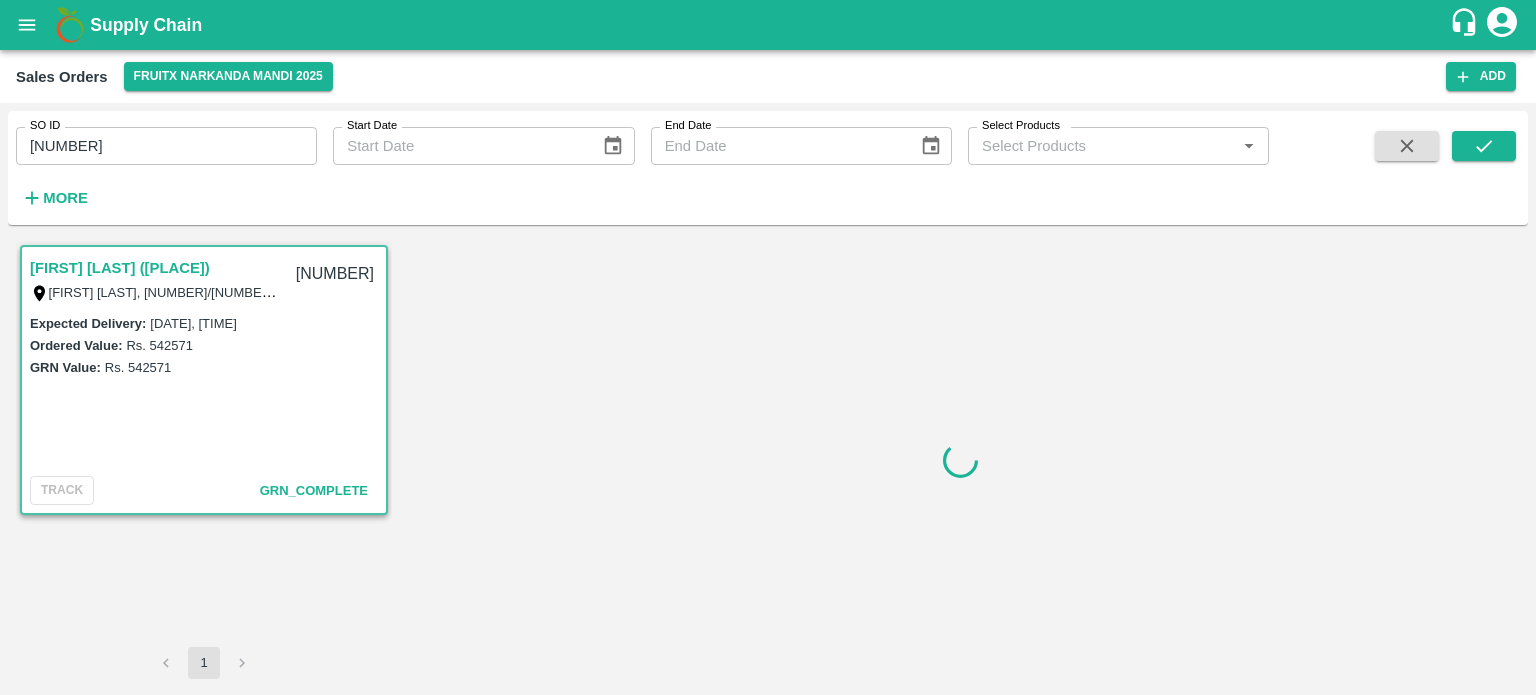 click on "SO ID [NUMBER] SO ID" at bounding box center (158, 138) 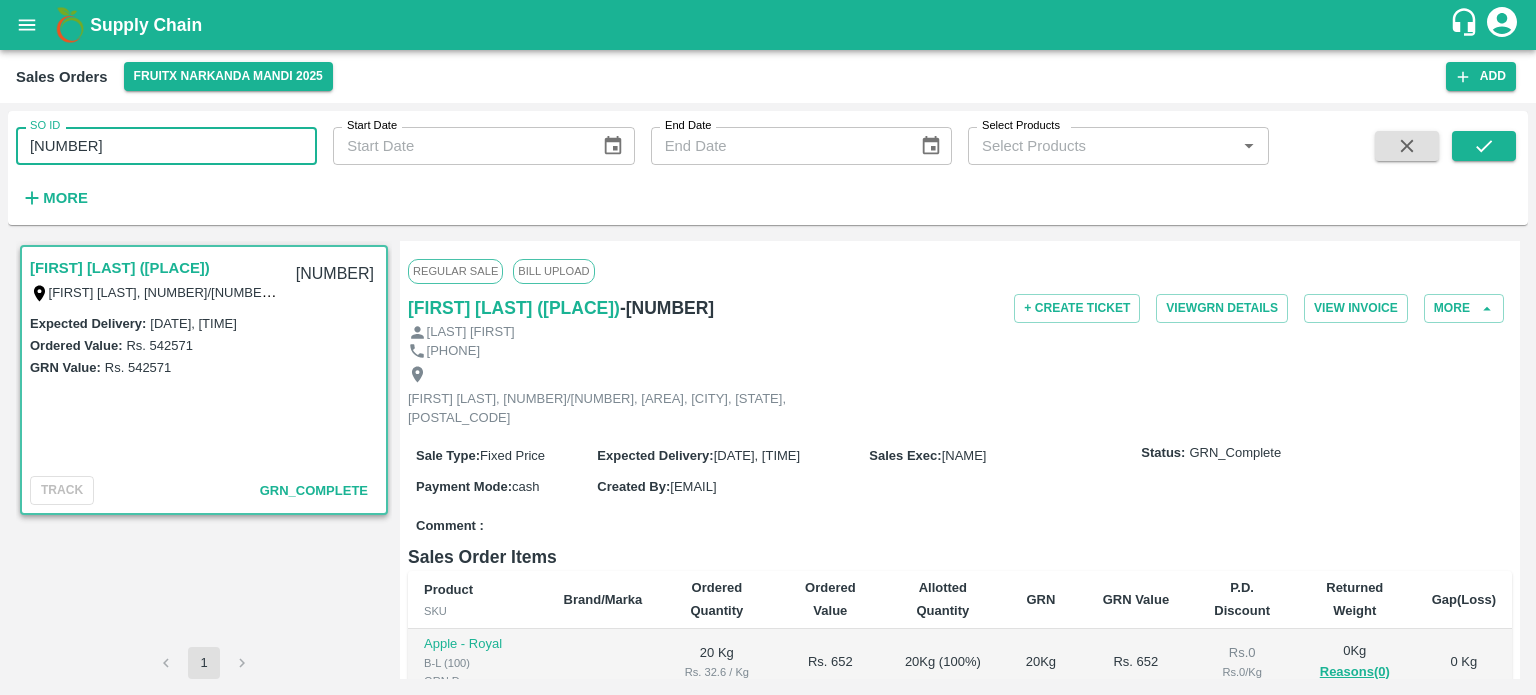 drag, startPoint x: 61, startPoint y: 136, endPoint x: 164, endPoint y: 137, distance: 103.00485 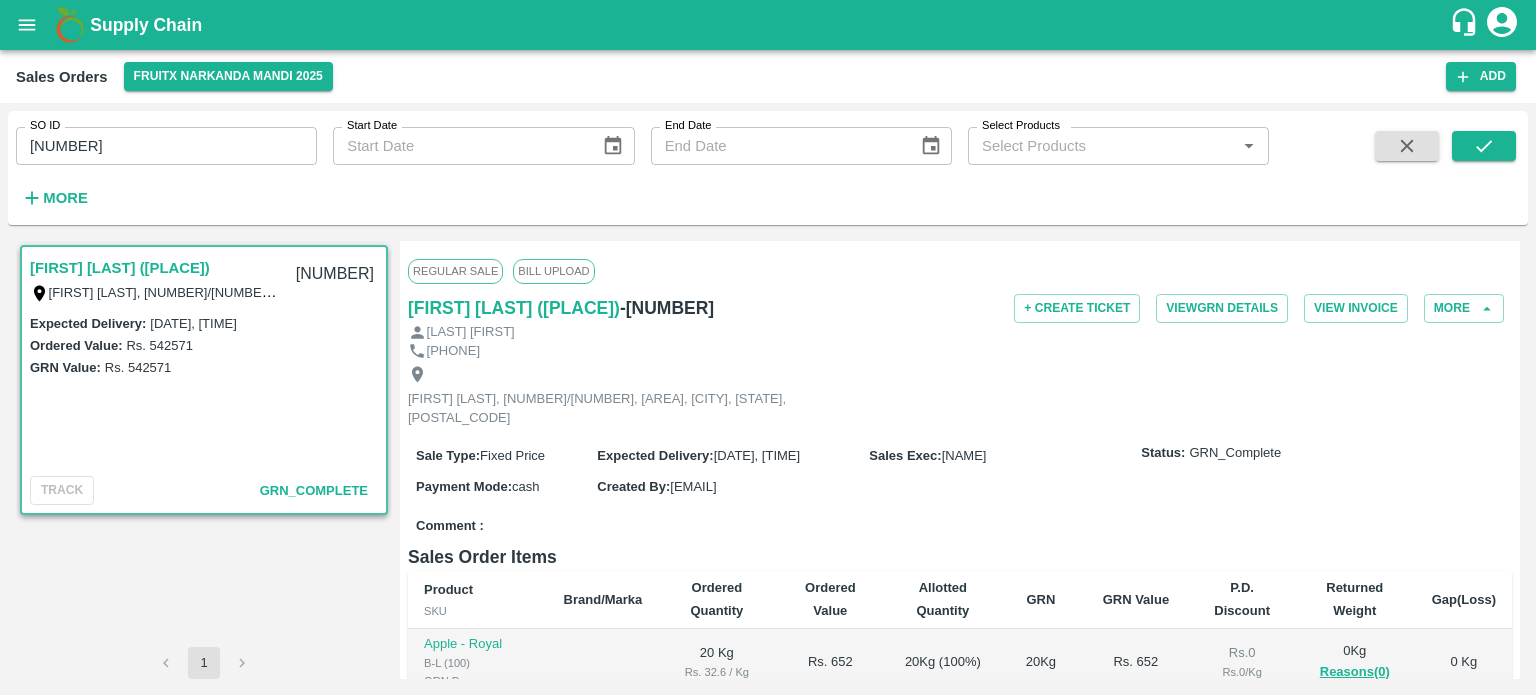 click on "SO ID [NUMBER] SO ID Start Date Start Date End Date End Date Select Products Select Products   * More" at bounding box center (634, 163) 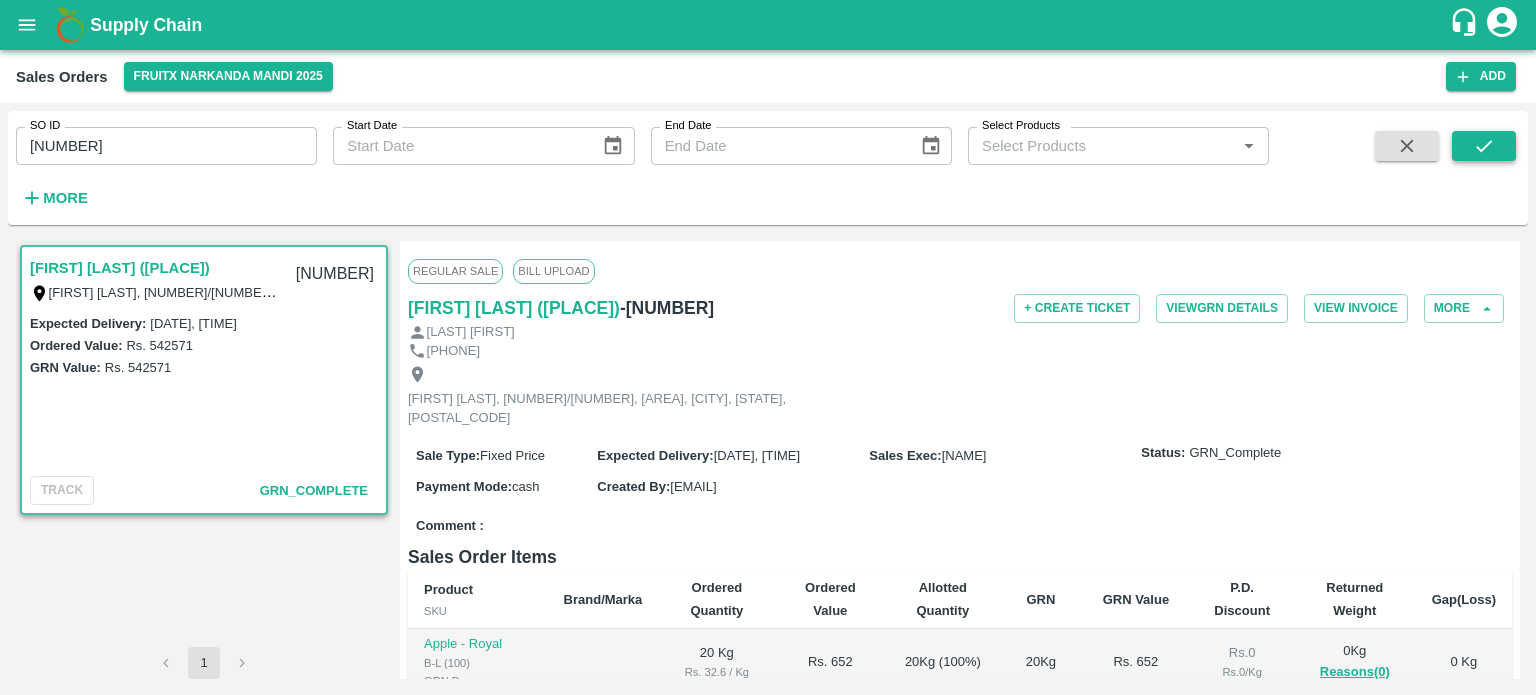 click at bounding box center [1484, 146] 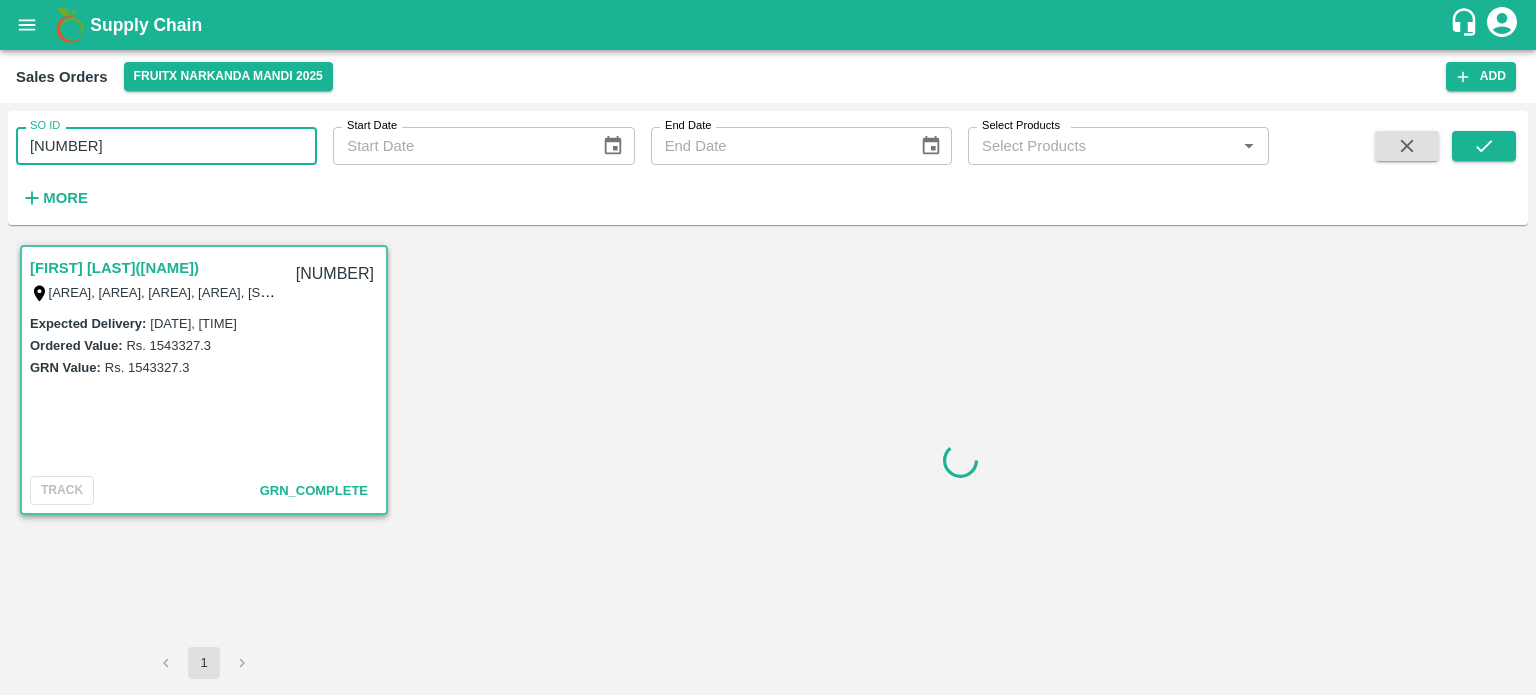 click on "[NUMBER]" at bounding box center [166, 146] 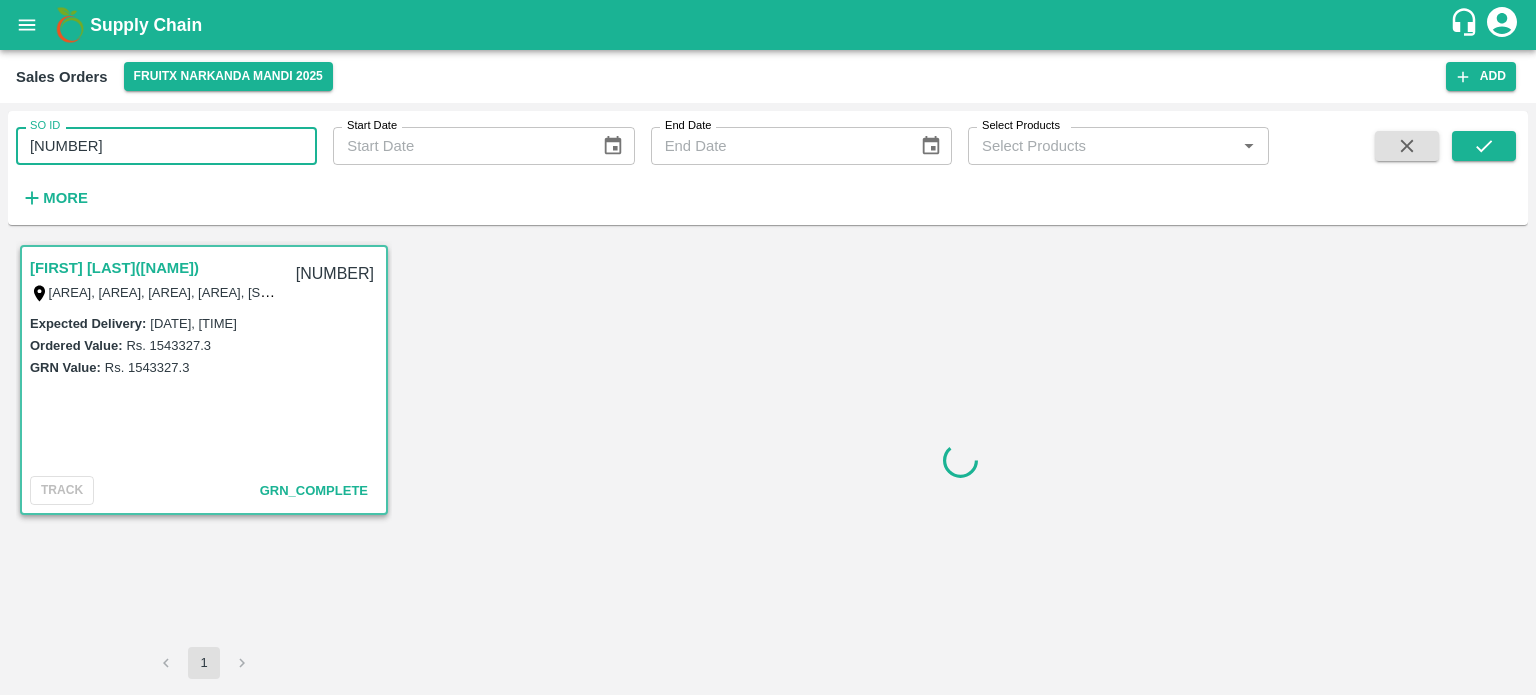 click on "[NUMBER]" at bounding box center (166, 146) 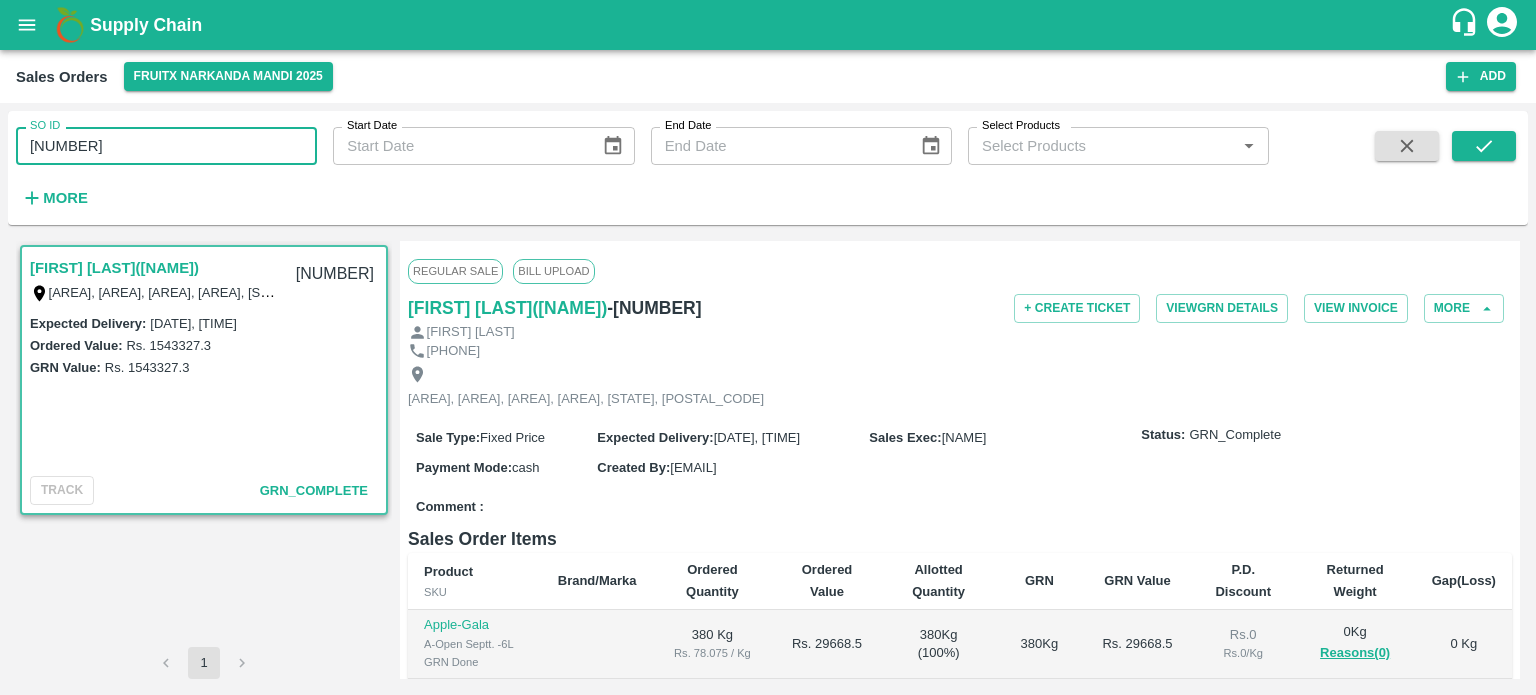 click on "[NUMBER]" at bounding box center (166, 146) 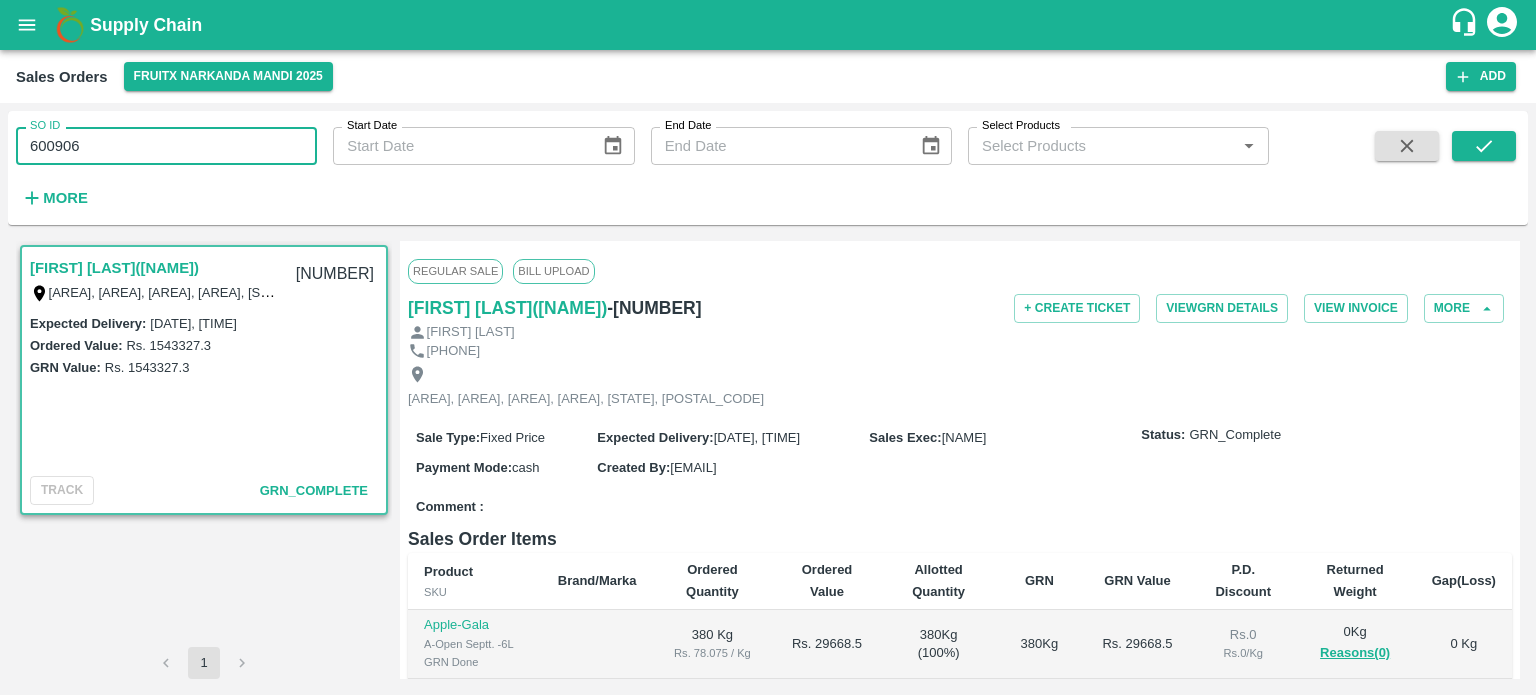 click on "SO ID [NUMBER] SO ID Start Date Start Date End Date End Date Select Products Select Products   * More" at bounding box center [634, 163] 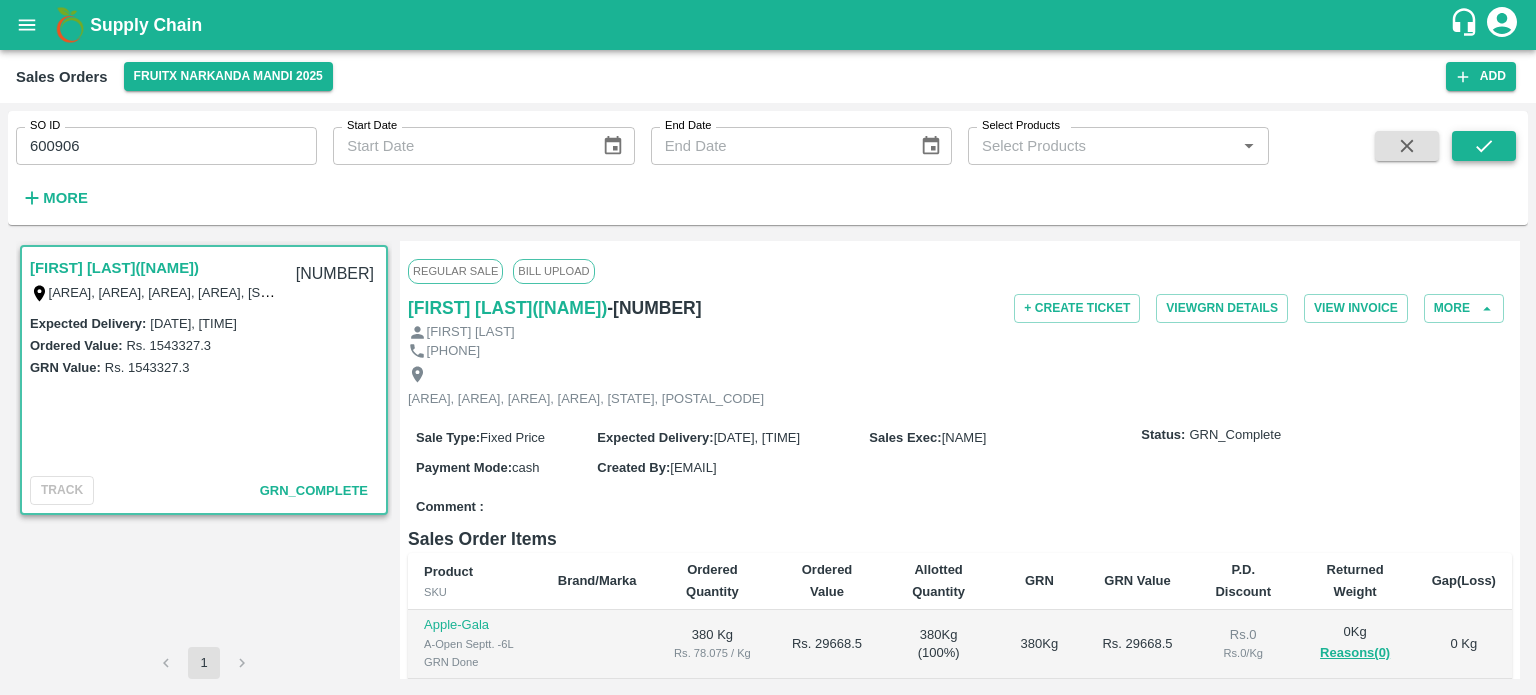 click at bounding box center (1484, 146) 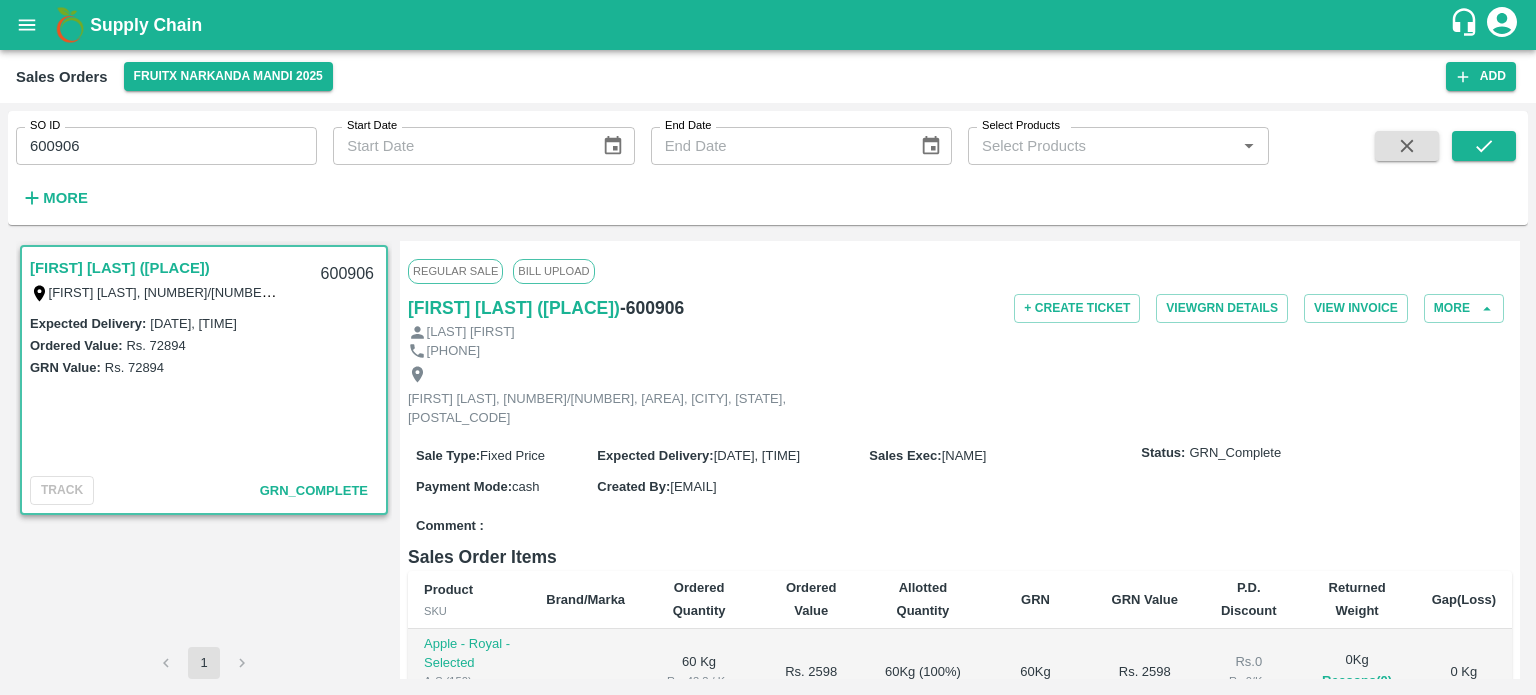 click on "600906" at bounding box center (166, 146) 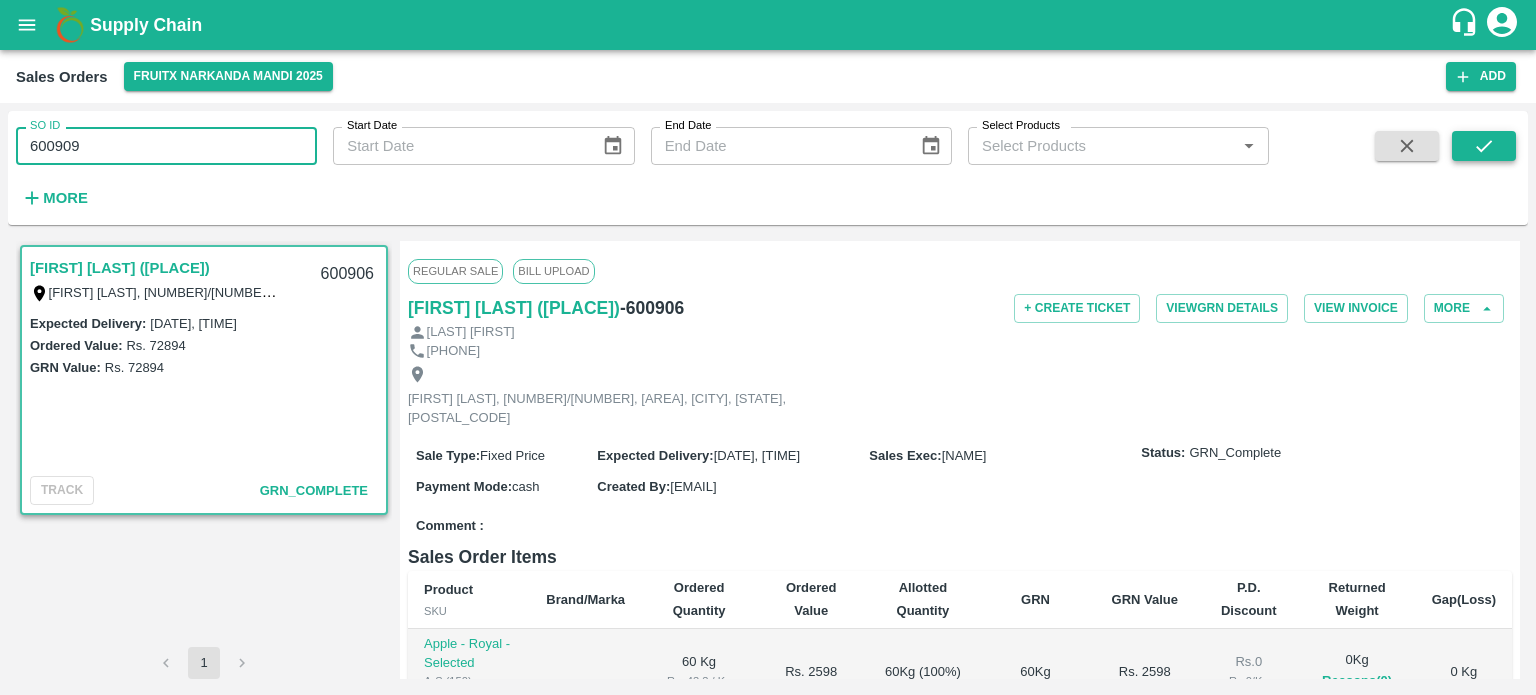 click 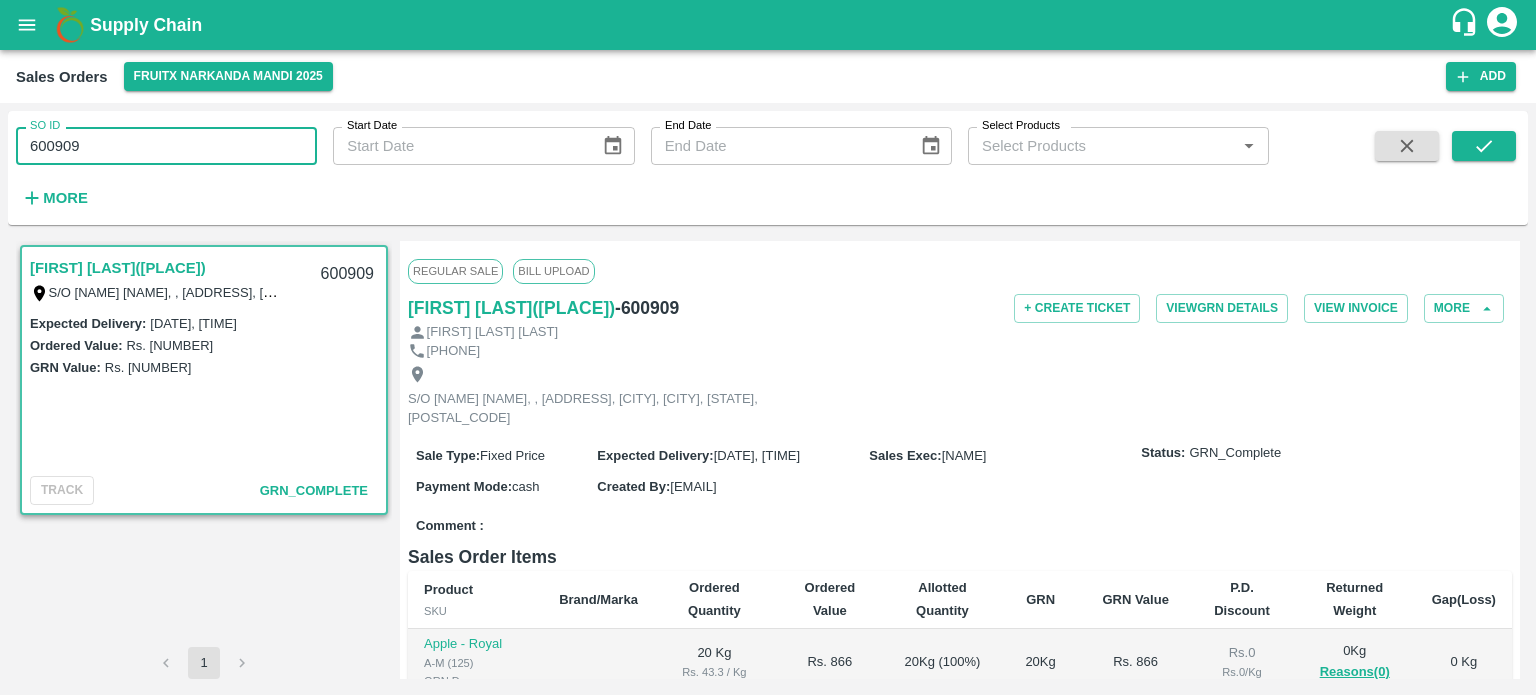 click on "600909" at bounding box center [166, 146] 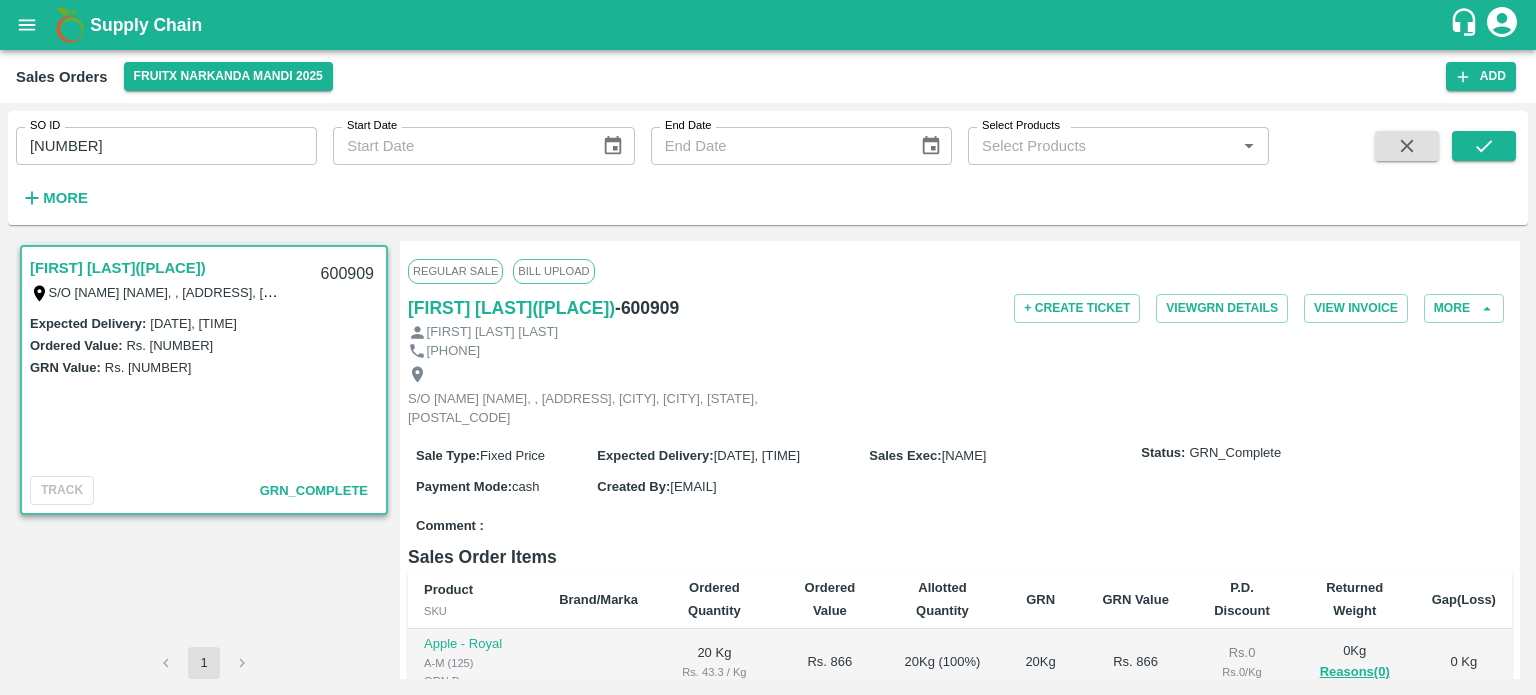 click on "SO ID 600905 SO ID Start Date Start Date End Date End Date Select Products Select Products   * More" at bounding box center [768, 168] 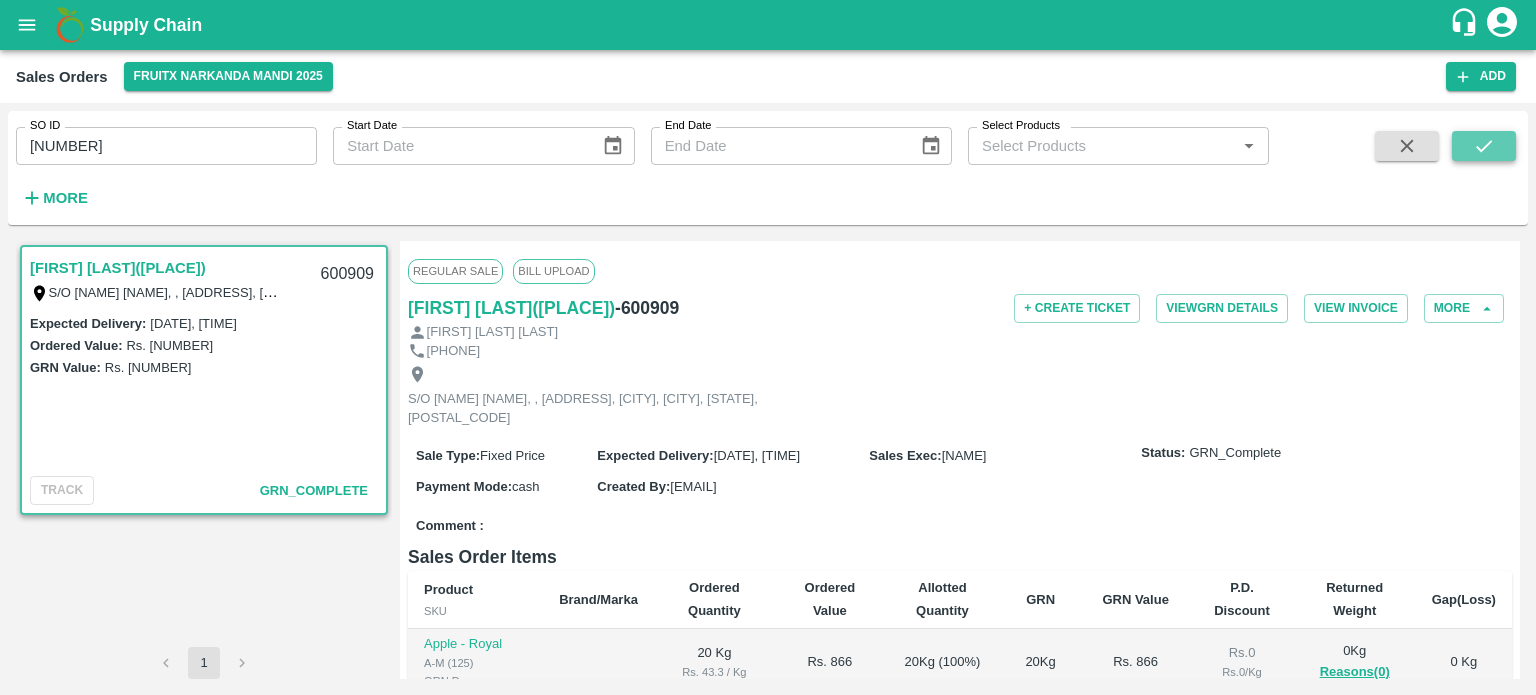click 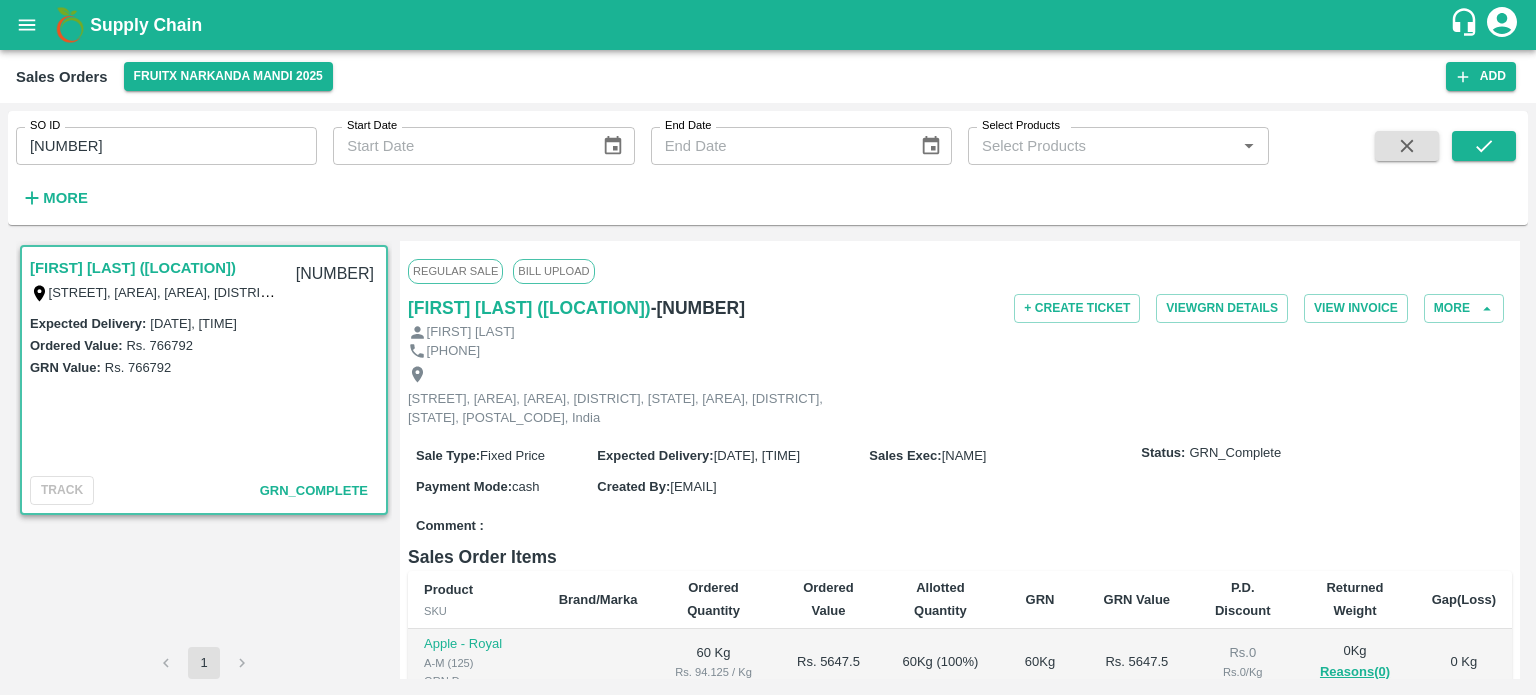 click on "[NUMBER]" at bounding box center (166, 146) 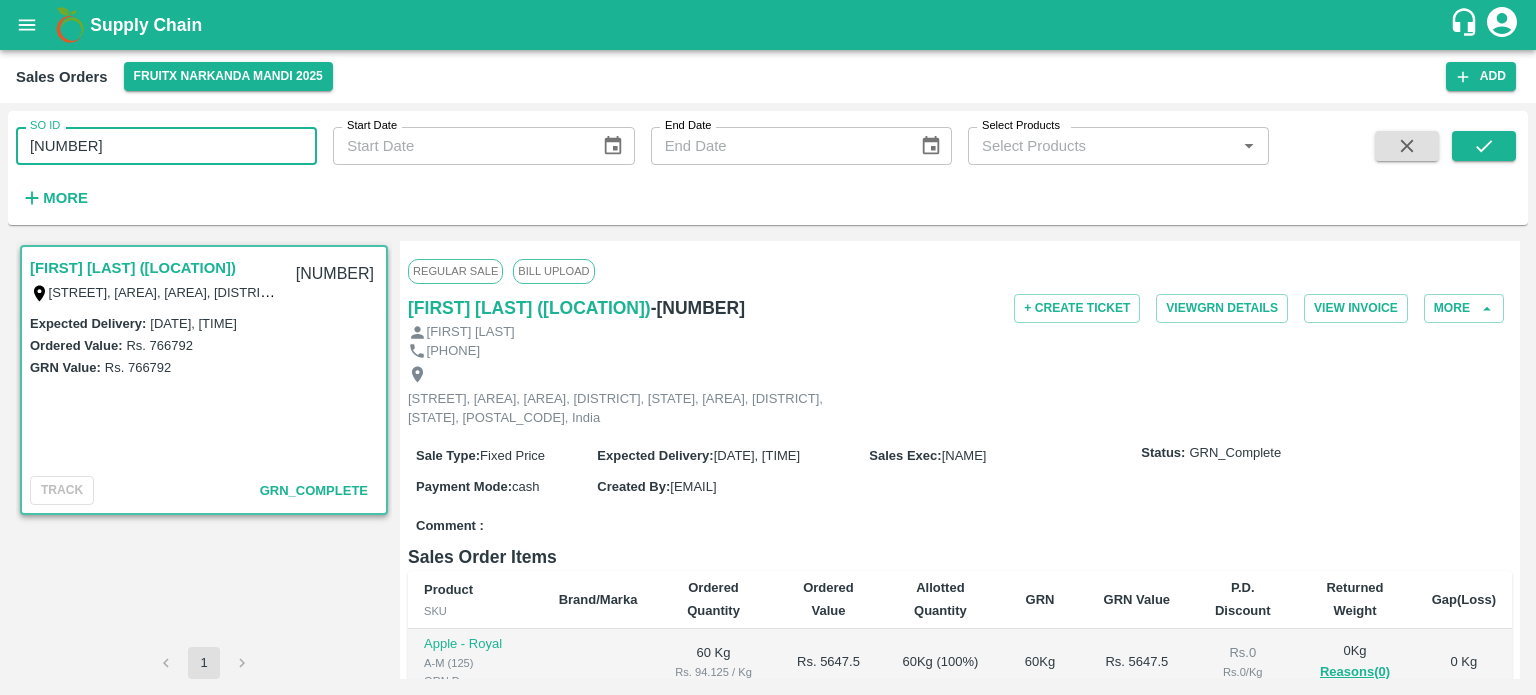 click on "[NUMBER]" at bounding box center (166, 146) 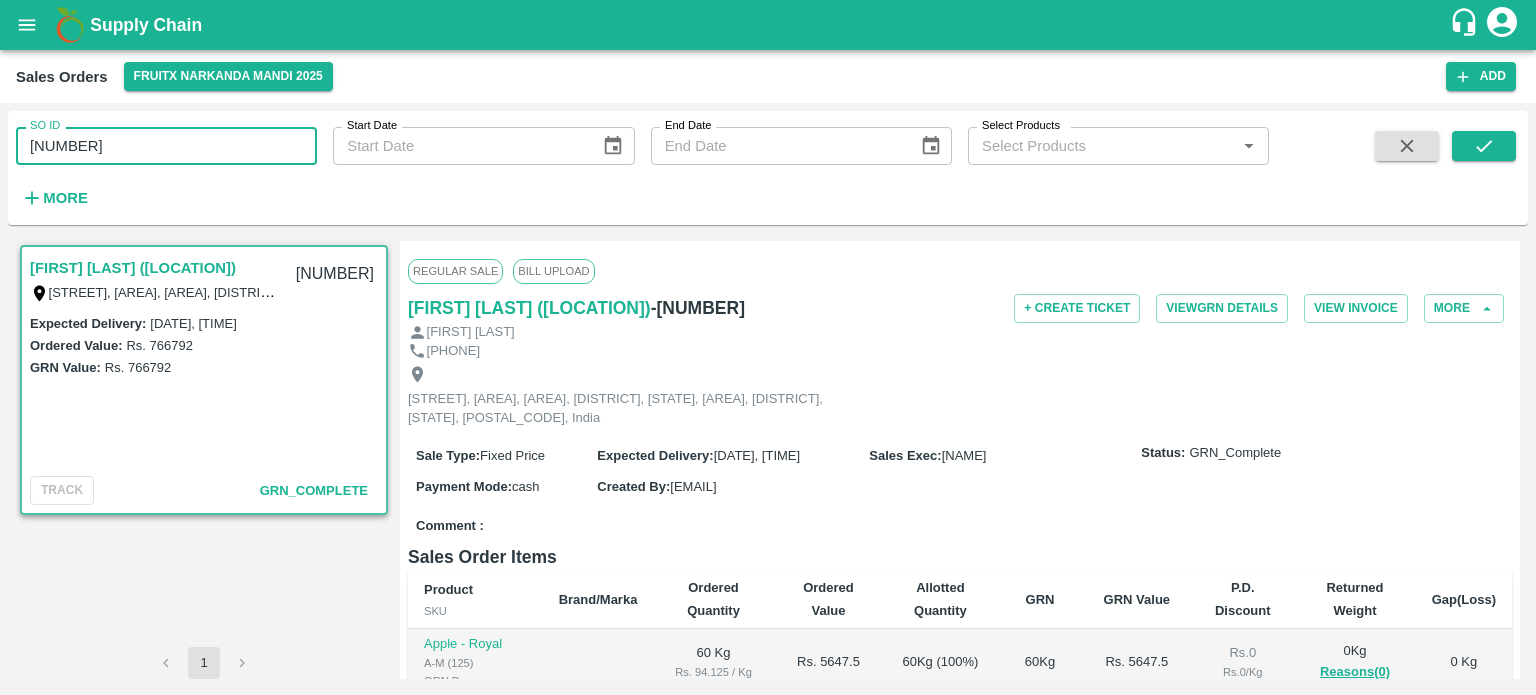 click 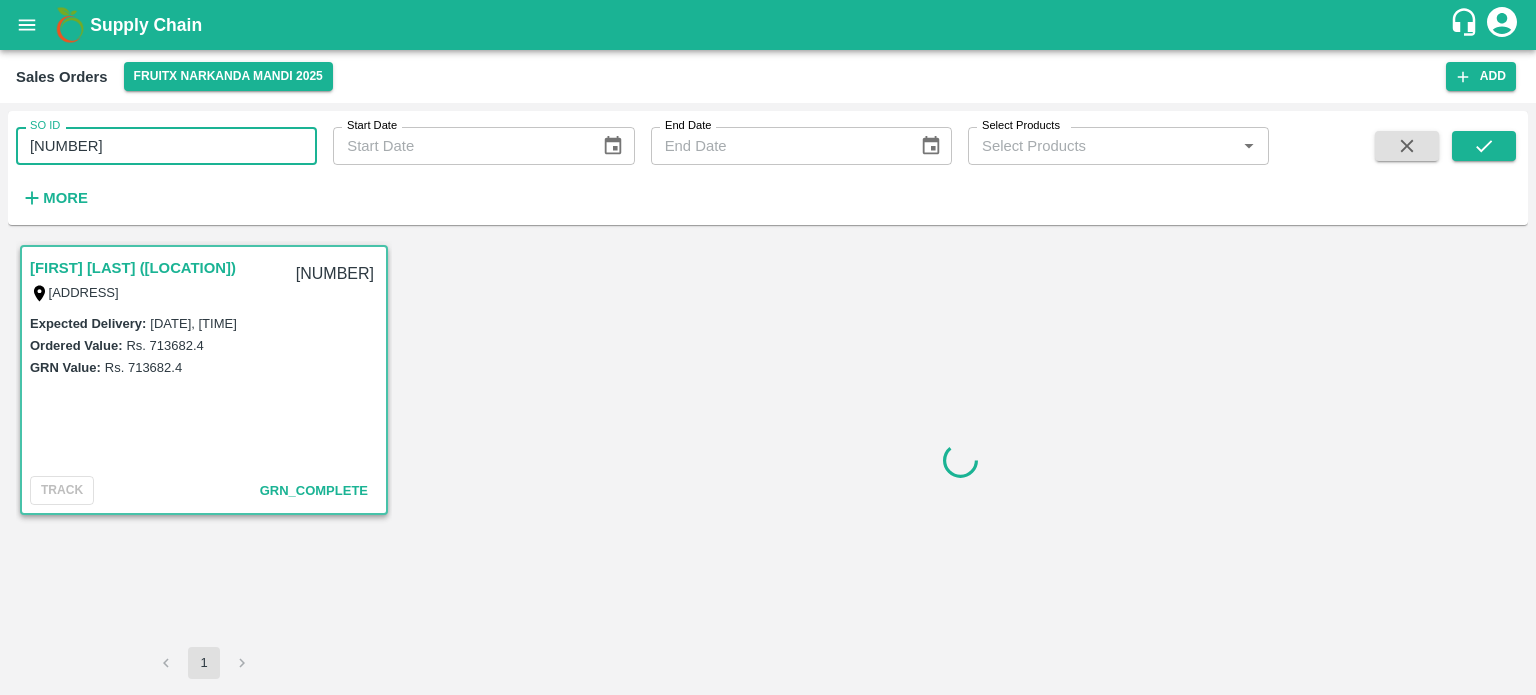 click on "[NUMBER]" at bounding box center [166, 146] 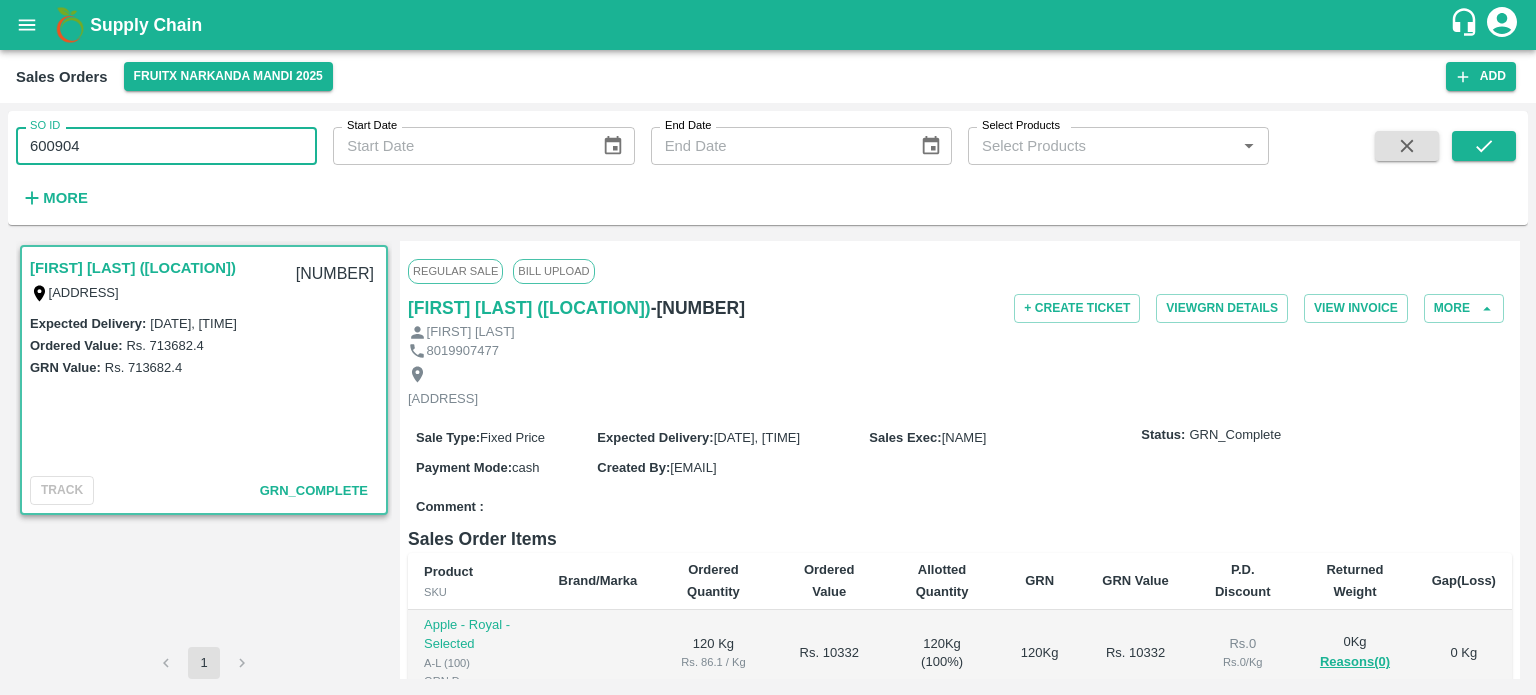 click on "600904" at bounding box center (166, 146) 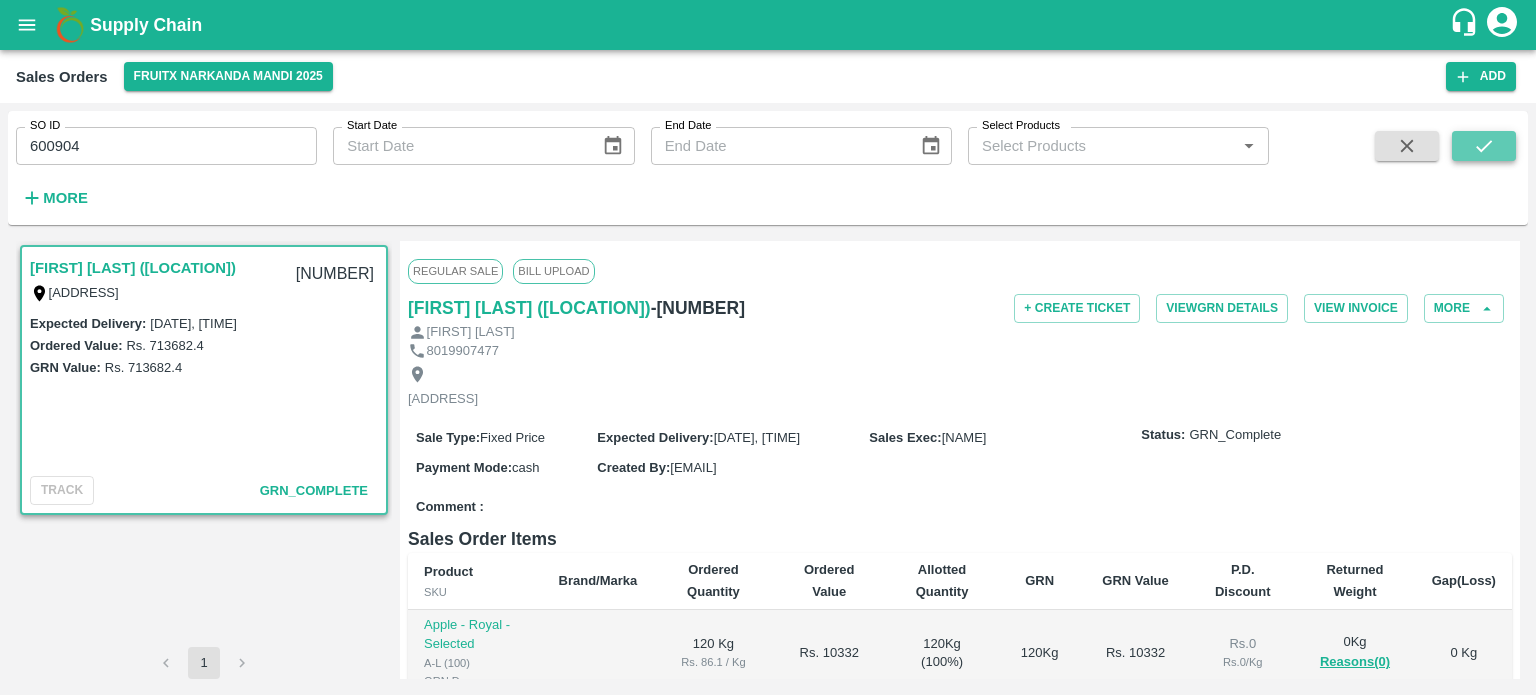 click at bounding box center [1484, 146] 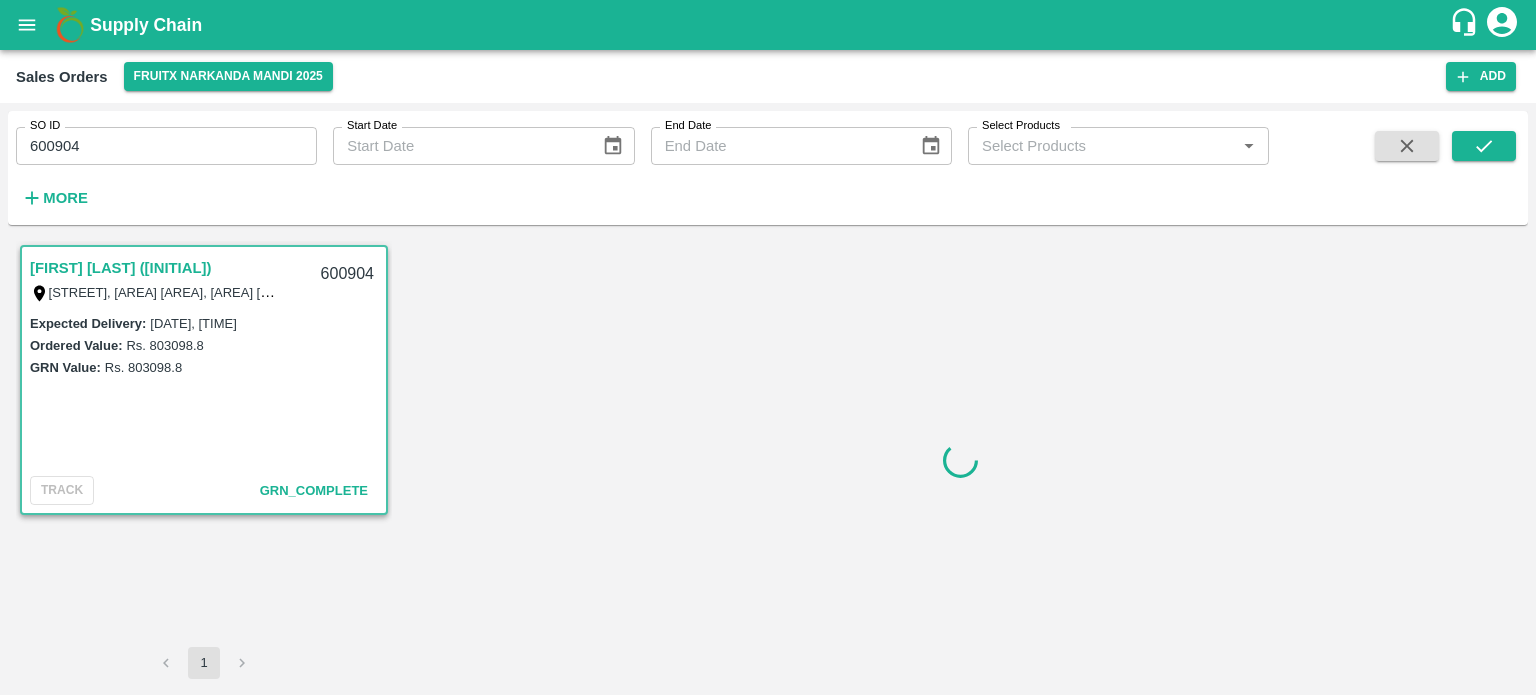 click on "SO ID [NUMBER] SO ID" at bounding box center [158, 138] 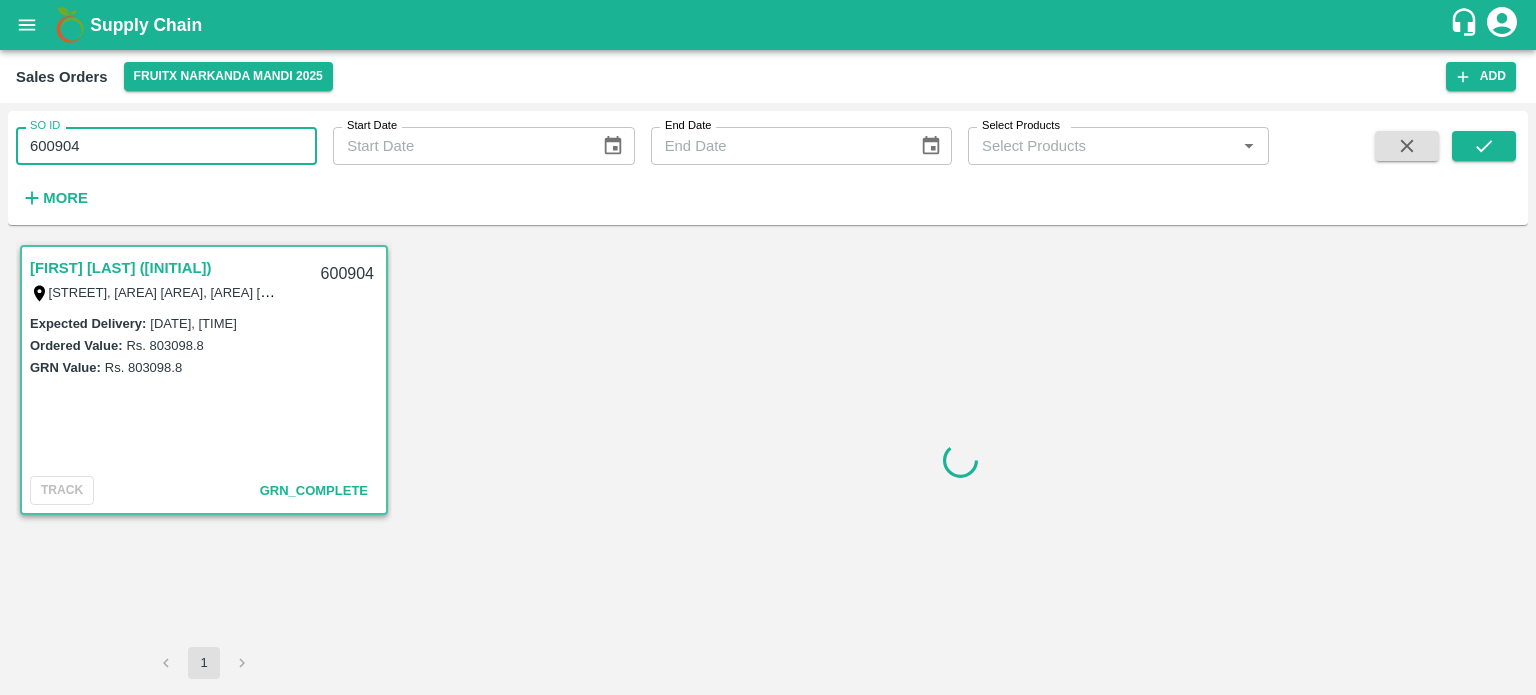 drag, startPoint x: 66, startPoint y: 144, endPoint x: 195, endPoint y: 130, distance: 129.75746 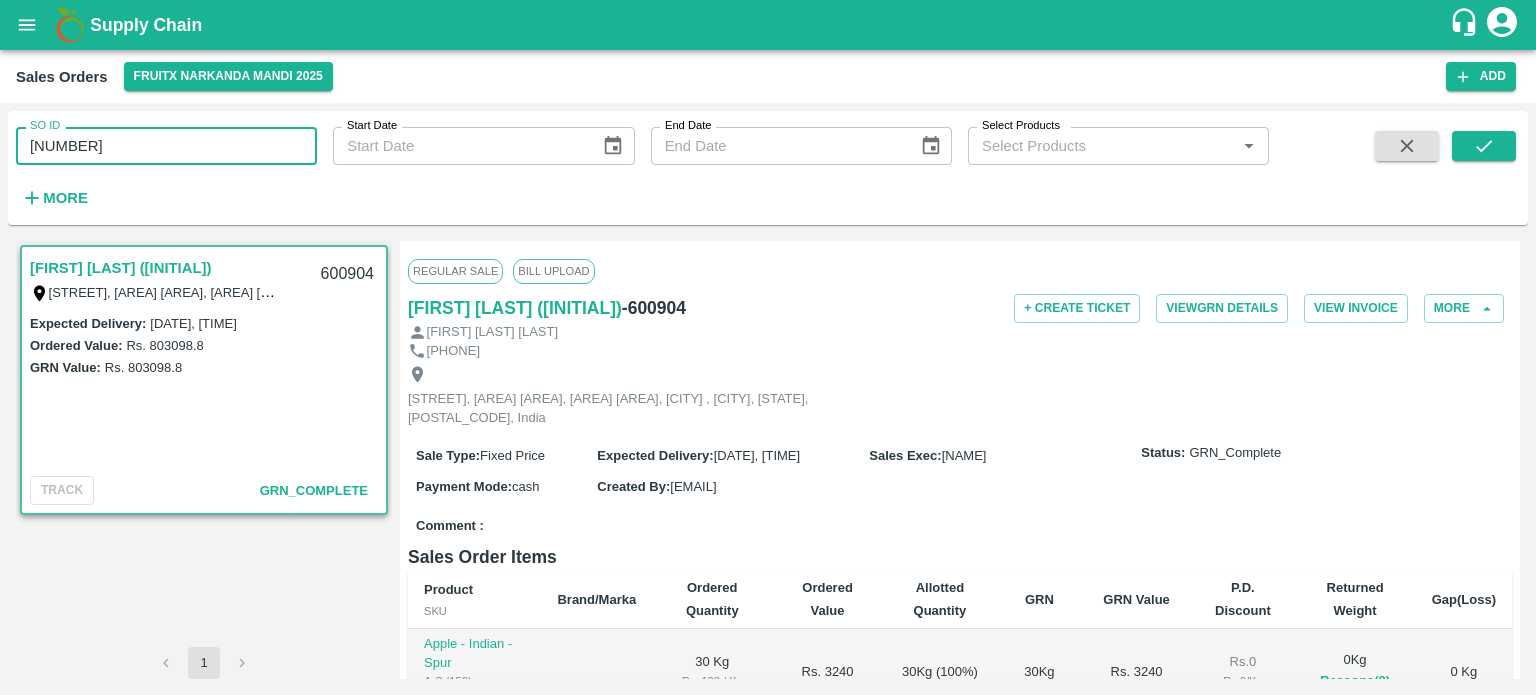 click on "[NUMBER]" at bounding box center [166, 146] 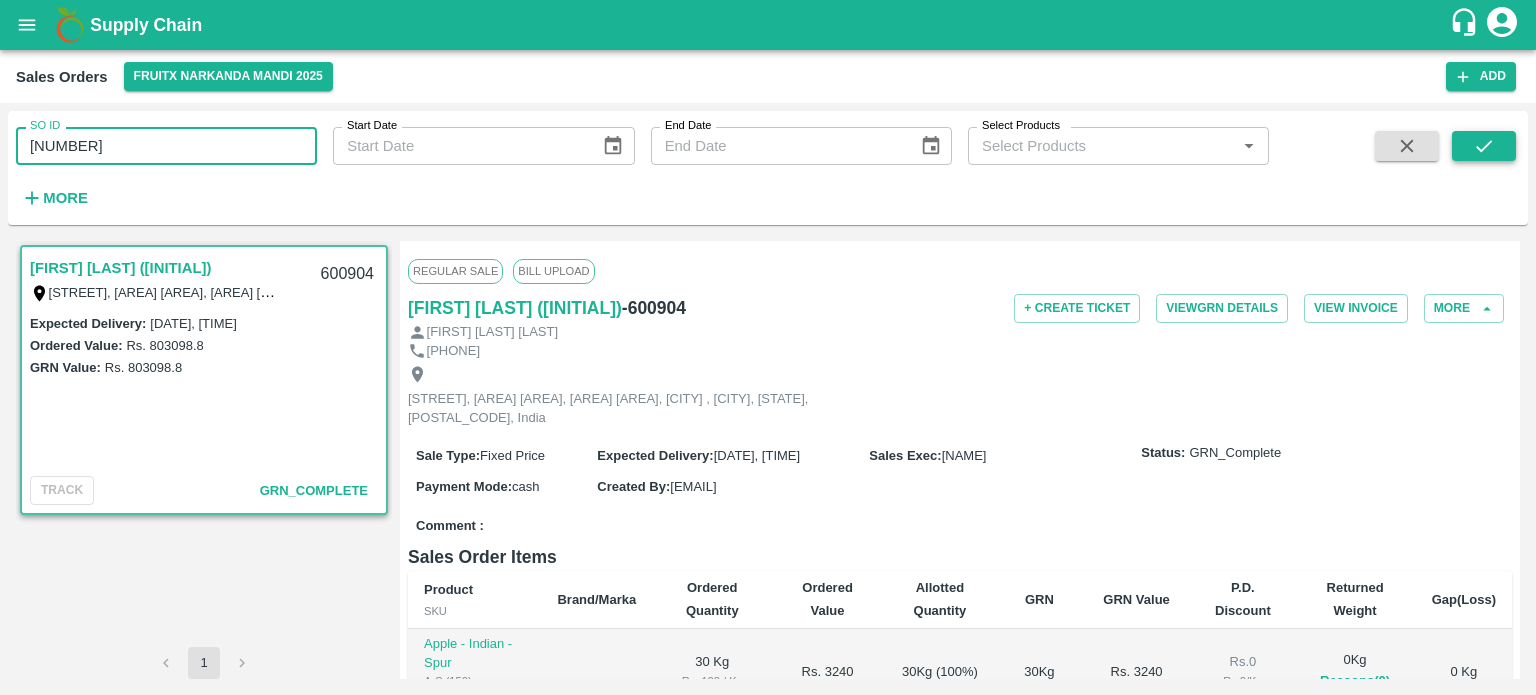 click at bounding box center (1484, 146) 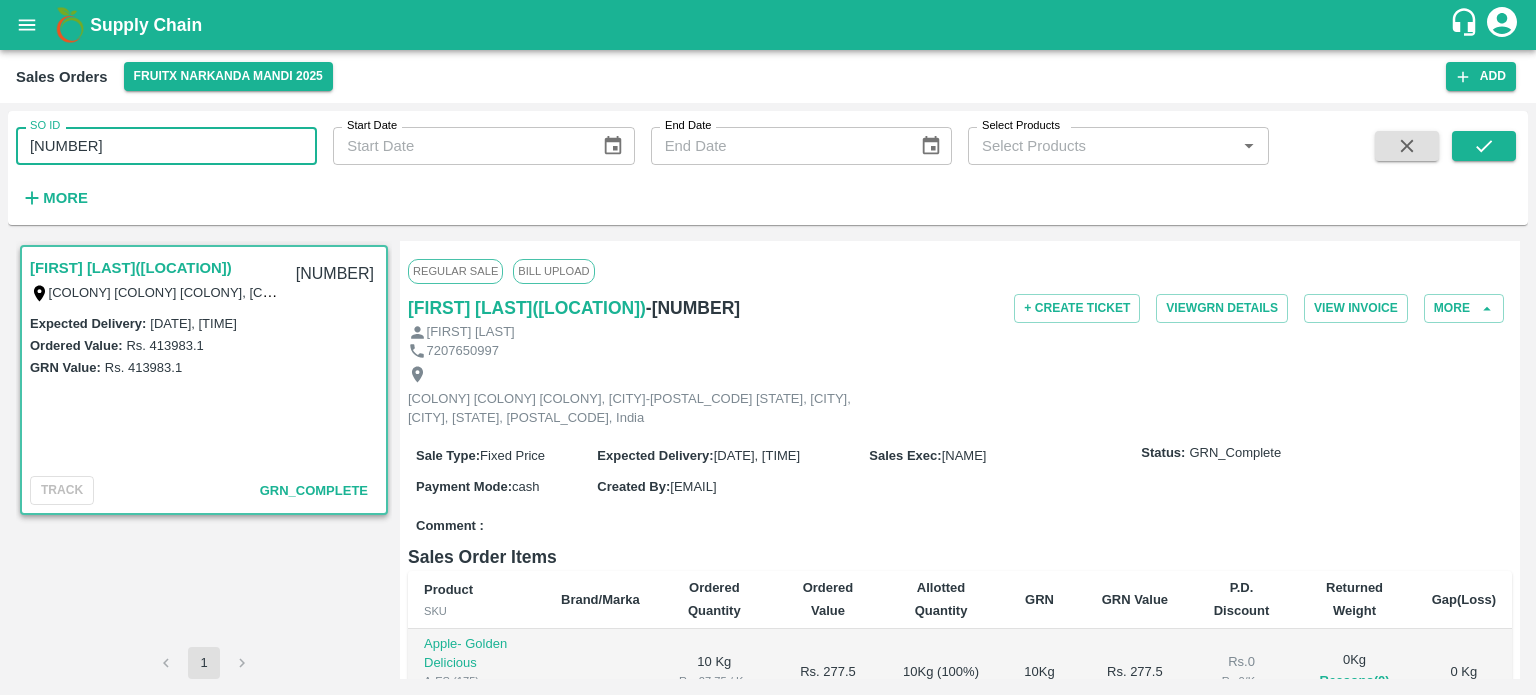 drag, startPoint x: 60, startPoint y: 145, endPoint x: 258, endPoint y: 135, distance: 198.25237 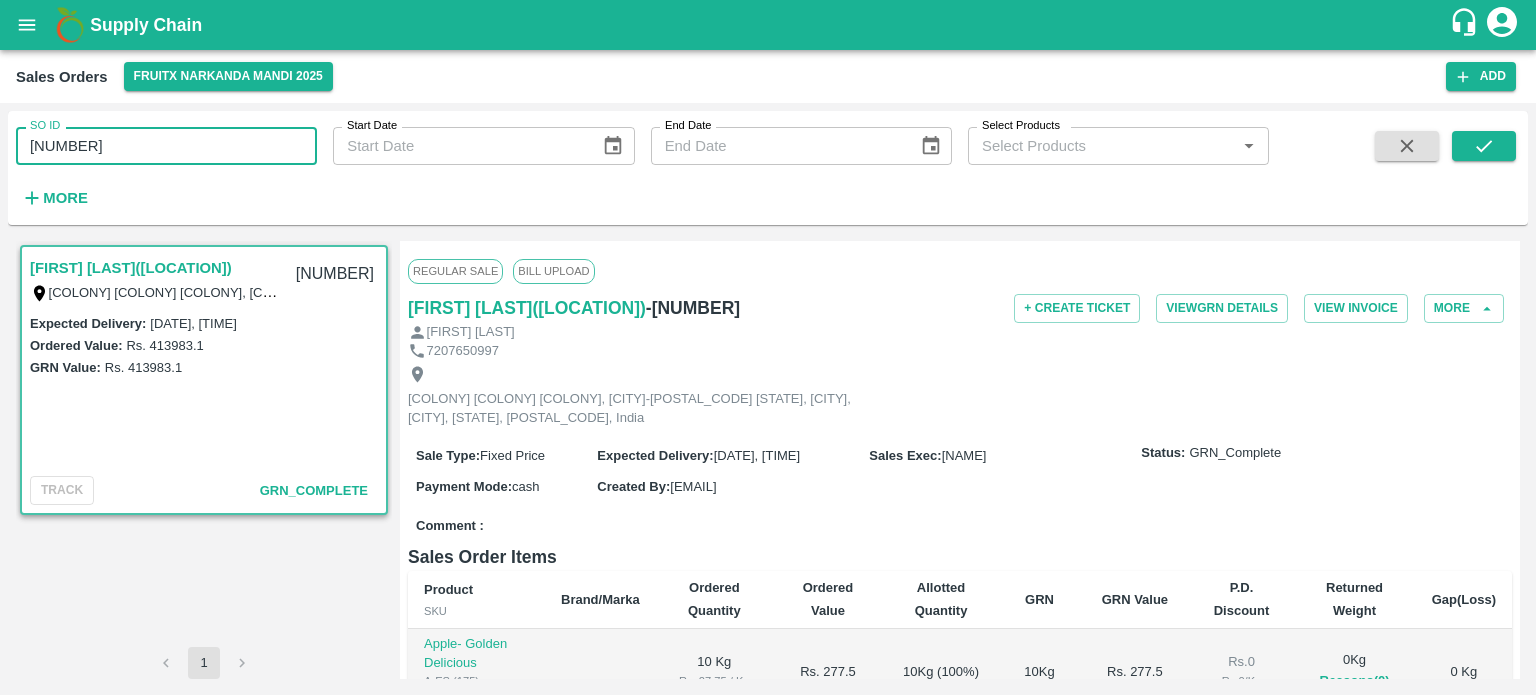 click on "[NUMBER]" at bounding box center [166, 146] 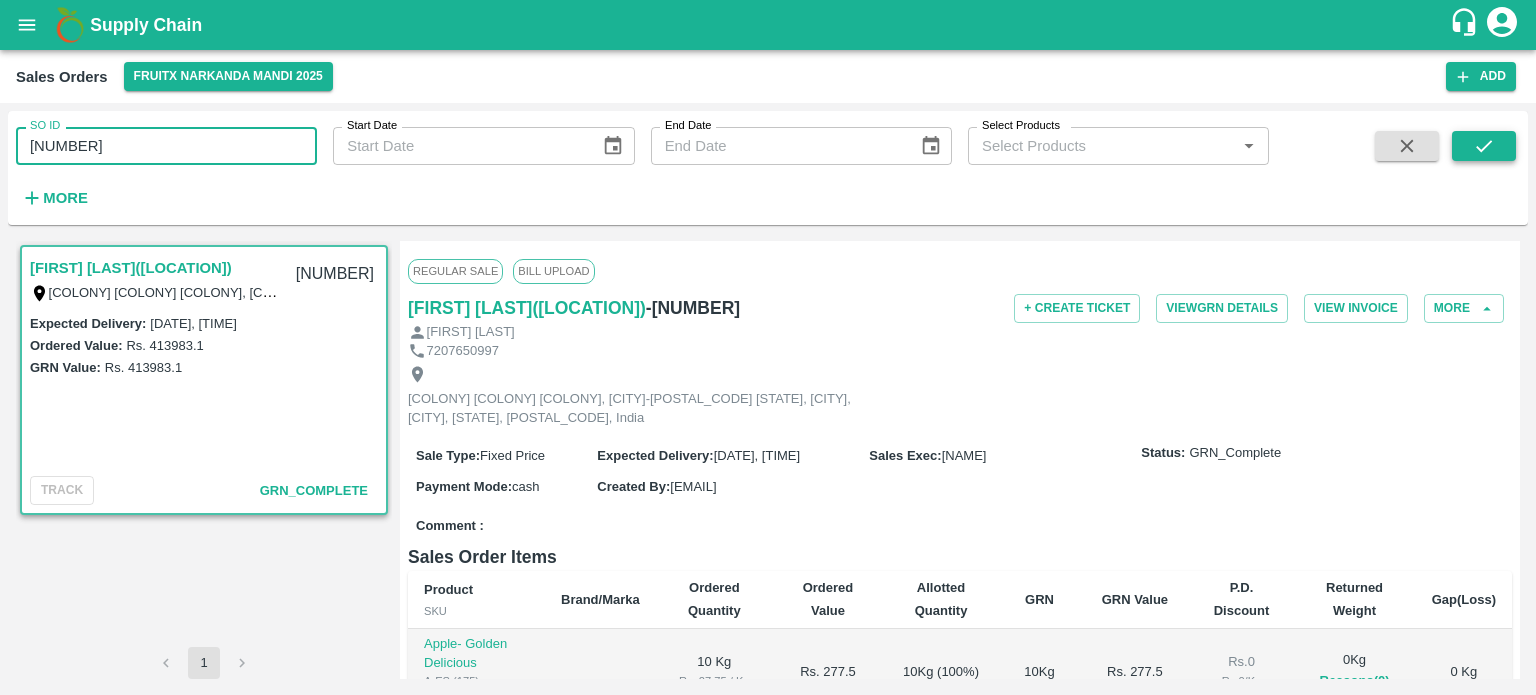 click 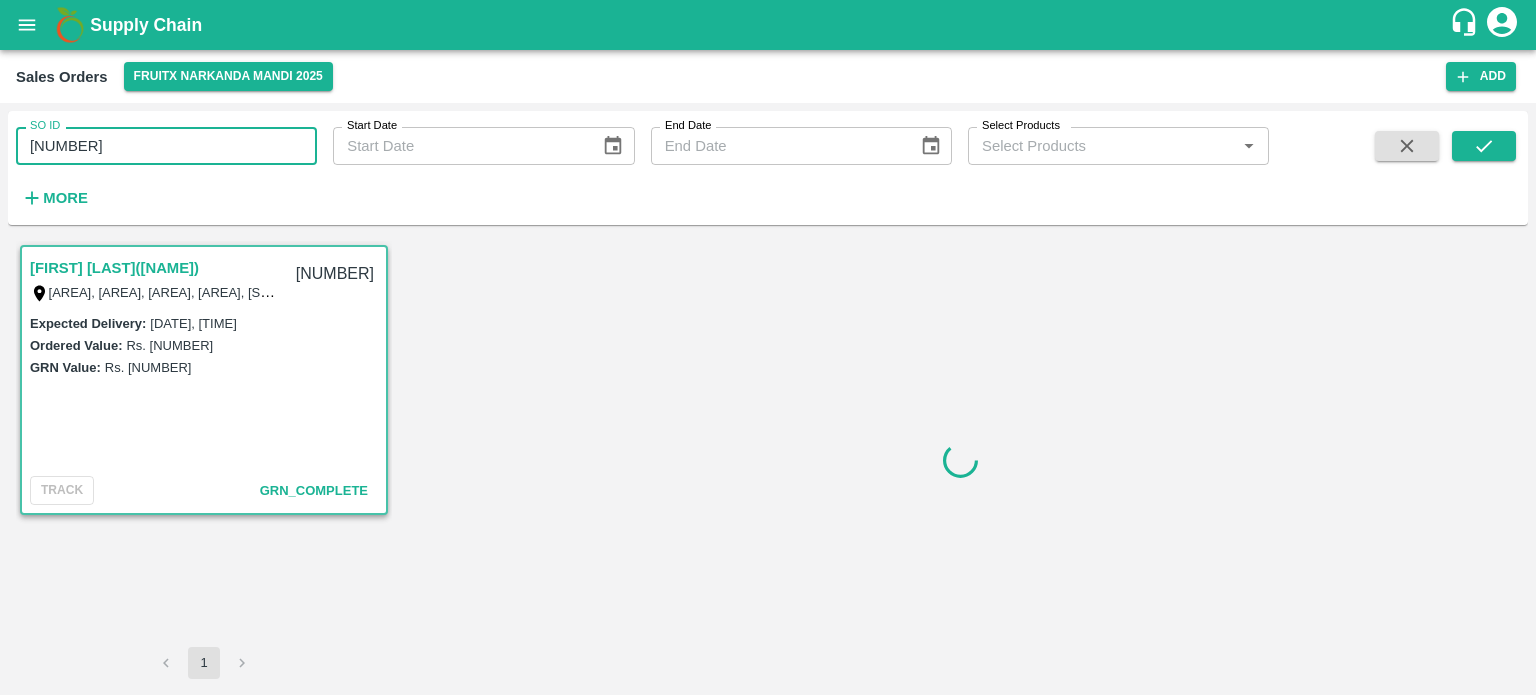 drag, startPoint x: 48, startPoint y: 142, endPoint x: 249, endPoint y: 123, distance: 201.89601 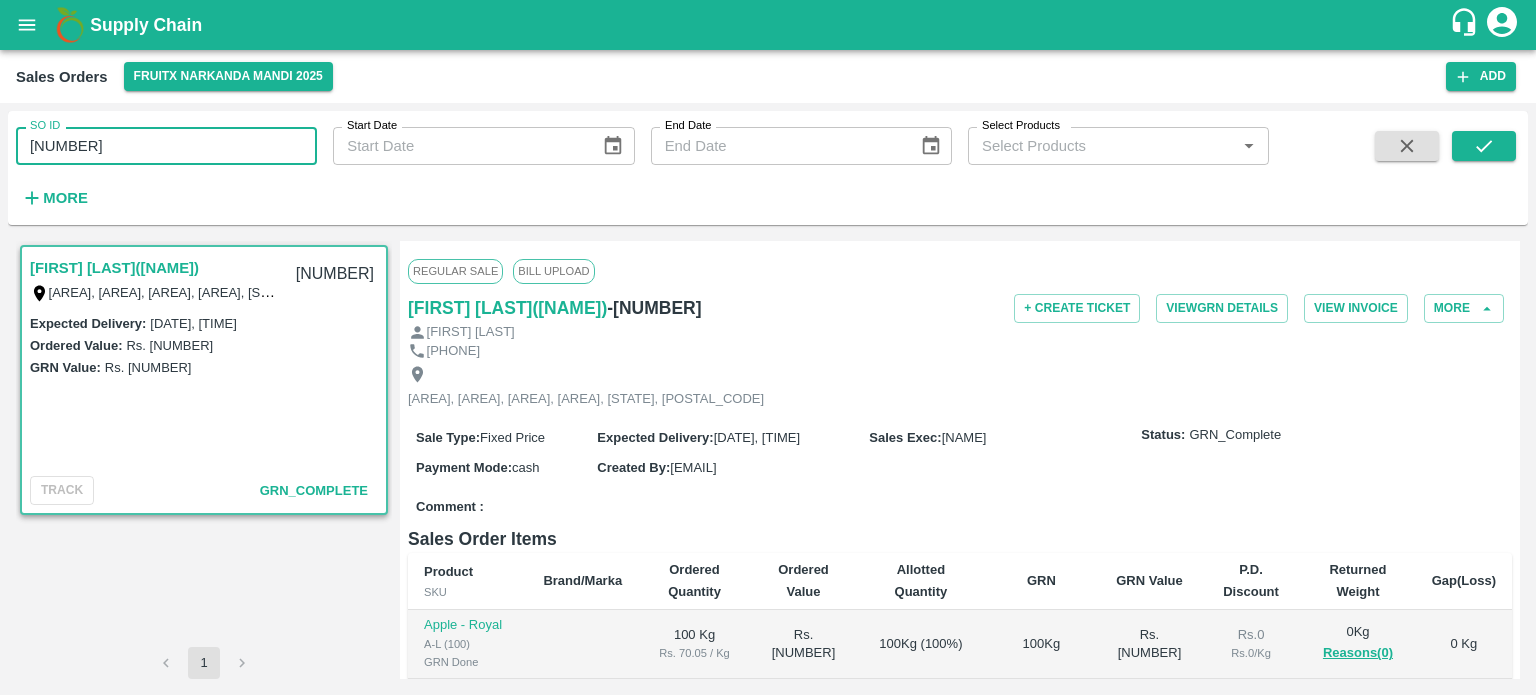 click on "SO ID [NUMBER] SO ID Start Date Start Date End Date End Date Select Products Select Products   * More" at bounding box center (634, 163) 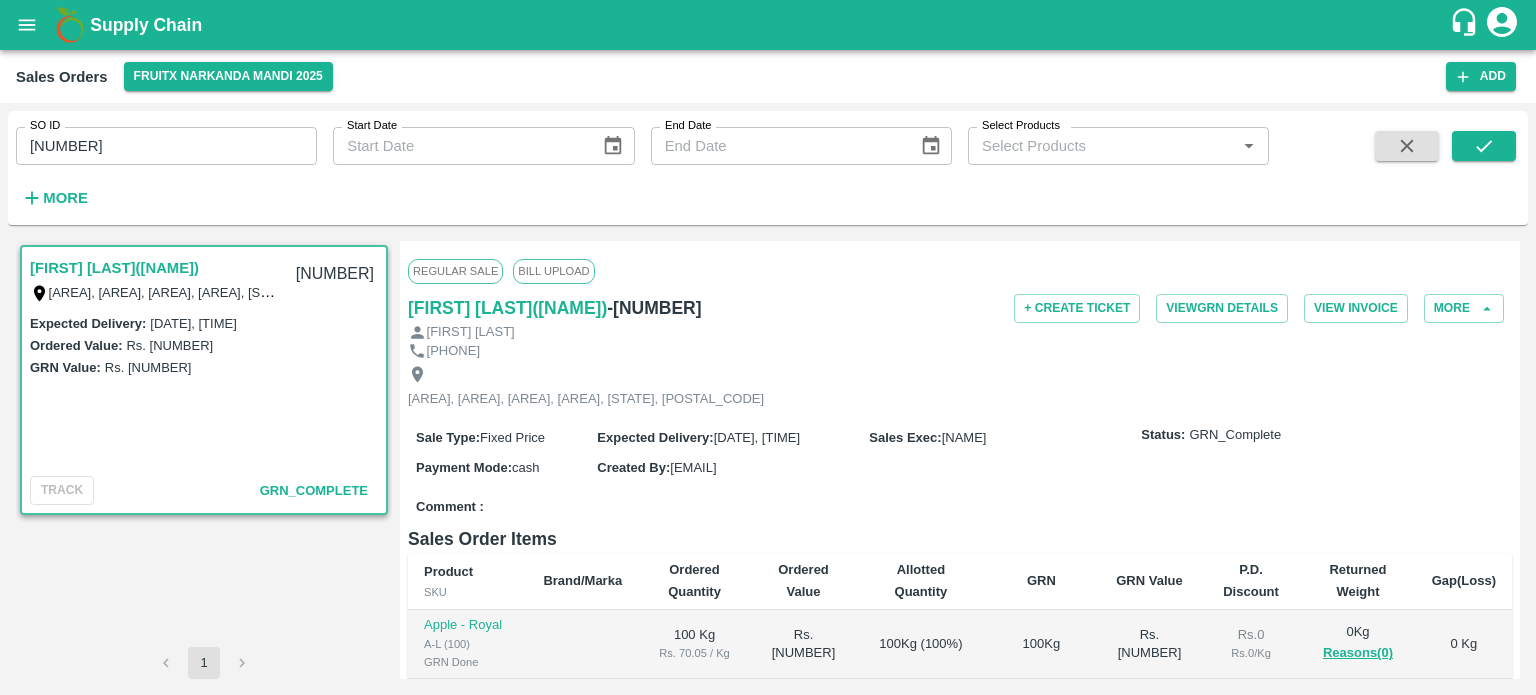 click on "SO ID [NUMBER] SO ID Start Date Start Date End Date End Date Select Products Select Products   * More" at bounding box center (768, 168) 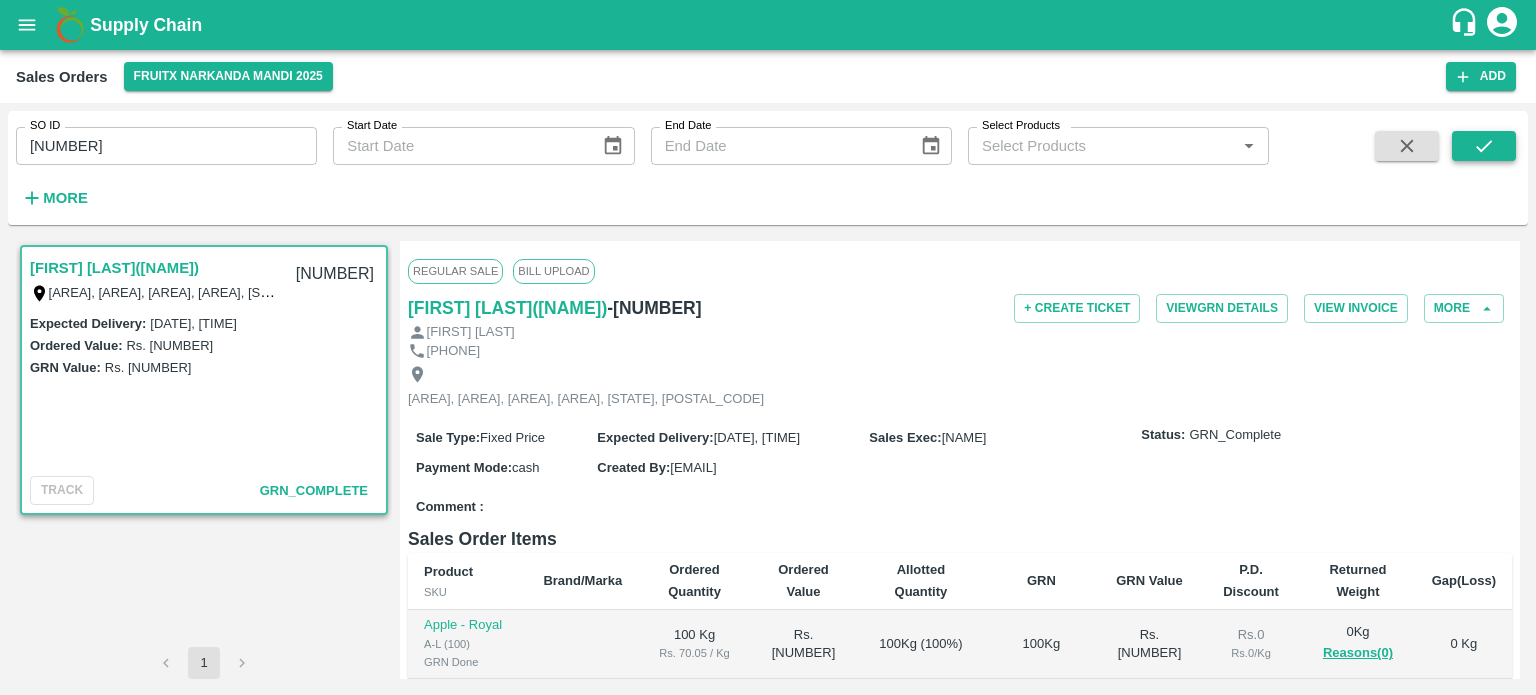 click at bounding box center [1484, 146] 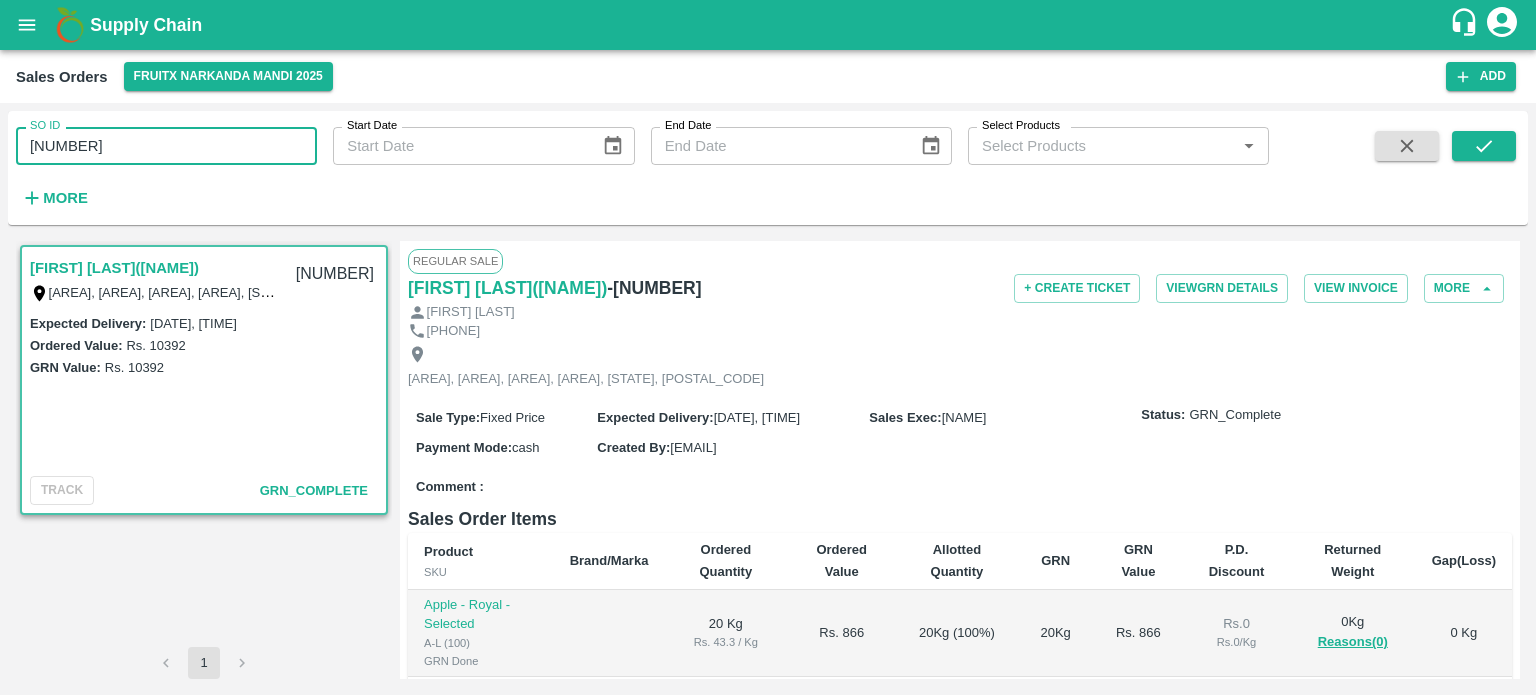 drag, startPoint x: 69, startPoint y: 139, endPoint x: 148, endPoint y: 153, distance: 80.23092 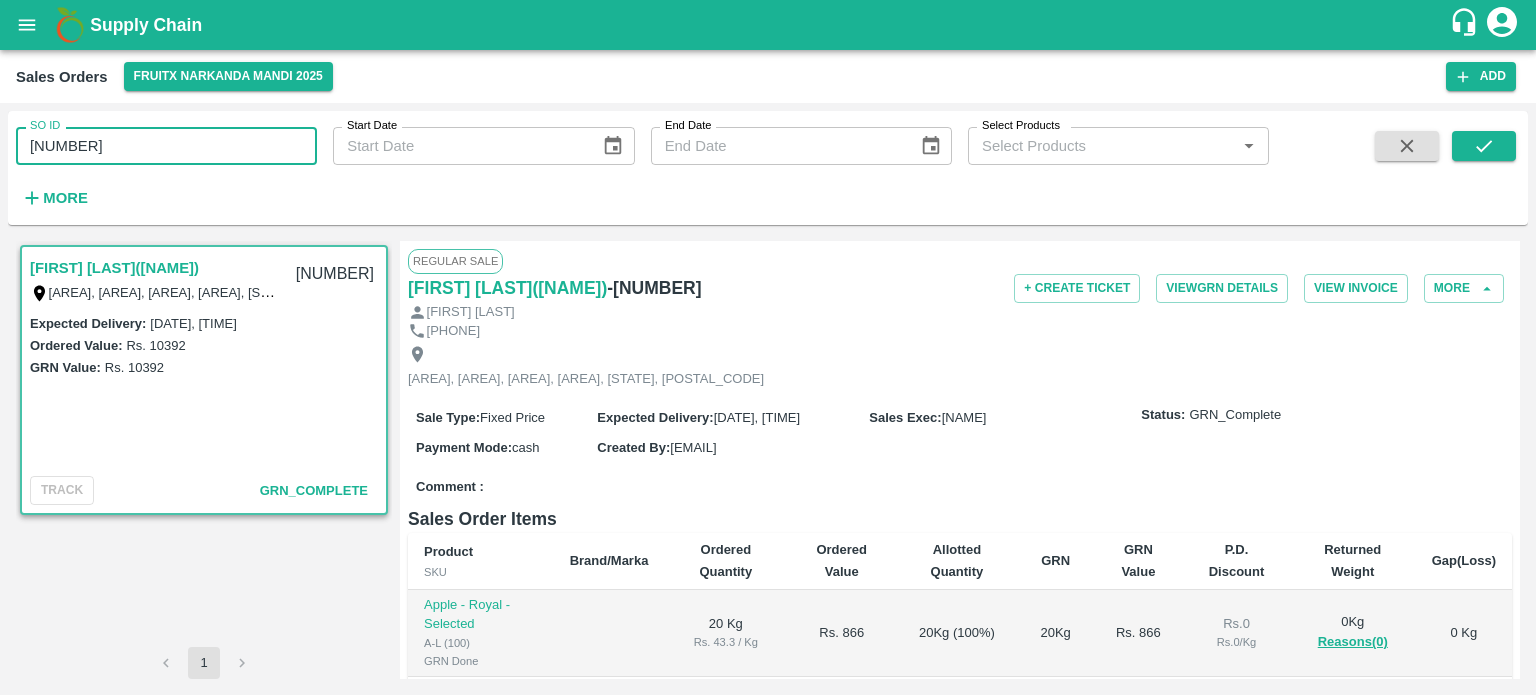 click on "[NUMBER]" at bounding box center [166, 146] 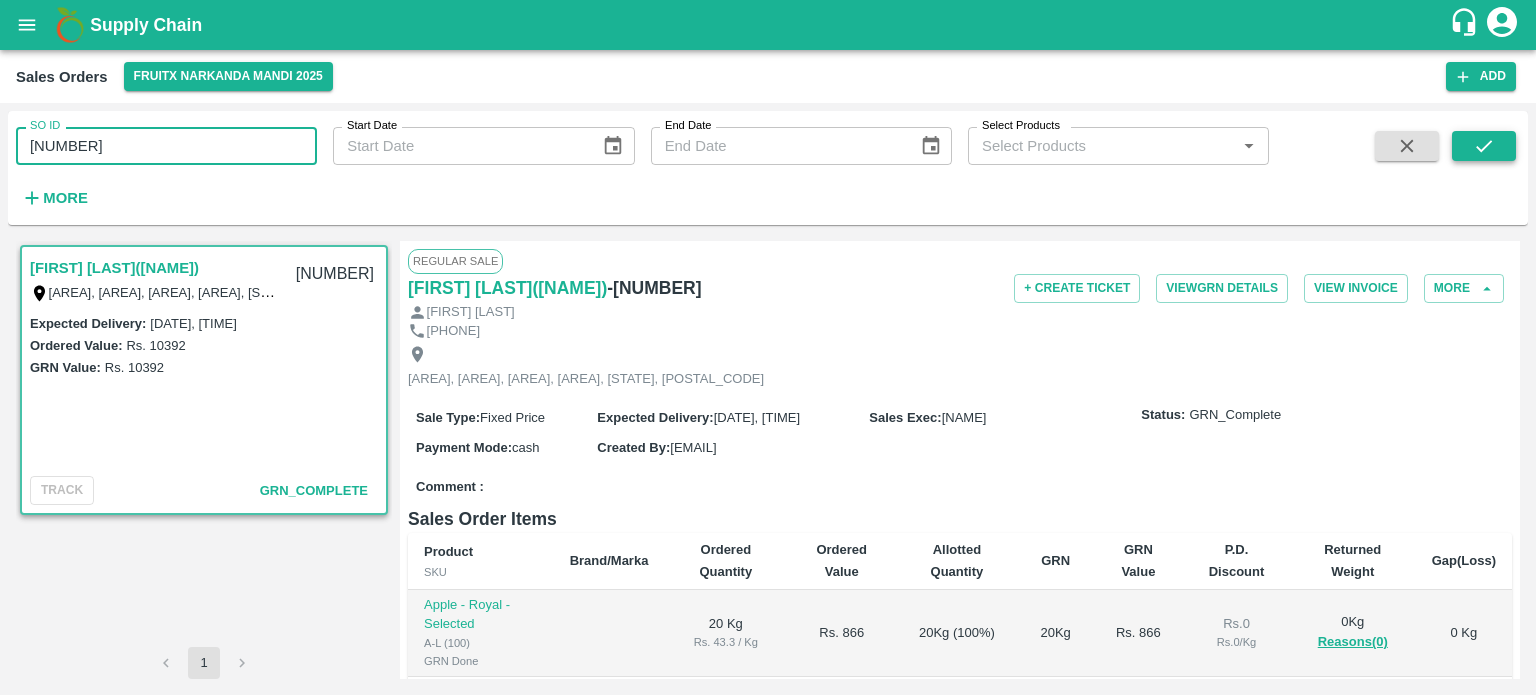 click at bounding box center (1484, 146) 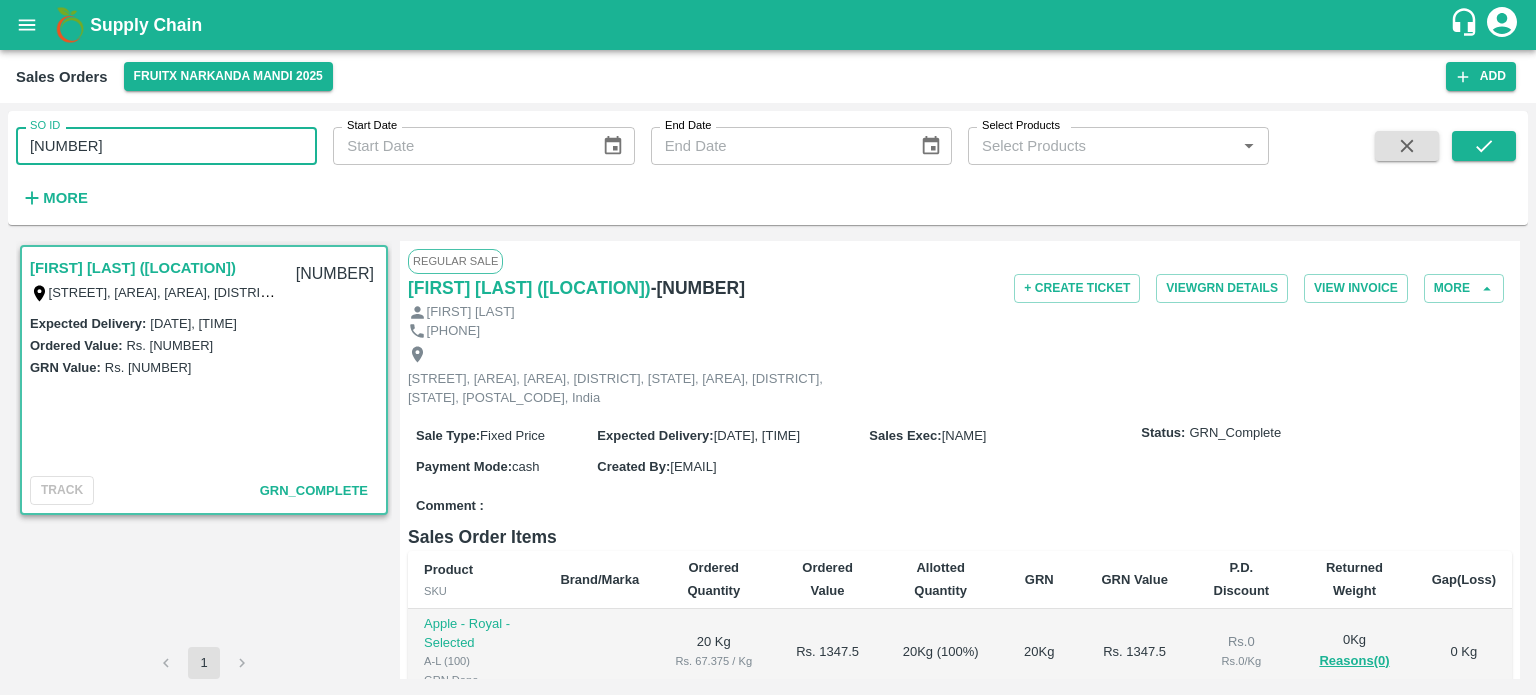 click on "[NUMBER]" at bounding box center (166, 146) 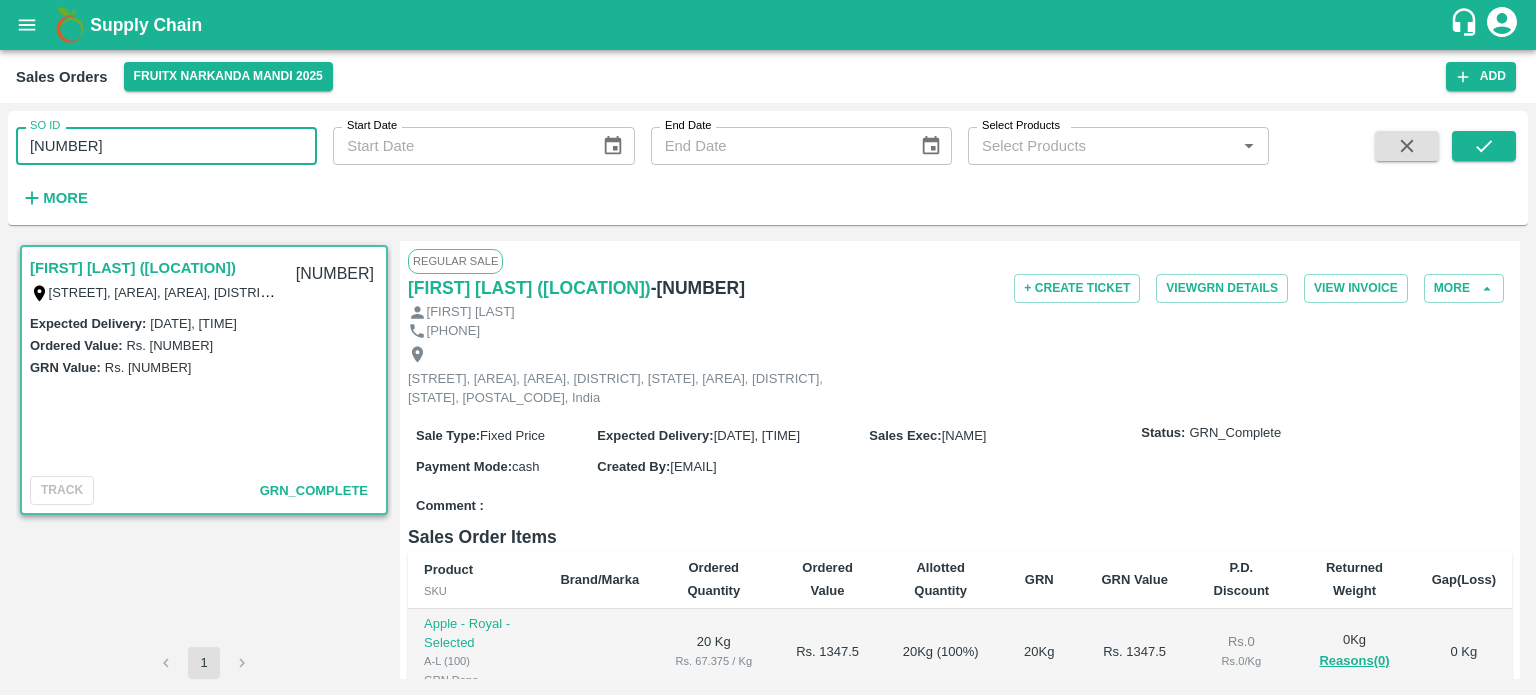 click on "SO ID [SO_ID] SO ID Start Date Start Date End Date End Date Select Products Select Products * More" at bounding box center (634, 163) 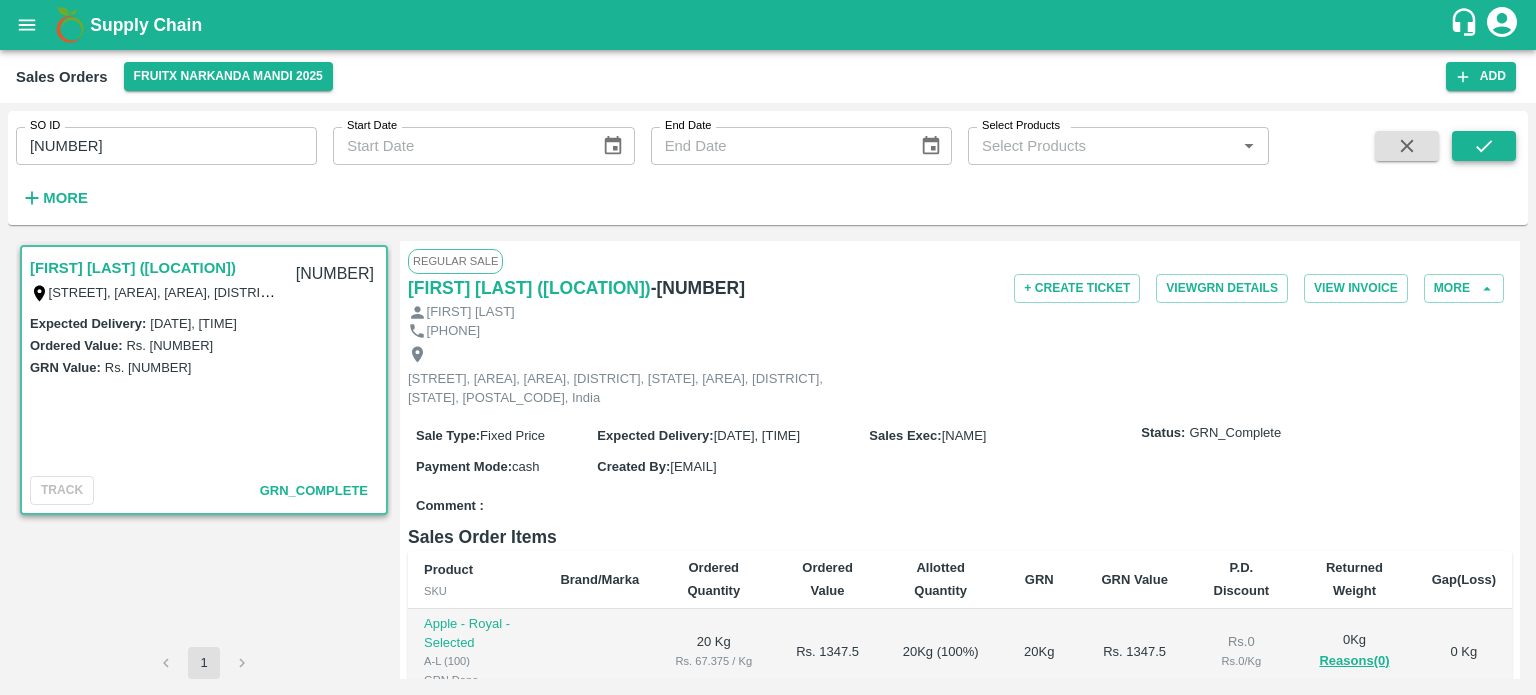 click 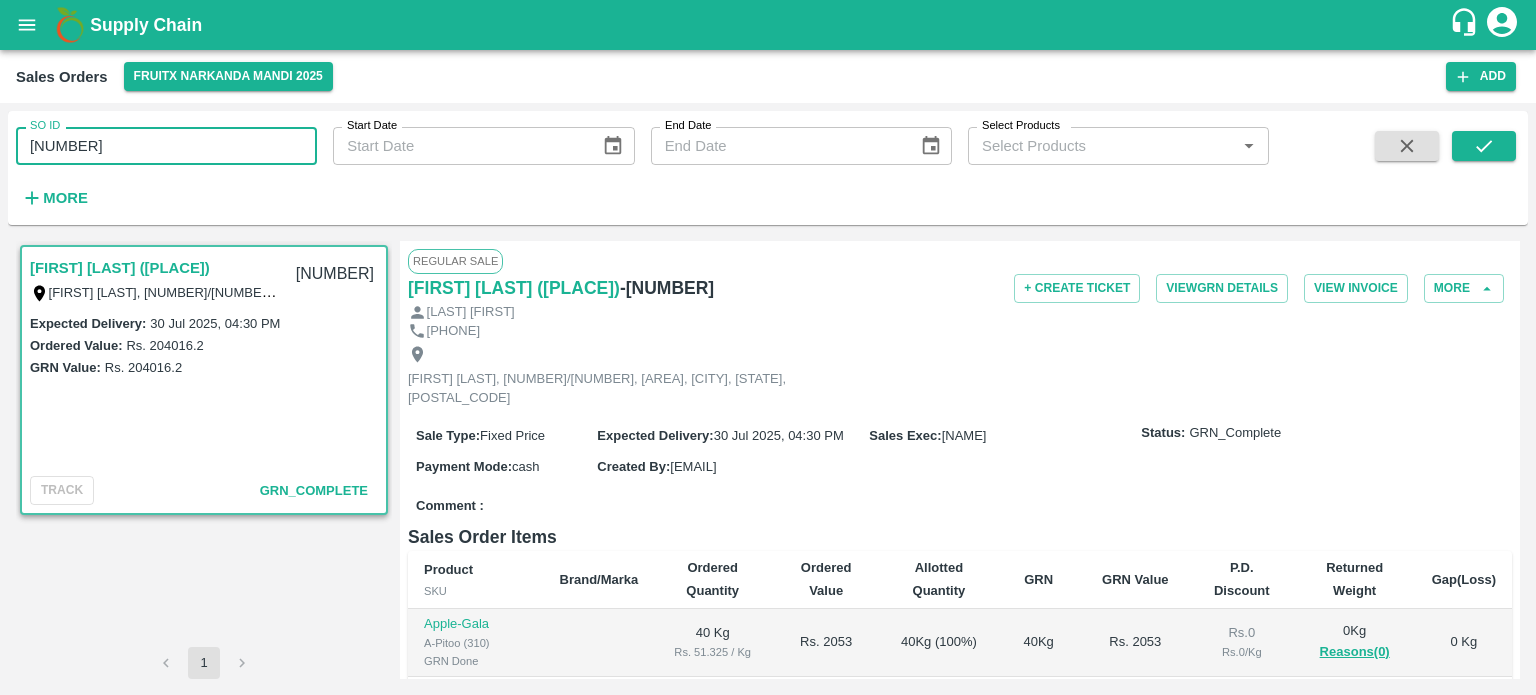 drag, startPoint x: 67, startPoint y: 143, endPoint x: 188, endPoint y: 155, distance: 121.59358 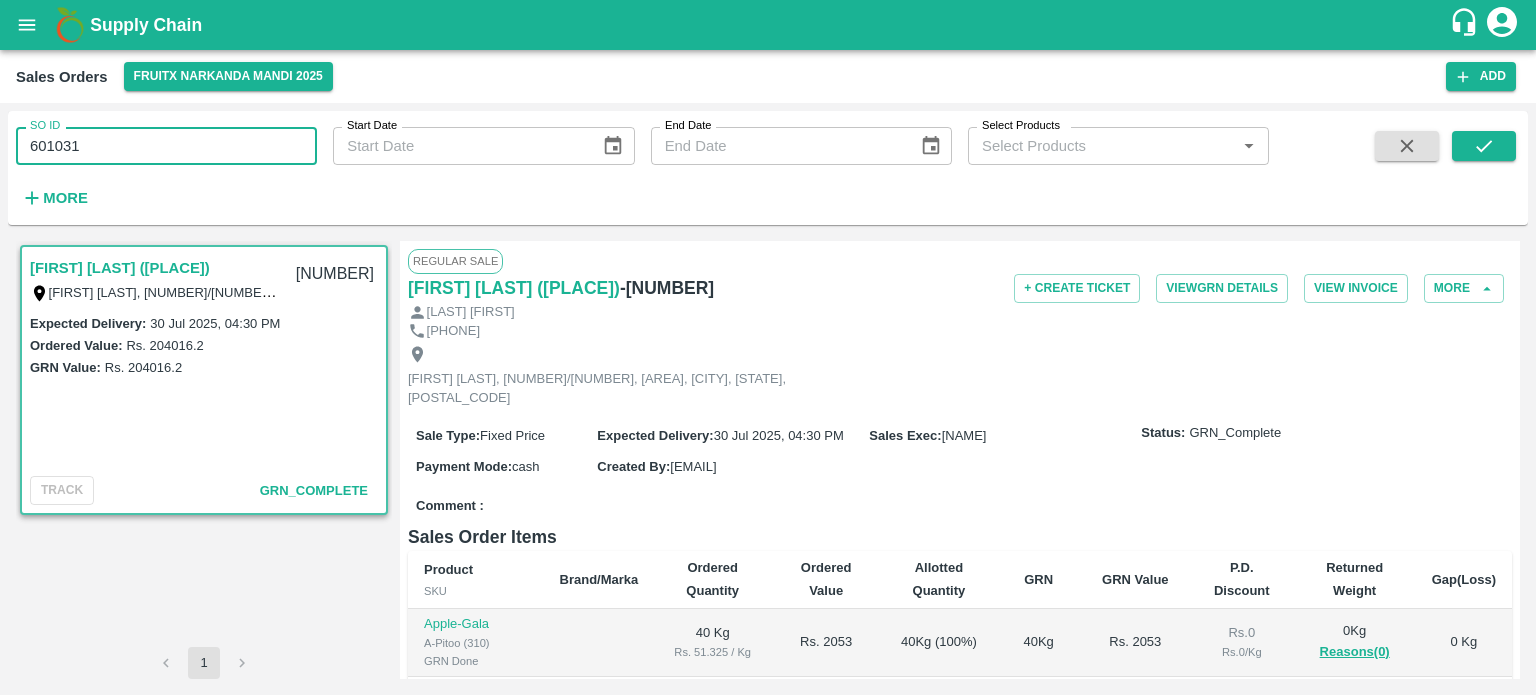 click on "601031" at bounding box center [166, 146] 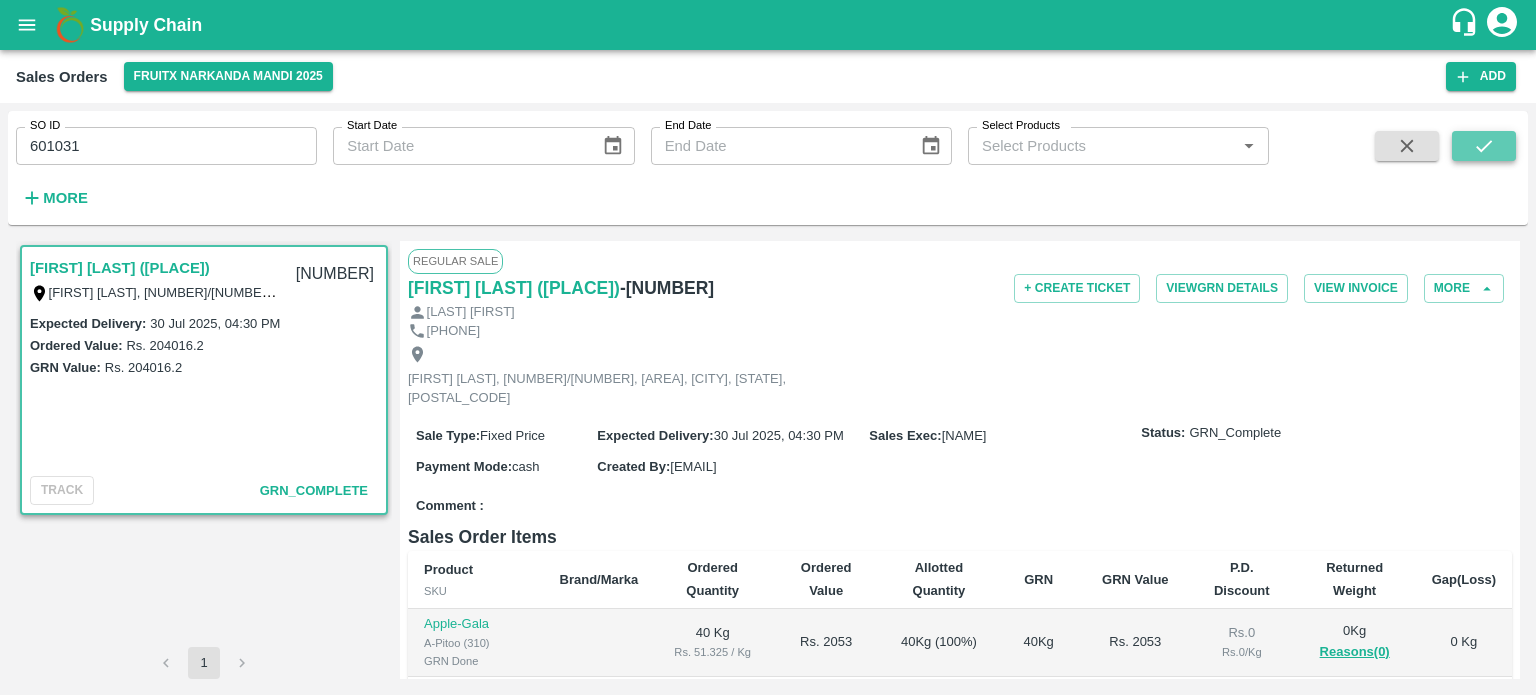 click at bounding box center (1484, 146) 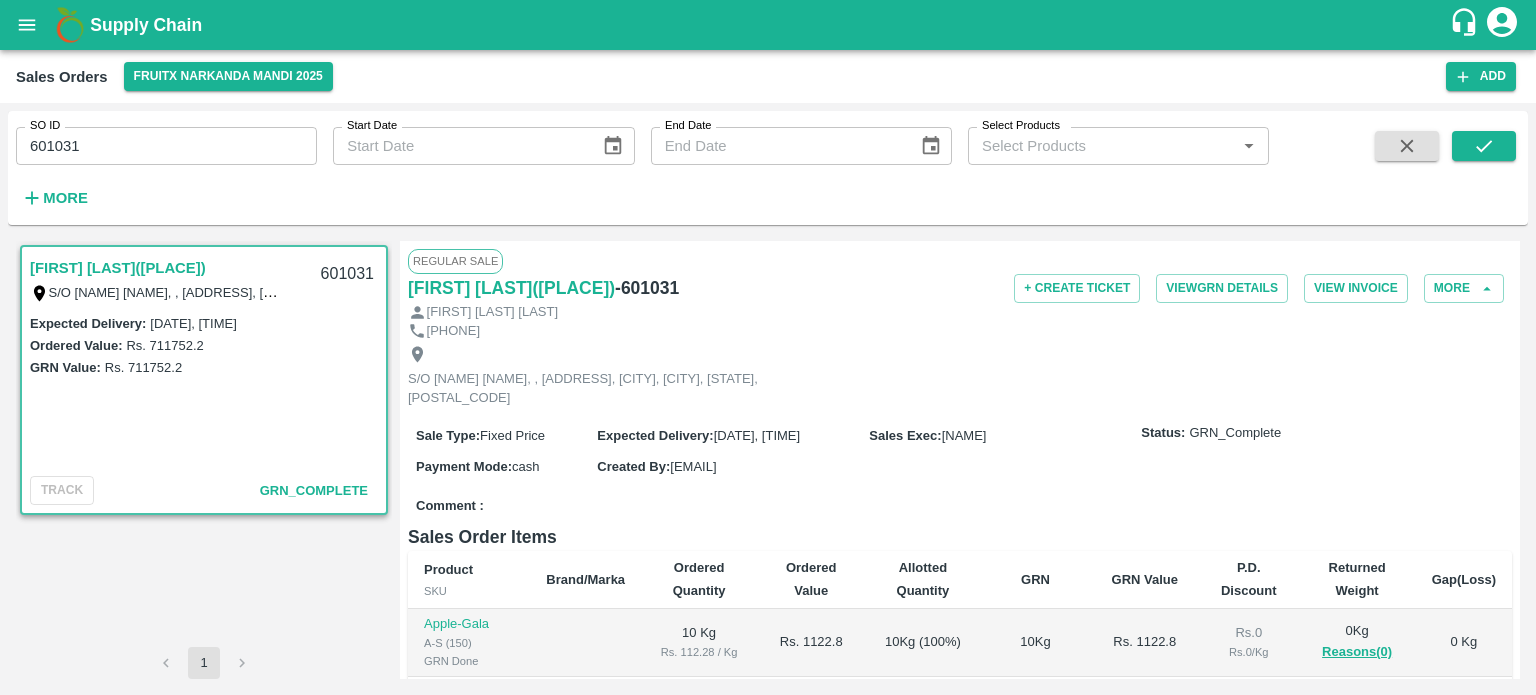 click on "601031" at bounding box center [166, 146] 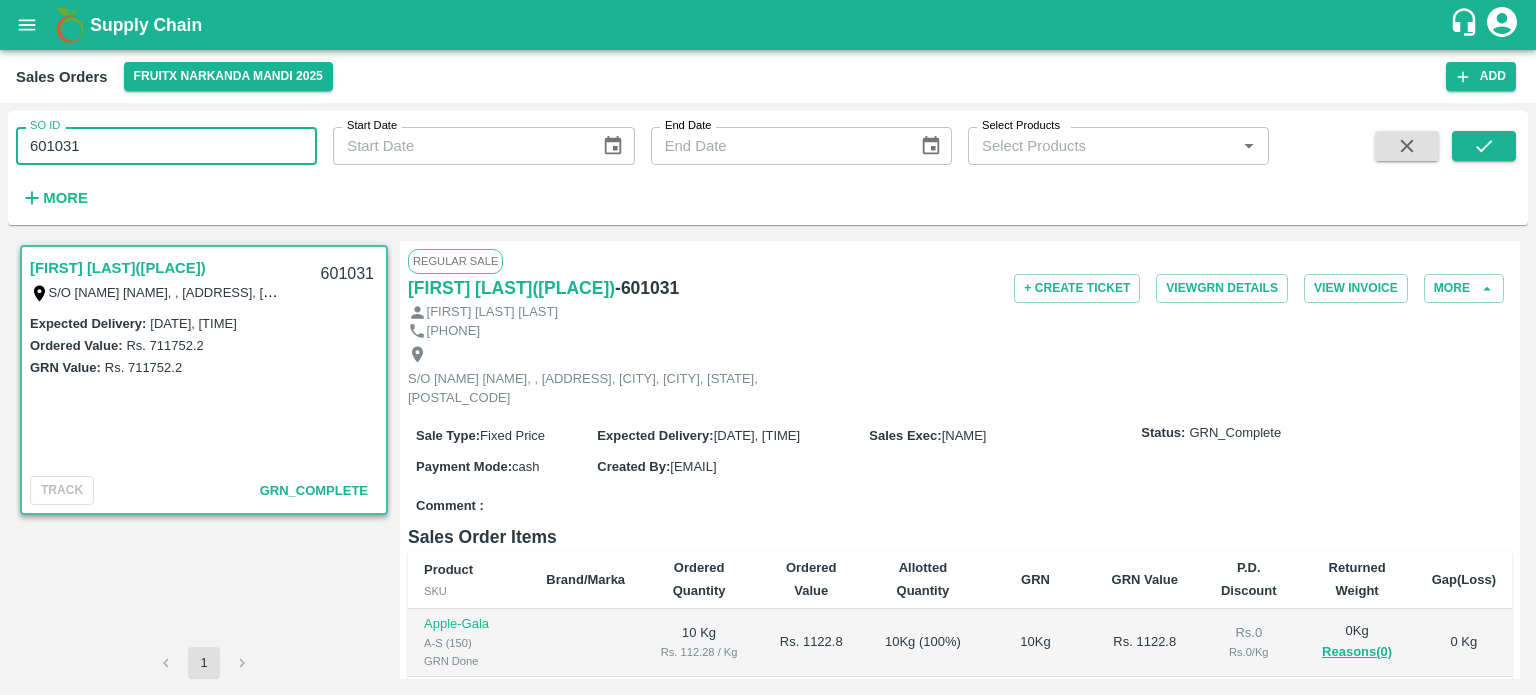 drag, startPoint x: 65, startPoint y: 143, endPoint x: 223, endPoint y: 150, distance: 158.15498 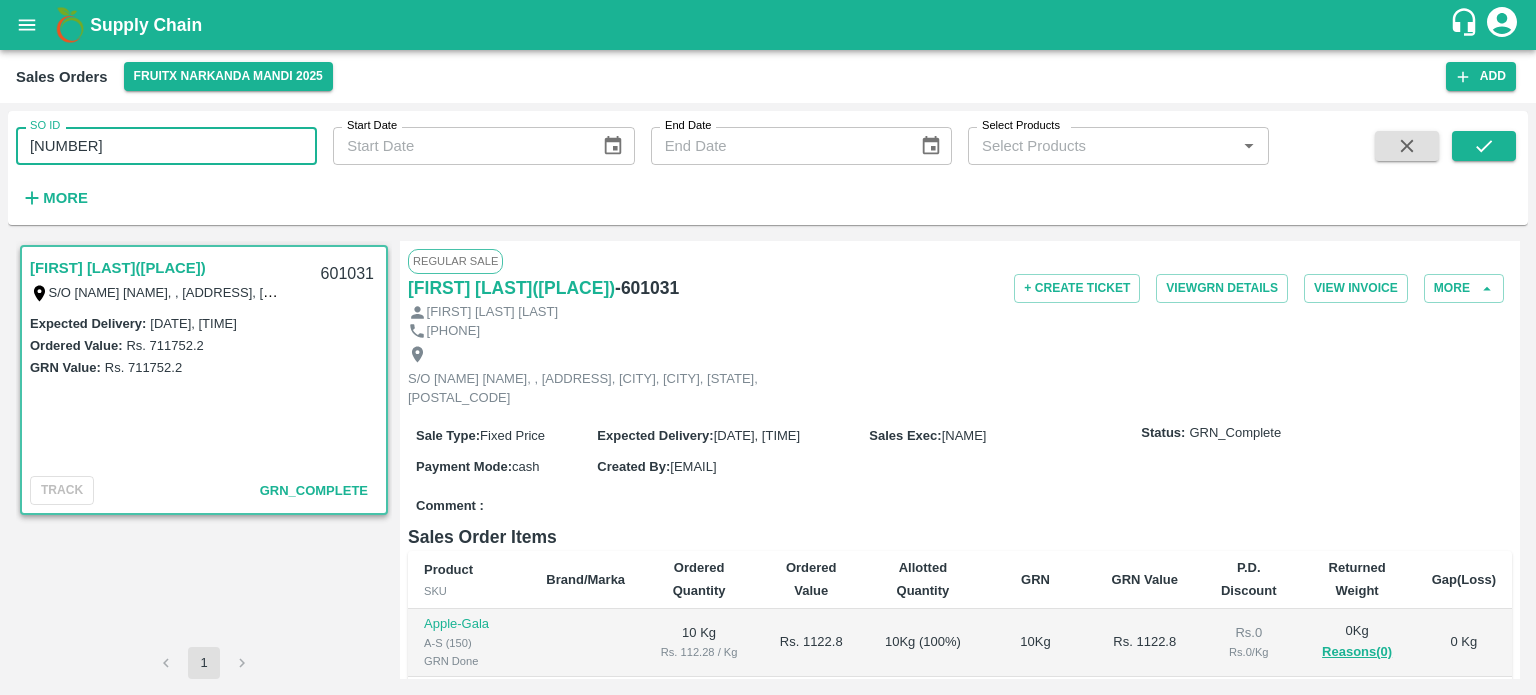 click on "SO ID [NUMBER] SO ID Start Date Start Date End Date End Date Select Products Select Products   * More" at bounding box center [634, 163] 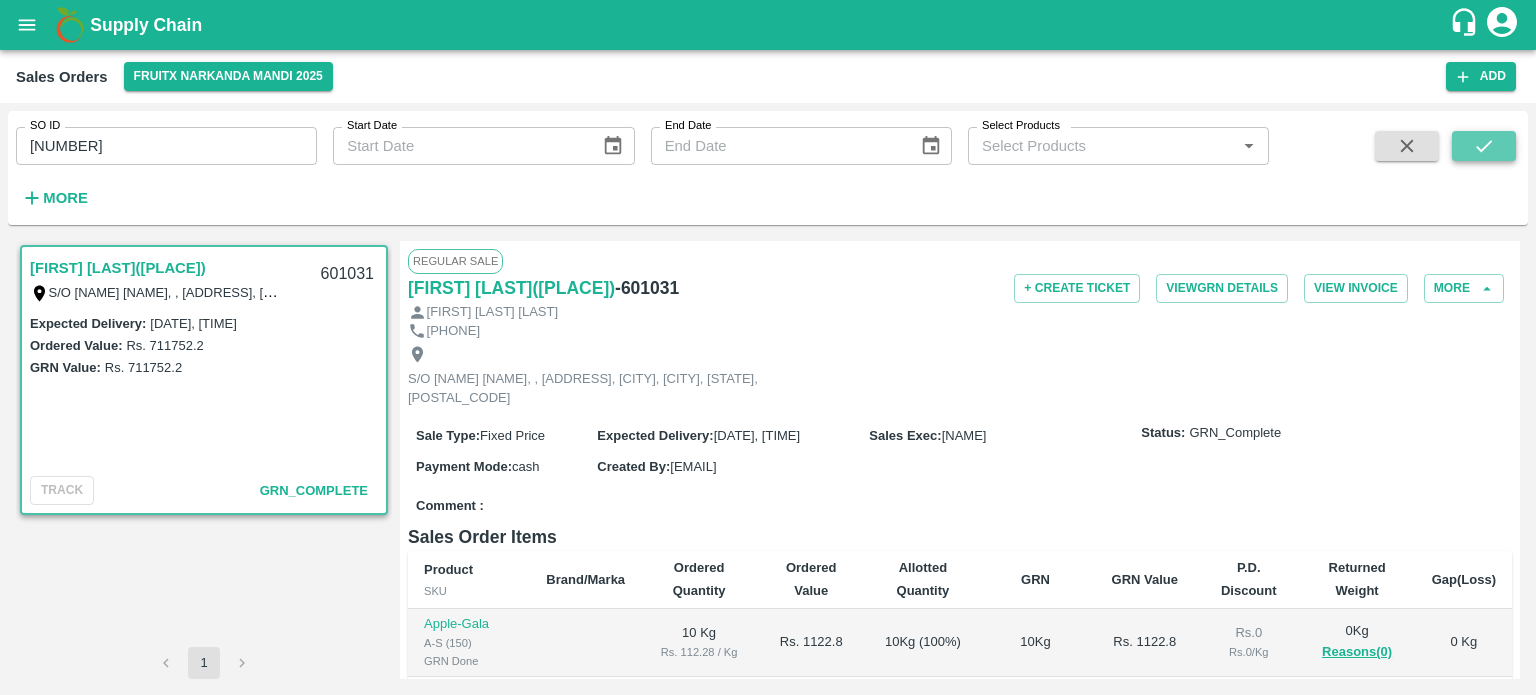 click at bounding box center [1484, 146] 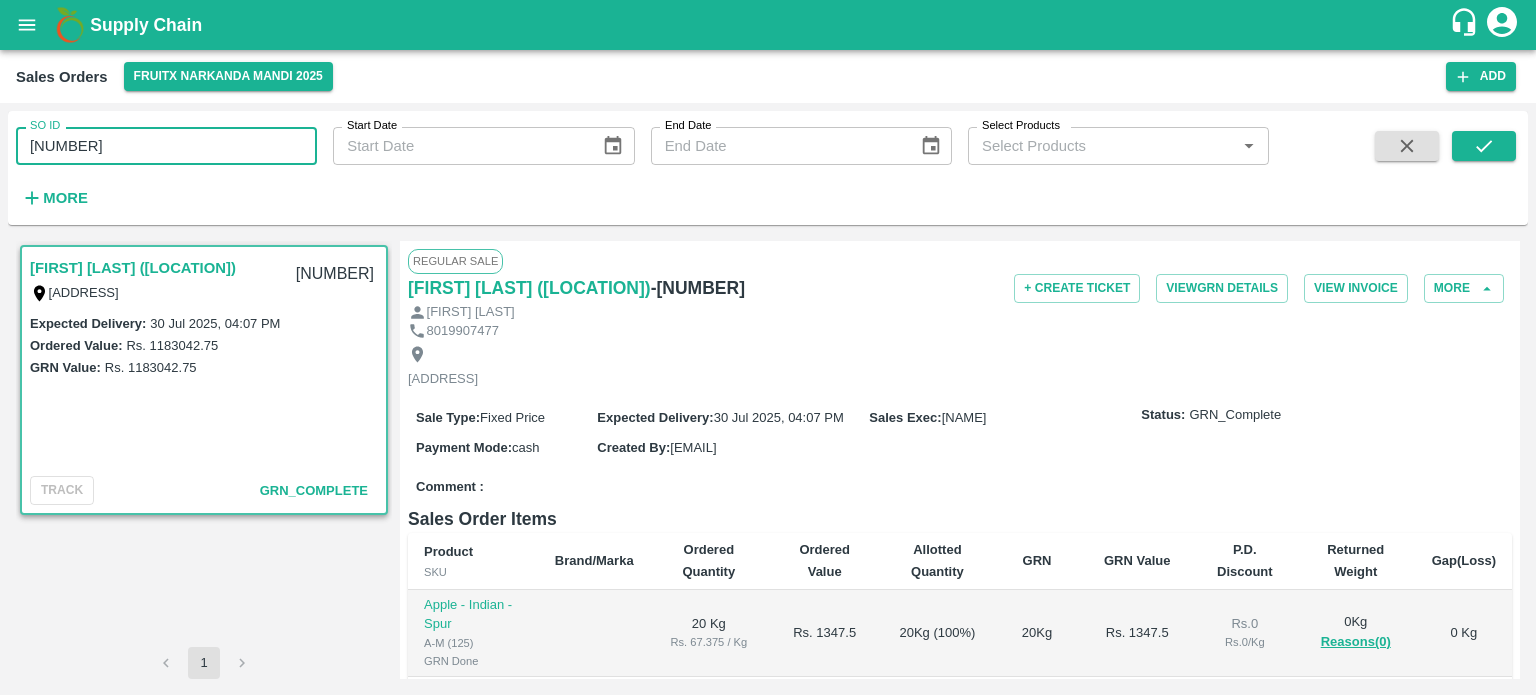 drag, startPoint x: 48, startPoint y: 143, endPoint x: 454, endPoint y: 179, distance: 407.59293 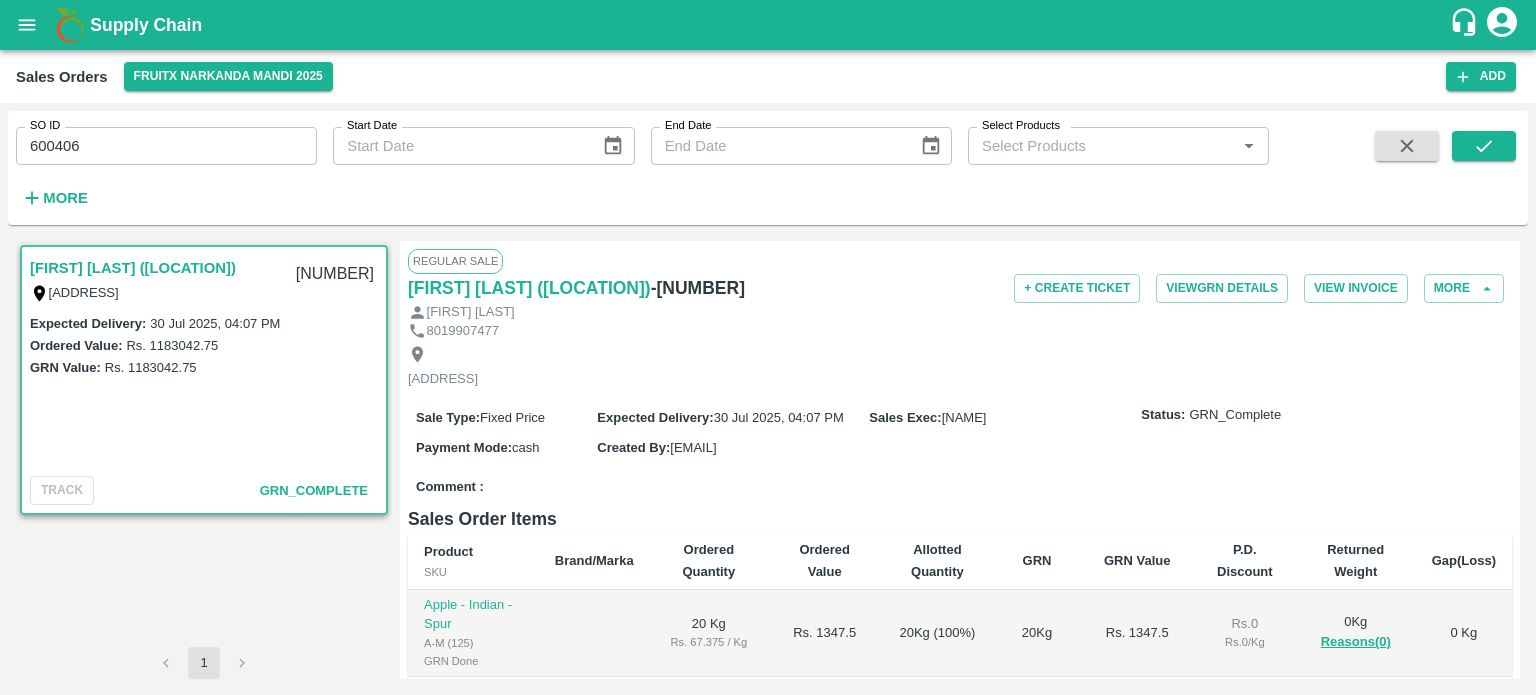 click on "SO ID [NUMBER] SO ID Start Date Start Date End Date End Date Select Products Select Products   * More" at bounding box center [634, 163] 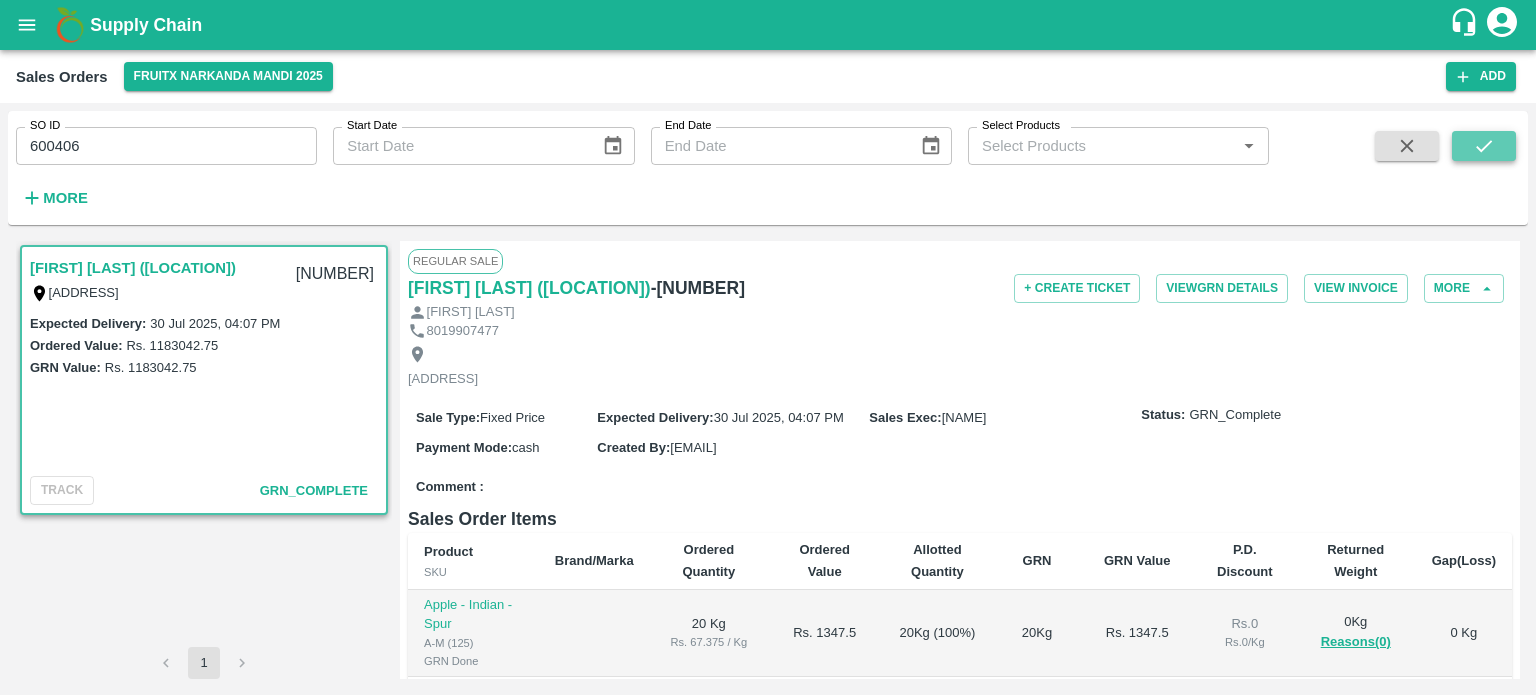 click 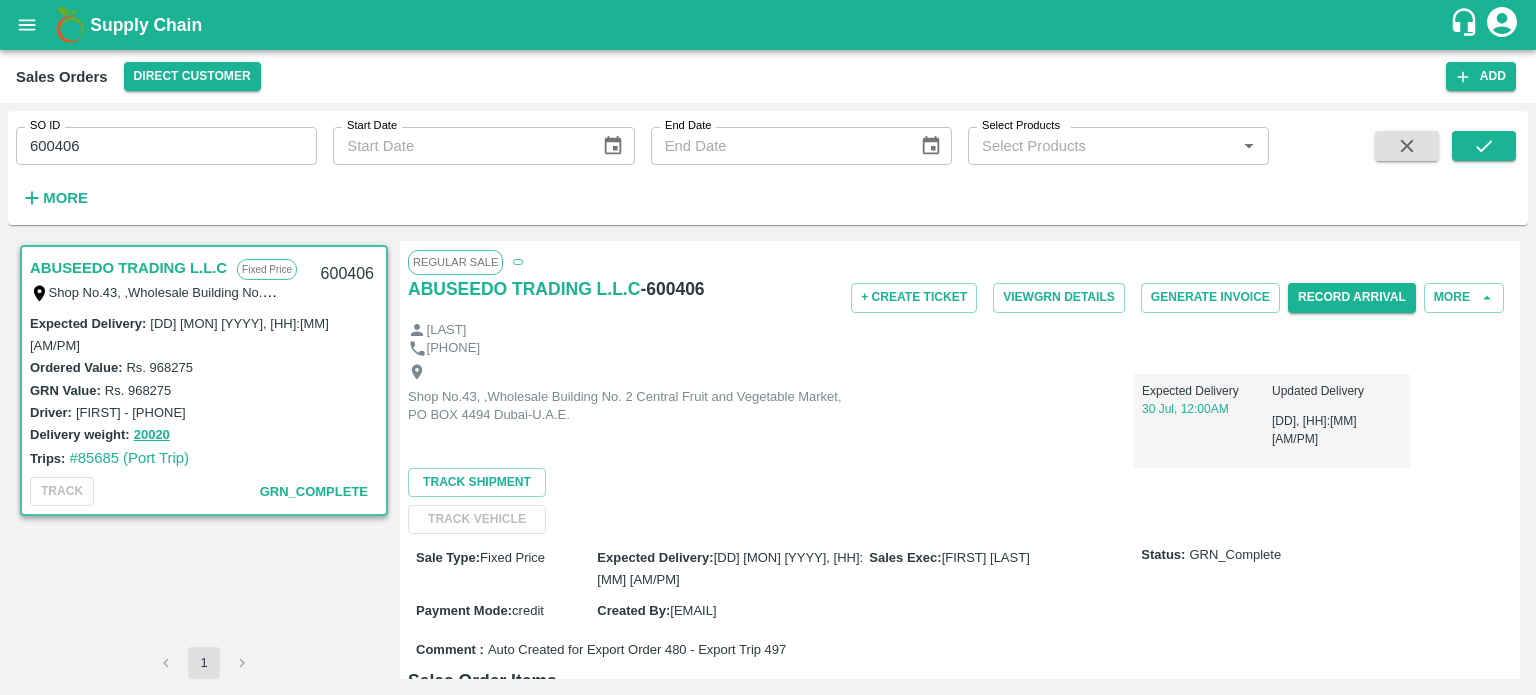 click on "600406" at bounding box center (166, 146) 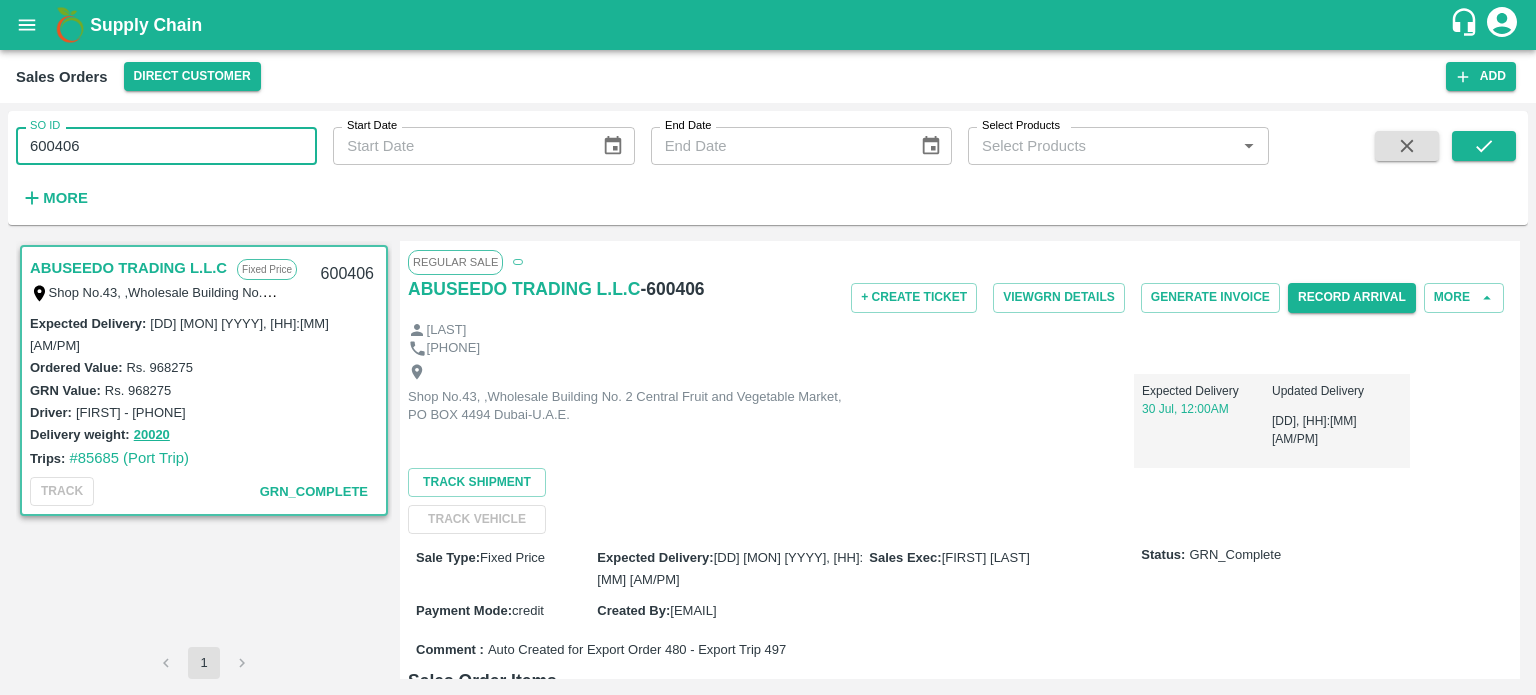 drag, startPoint x: 53, startPoint y: 147, endPoint x: 180, endPoint y: 137, distance: 127.39309 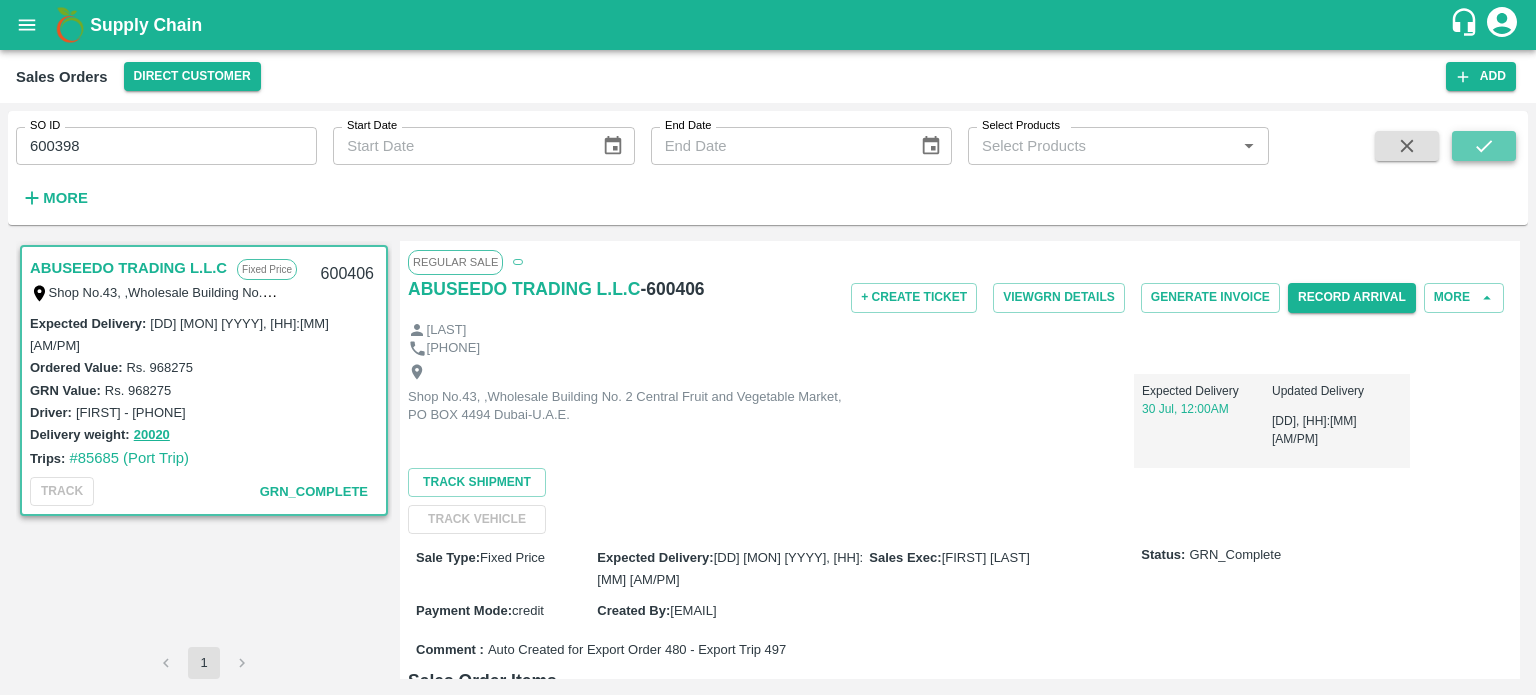 click at bounding box center (1484, 146) 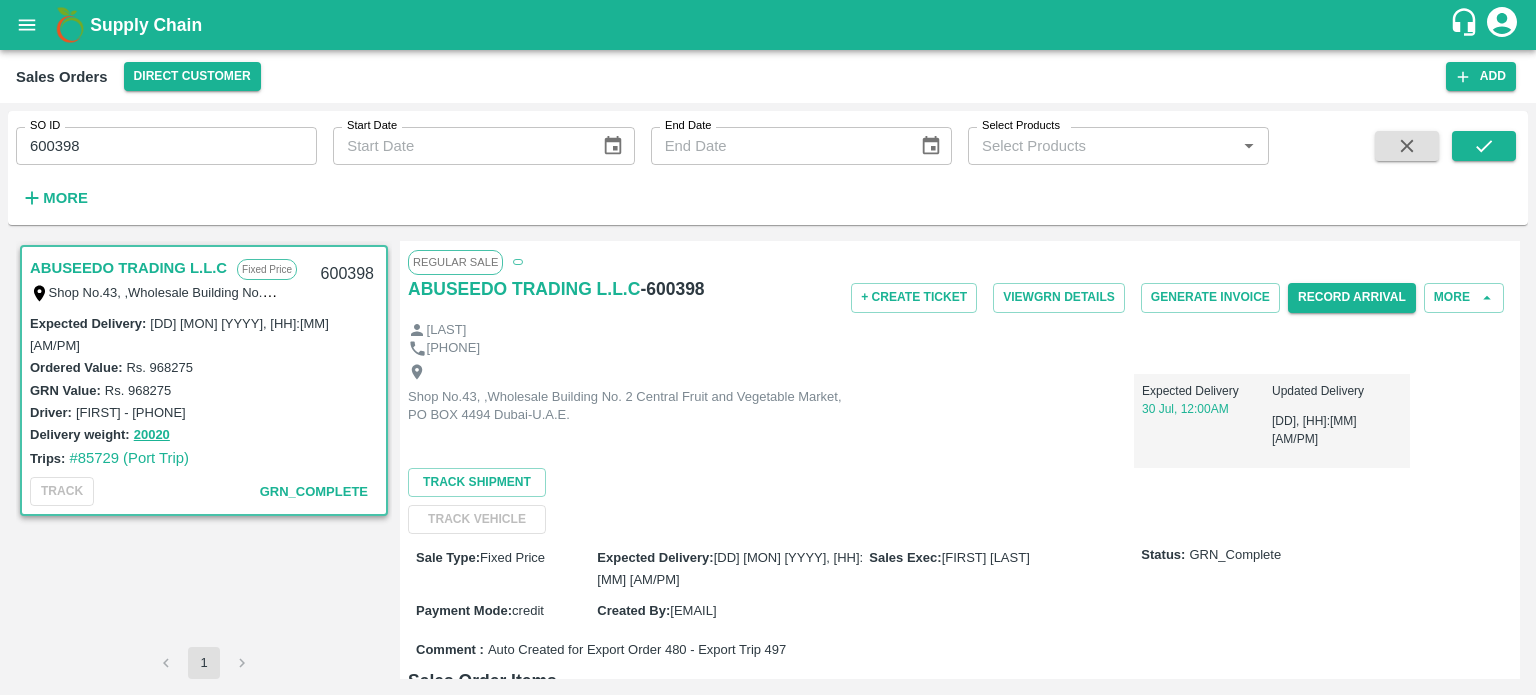 drag, startPoint x: 63, startPoint y: 141, endPoint x: 145, endPoint y: 140, distance: 82.006096 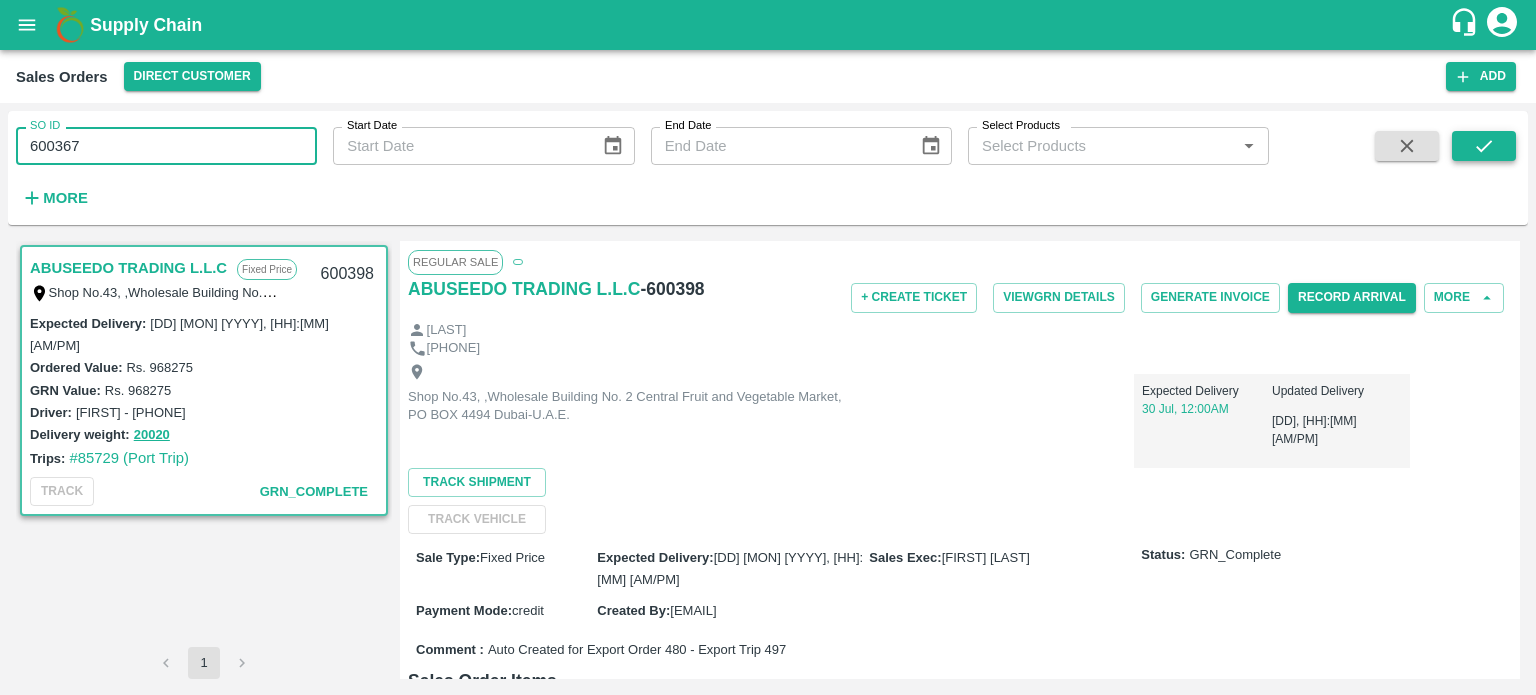 click 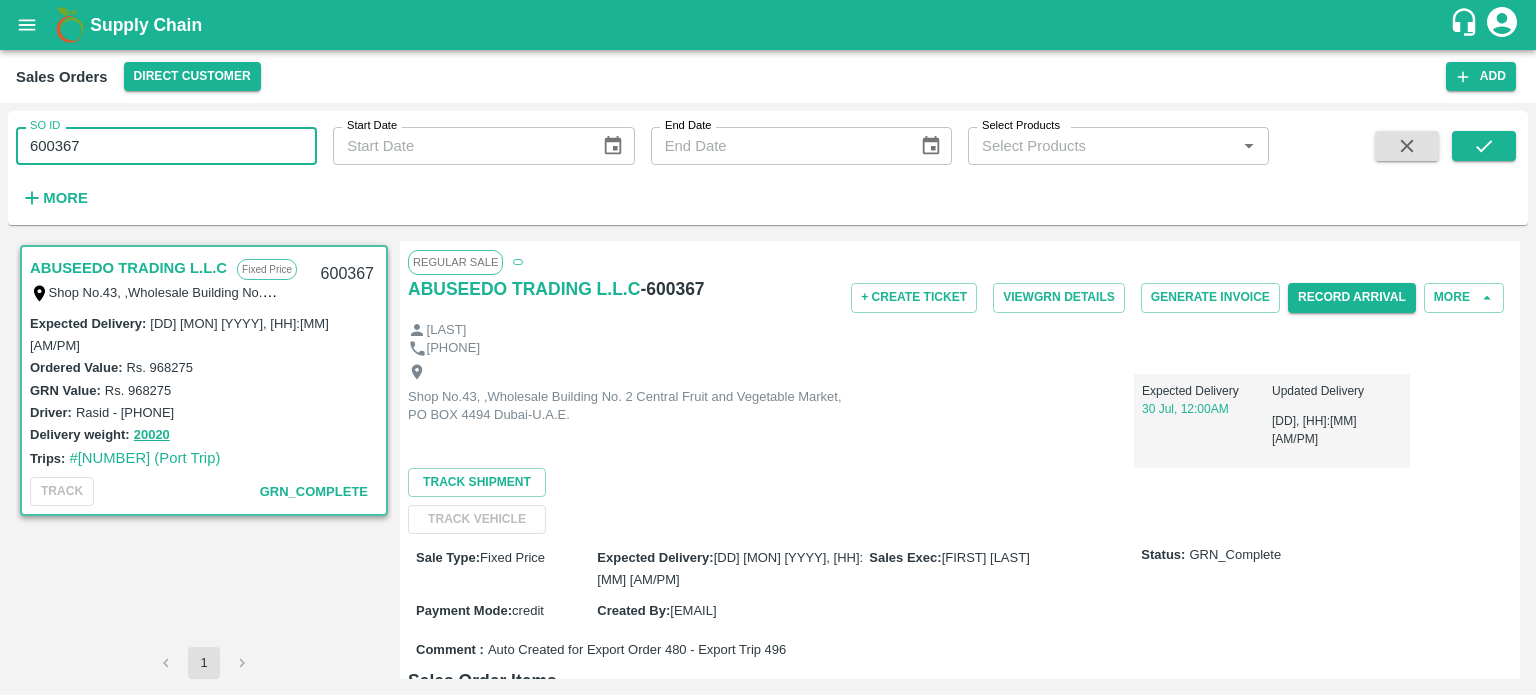 drag, startPoint x: 63, startPoint y: 141, endPoint x: 137, endPoint y: 143, distance: 74.02702 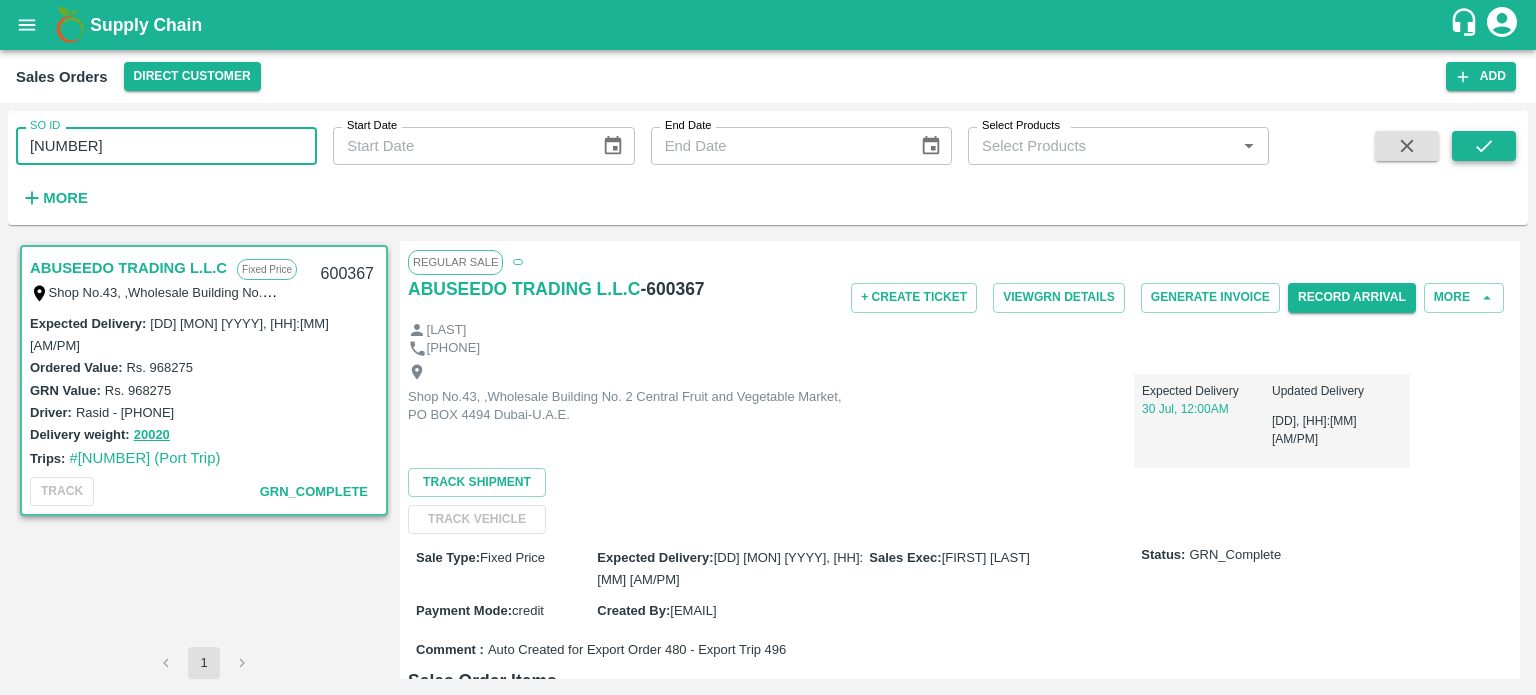 click 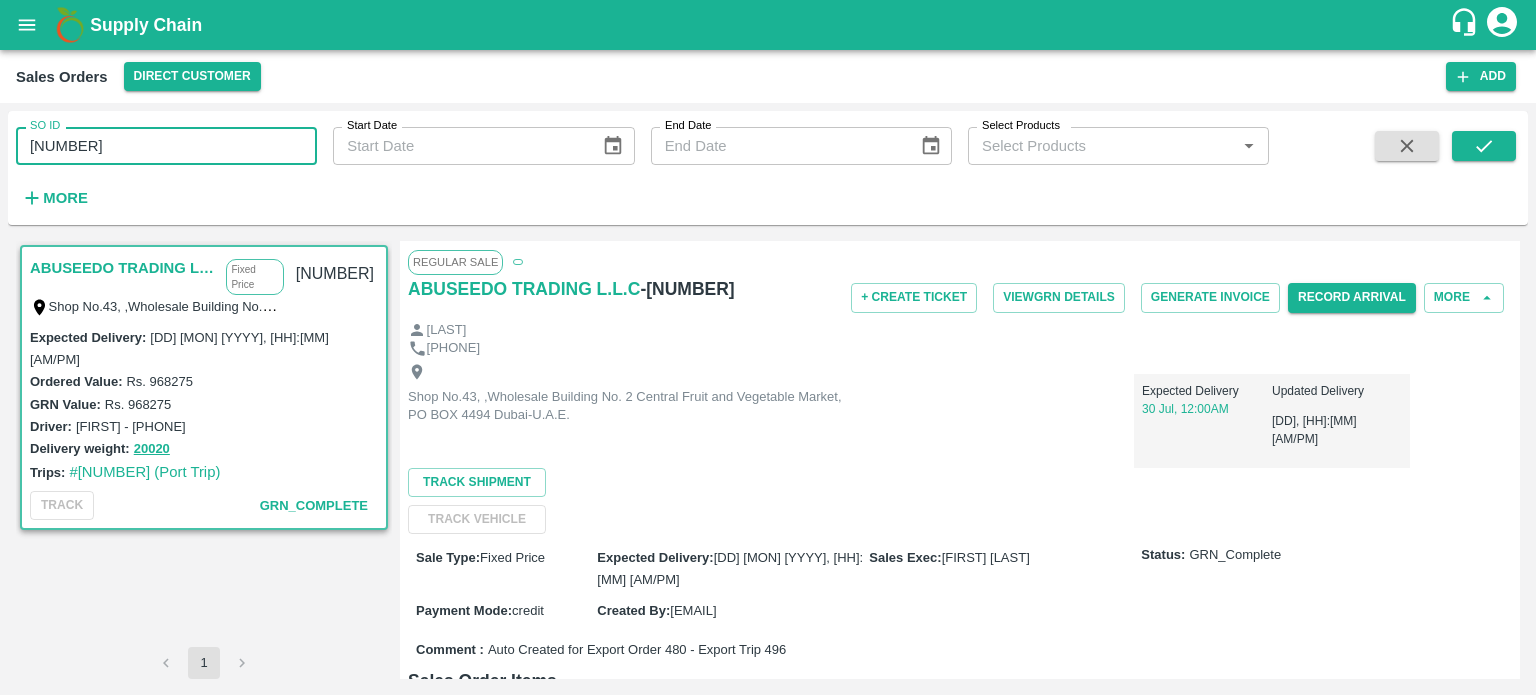 drag, startPoint x: 60, startPoint y: 145, endPoint x: 180, endPoint y: 143, distance: 120.01666 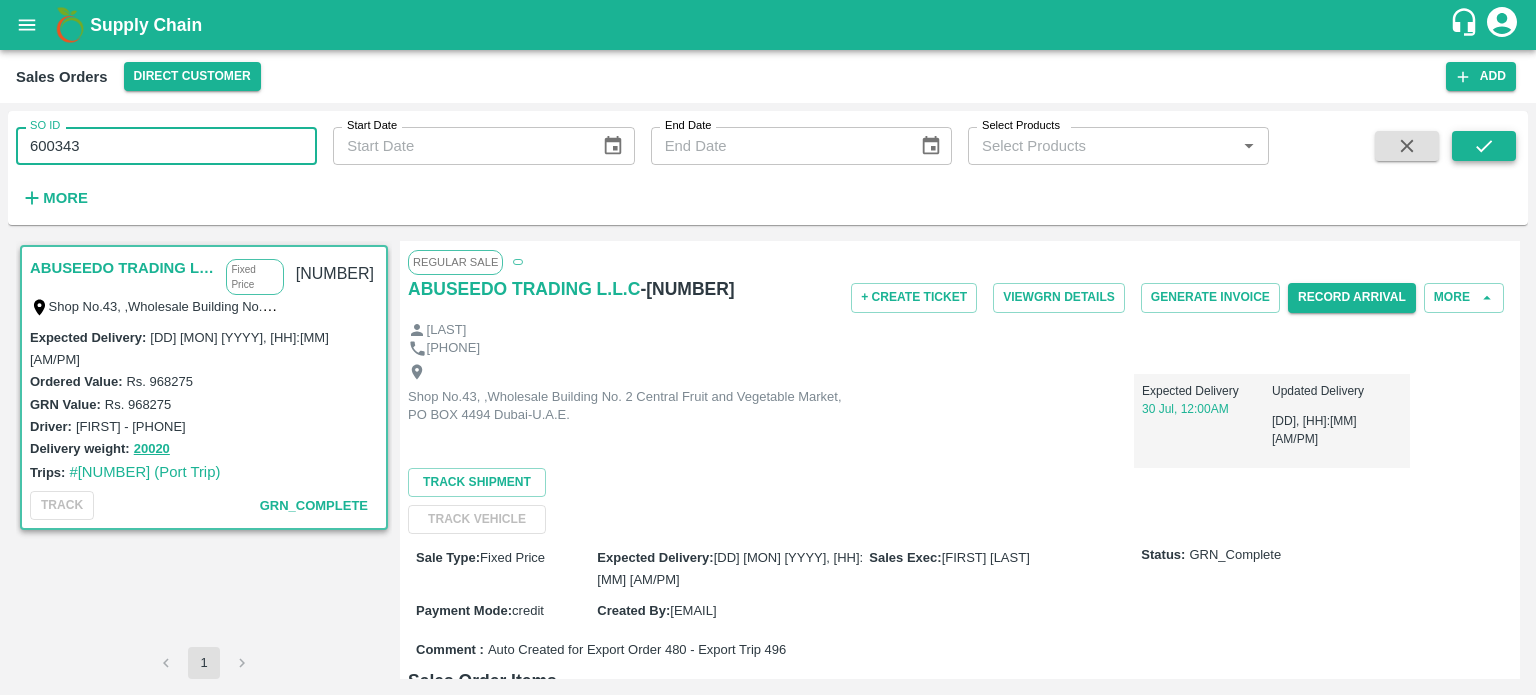 click at bounding box center (1484, 146) 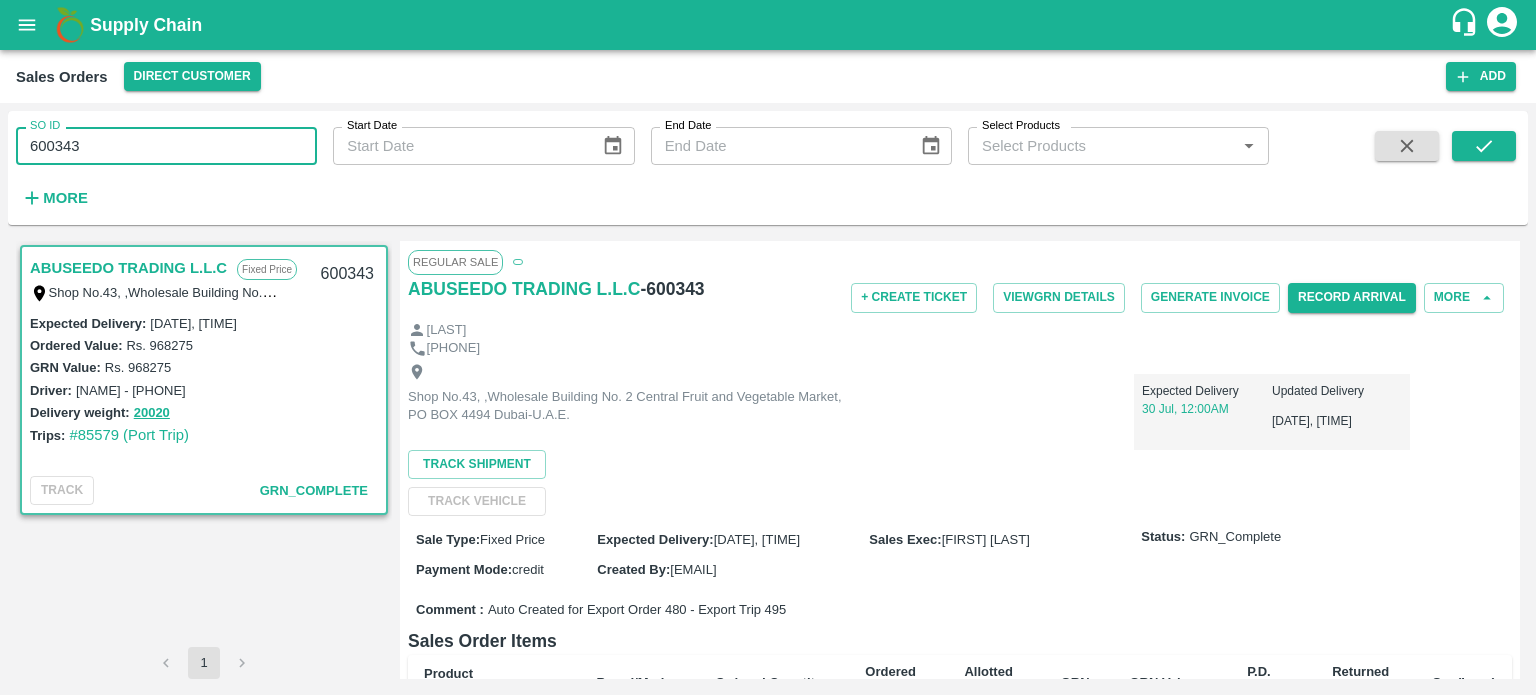 drag, startPoint x: 200, startPoint y: 144, endPoint x: 2, endPoint y: 149, distance: 198.06313 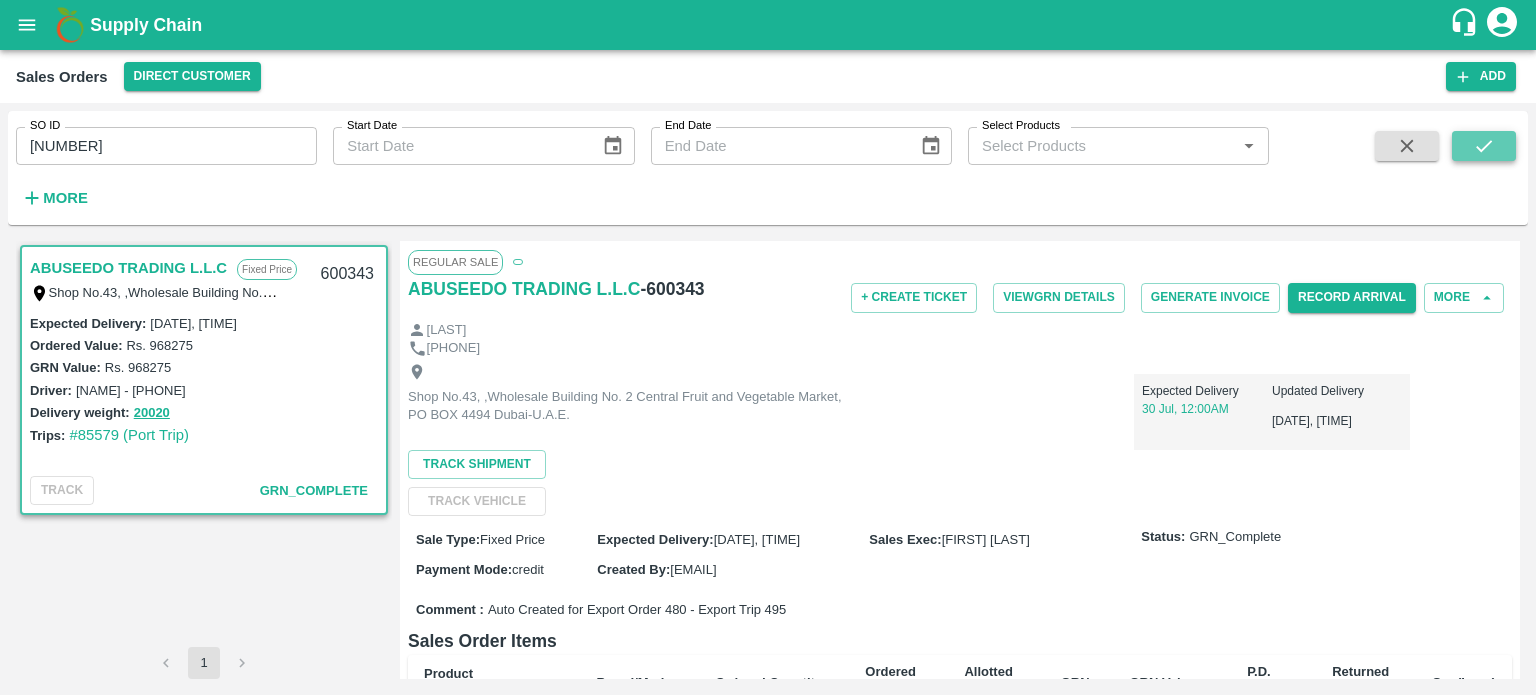 click 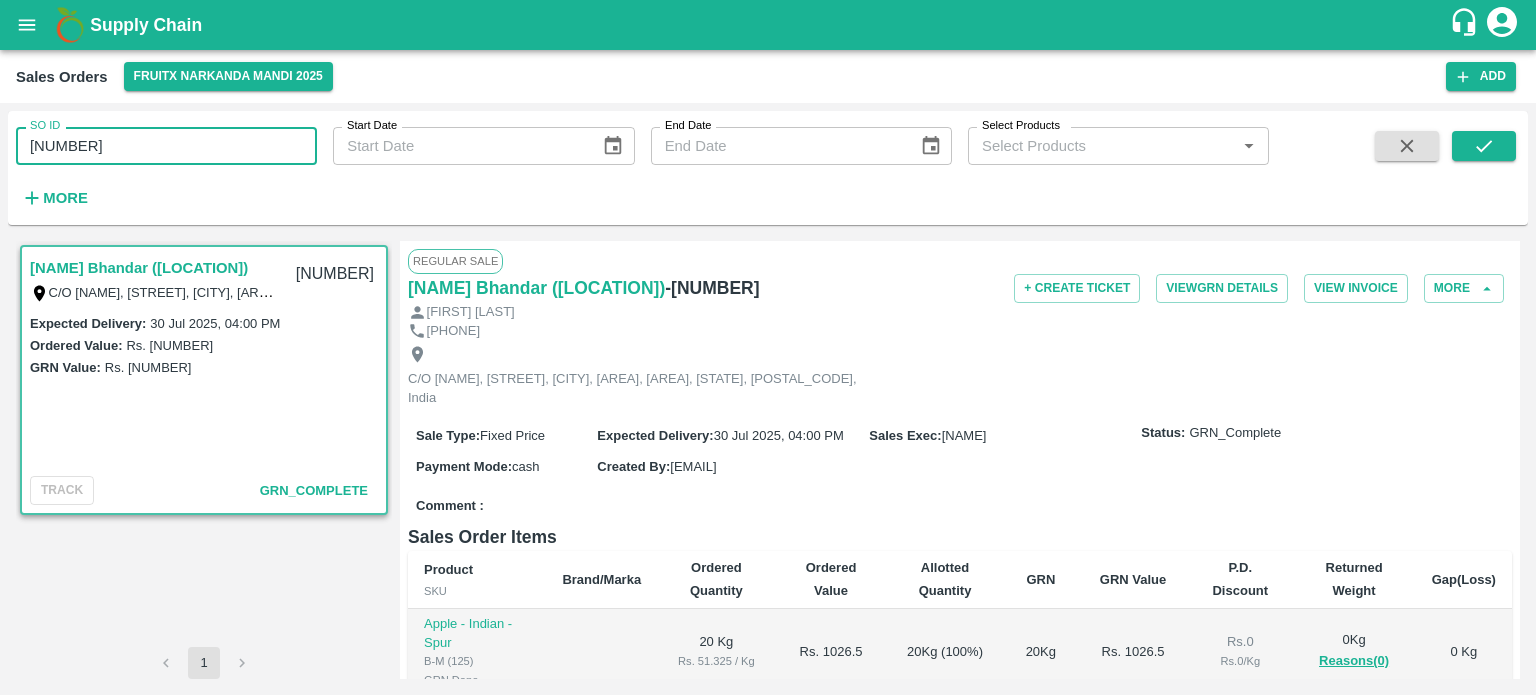 click on "[NUMBER]" at bounding box center [166, 146] 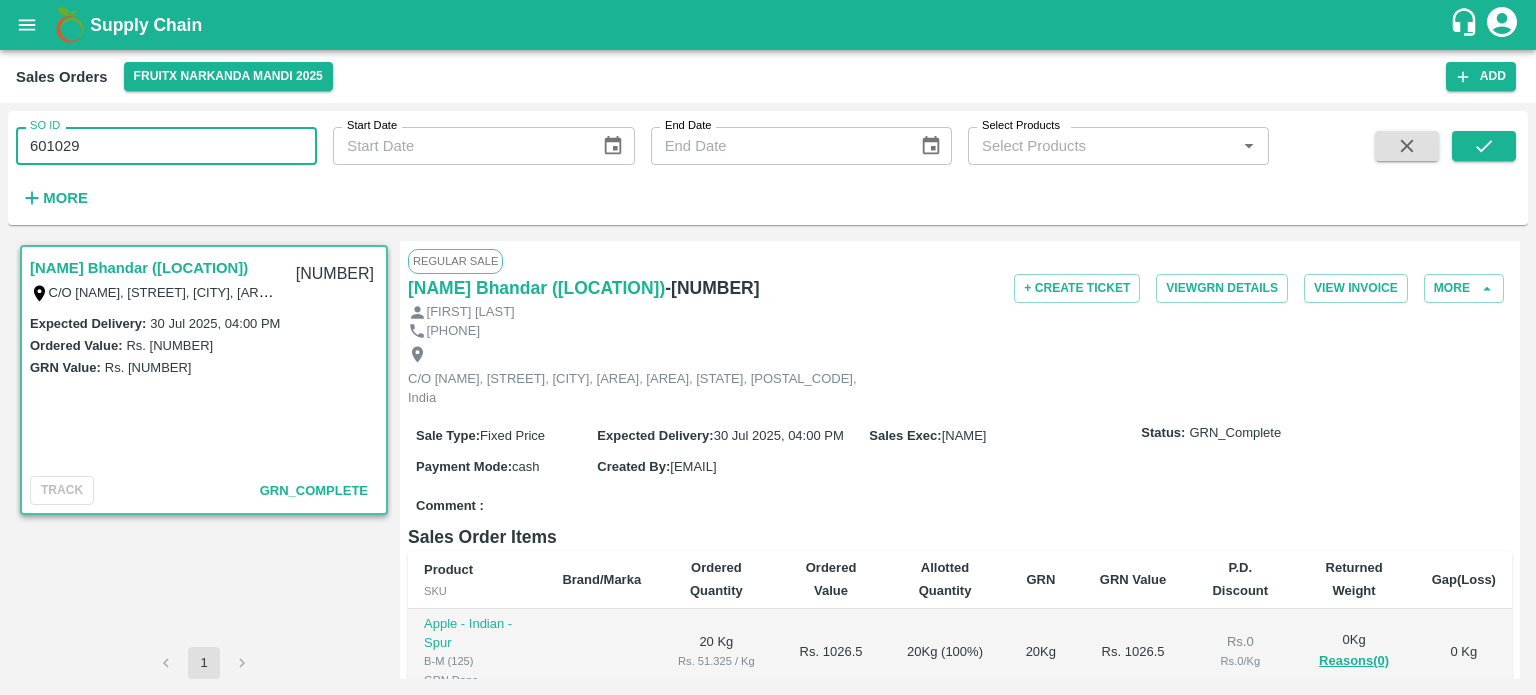 click on "SO ID [SO_ID] SO ID Start Date Start Date End Date End Date Select Products Select Products * More" at bounding box center [634, 163] 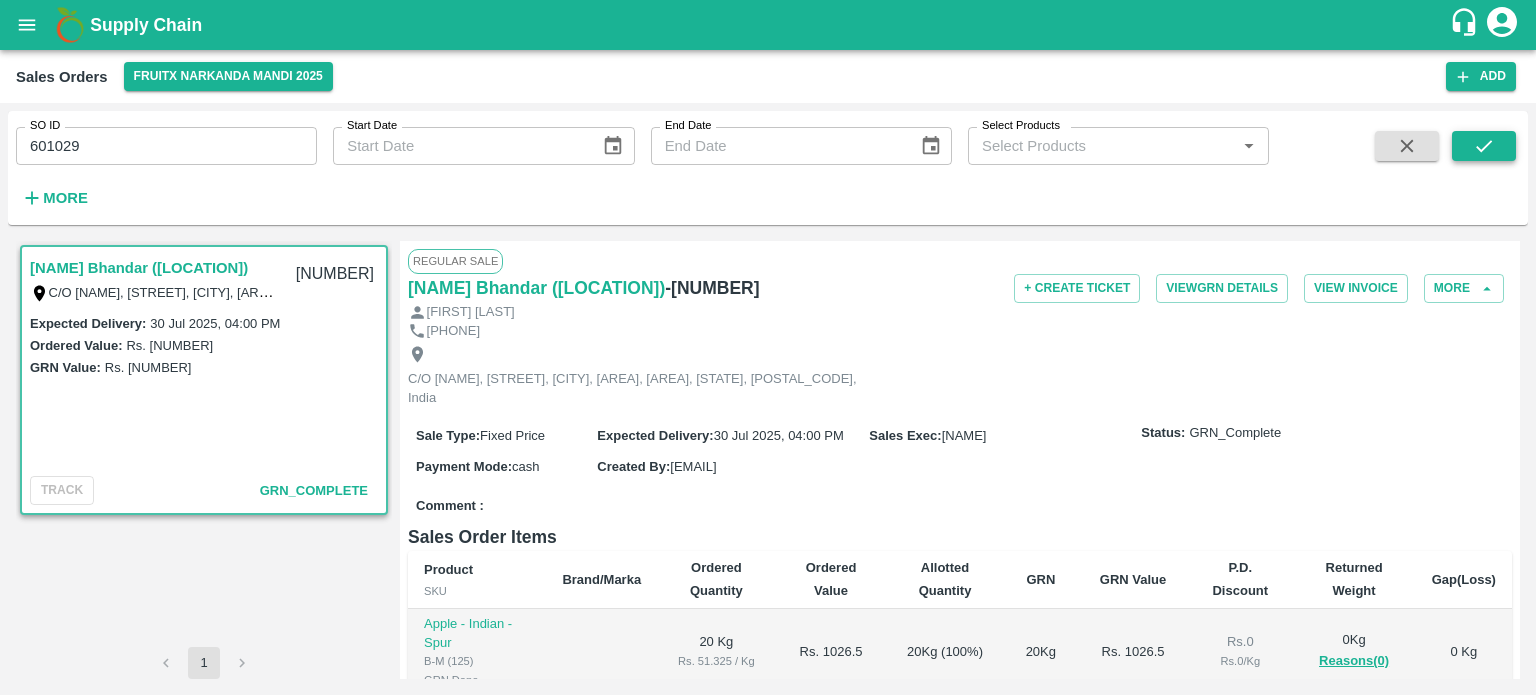 click at bounding box center [1484, 146] 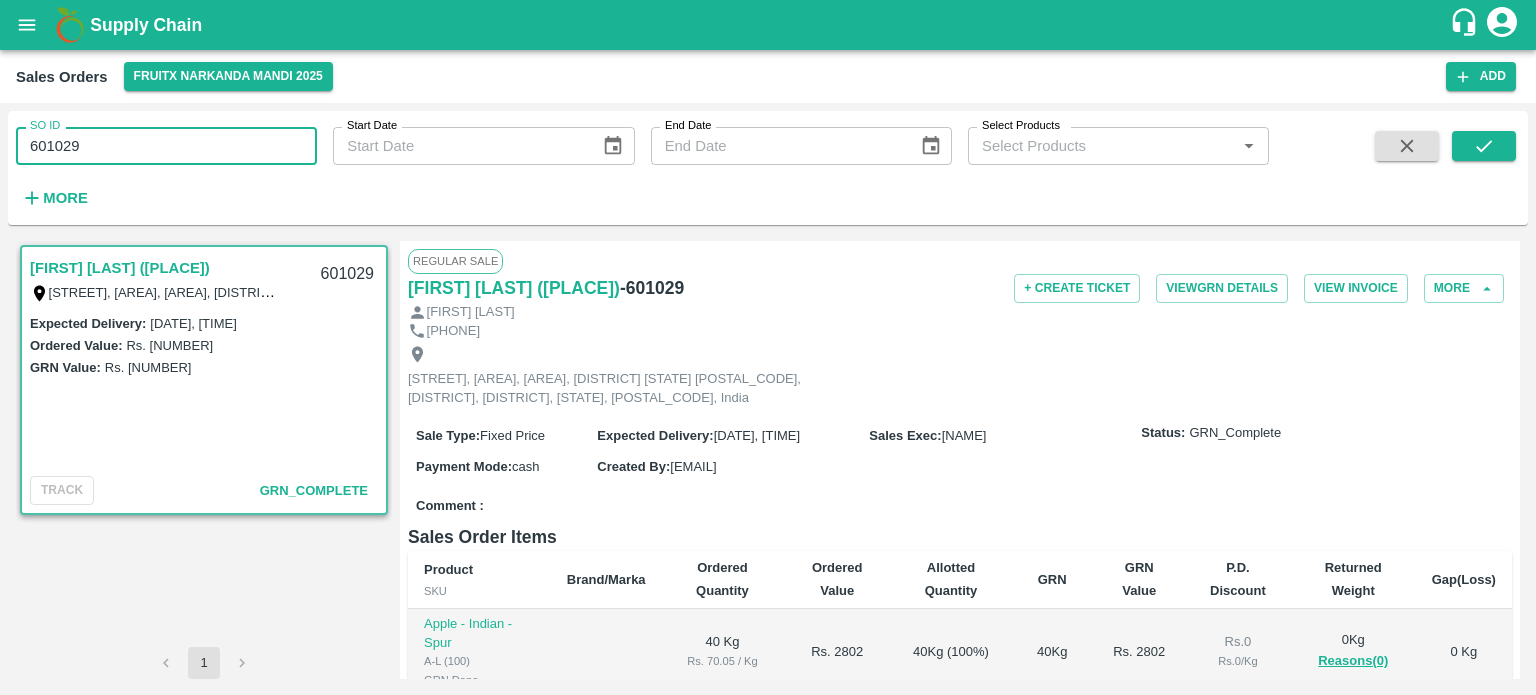 drag, startPoint x: 62, startPoint y: 142, endPoint x: 182, endPoint y: 146, distance: 120.06665 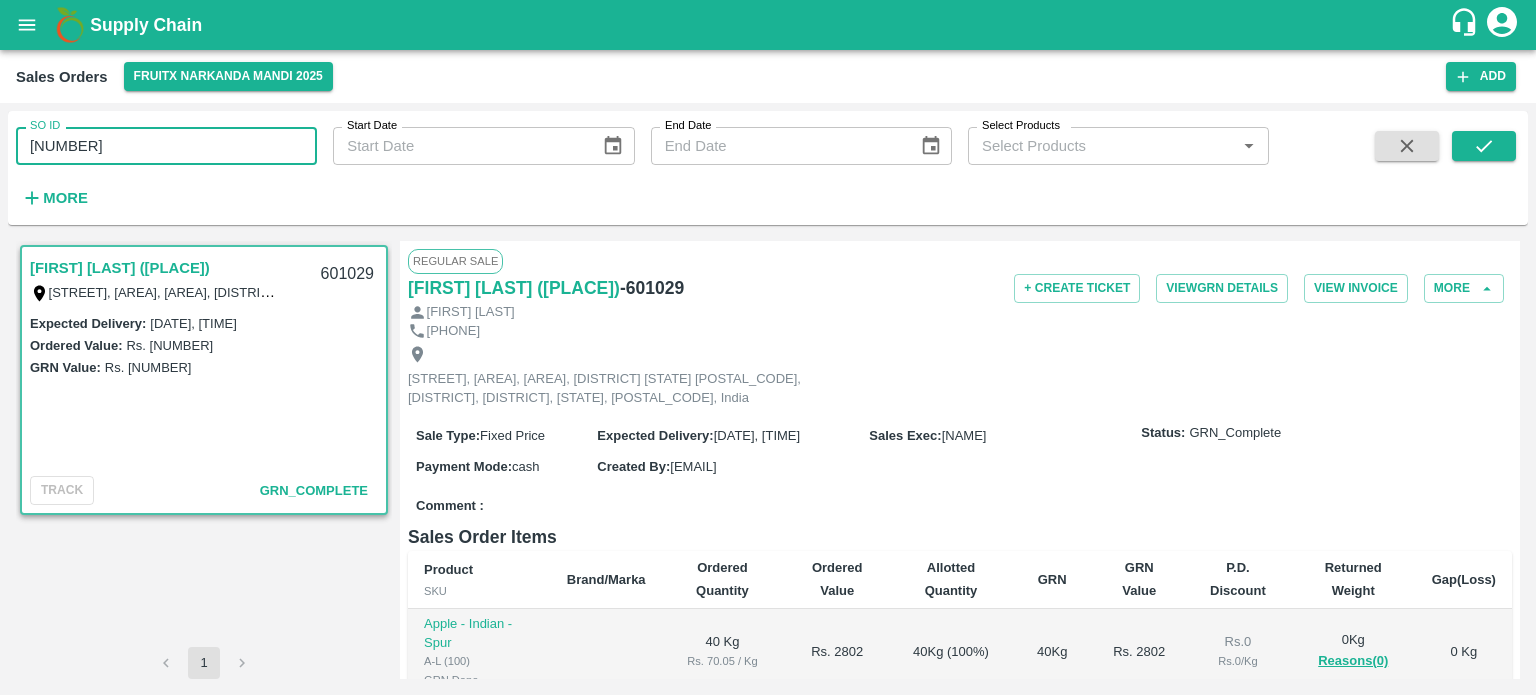 click on "[NUMBER]" at bounding box center (166, 146) 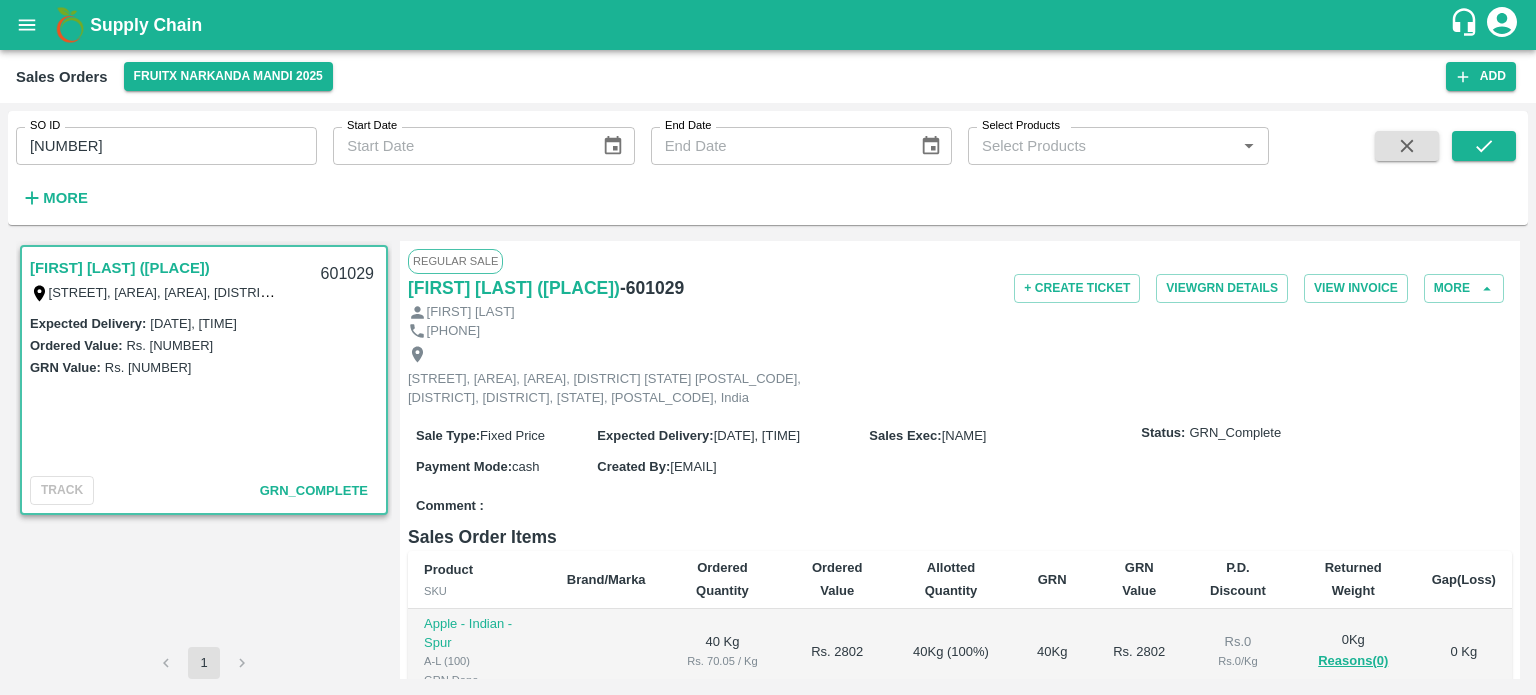 click on "SO ID 601030 SO ID Start Date Start Date End Date End Date Select Products Select Products   * More" at bounding box center (634, 163) 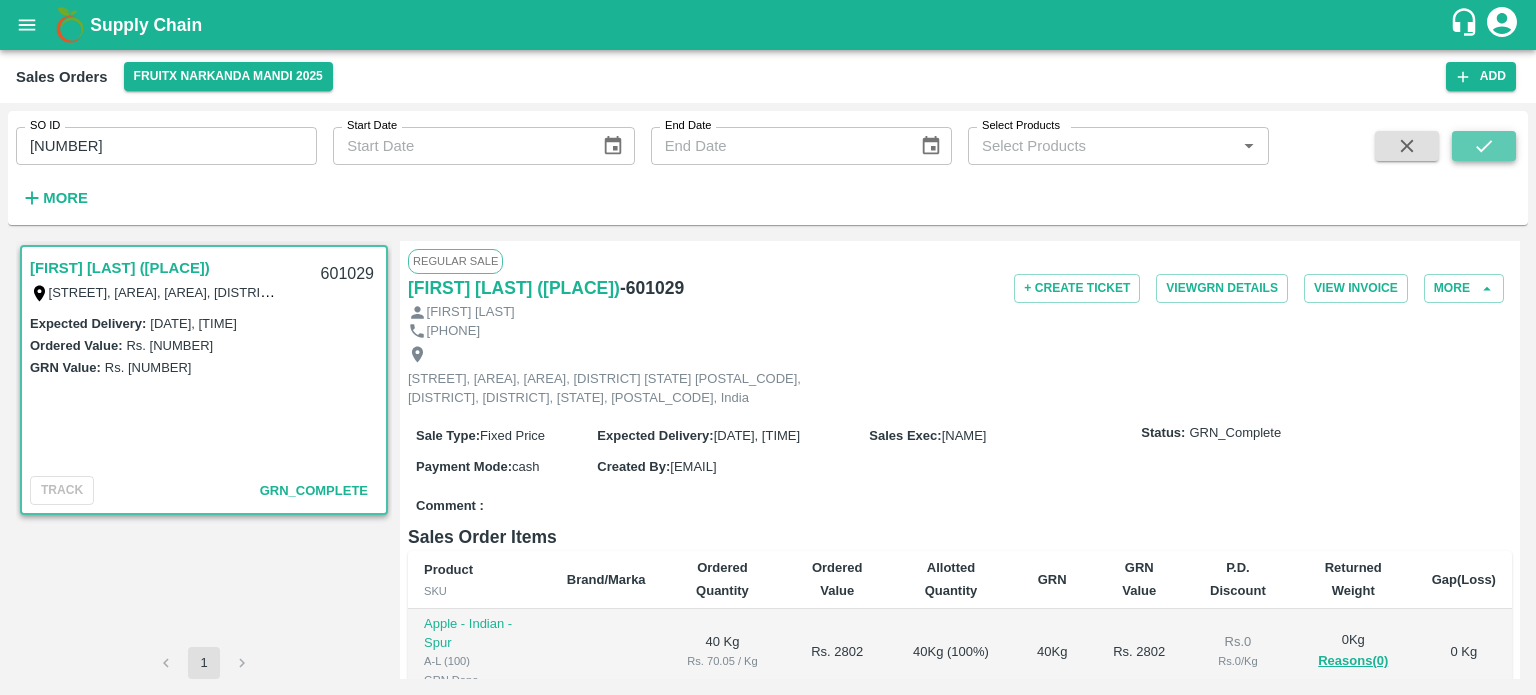 click at bounding box center [1484, 146] 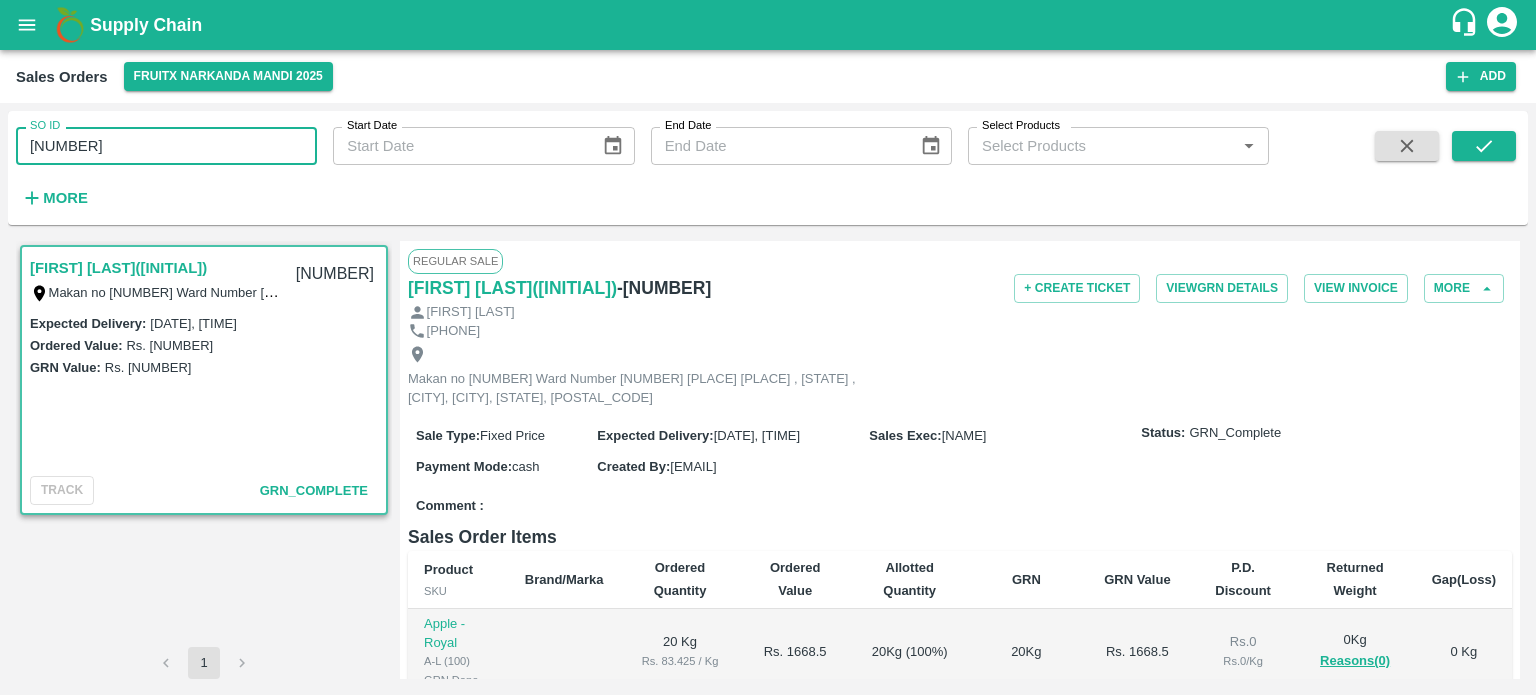 click on "[NUMBER]" at bounding box center (166, 146) 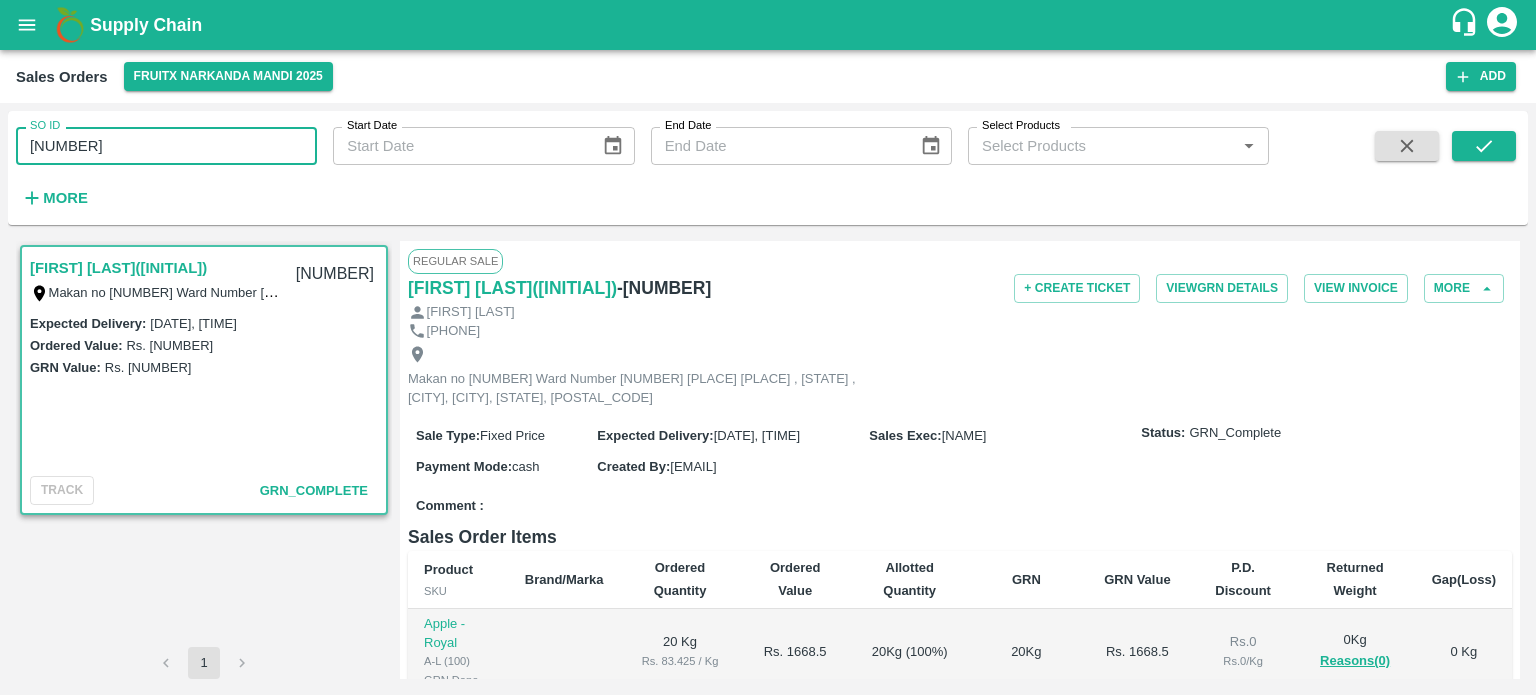 drag, startPoint x: 47, startPoint y: 139, endPoint x: 352, endPoint y: 122, distance: 305.4734 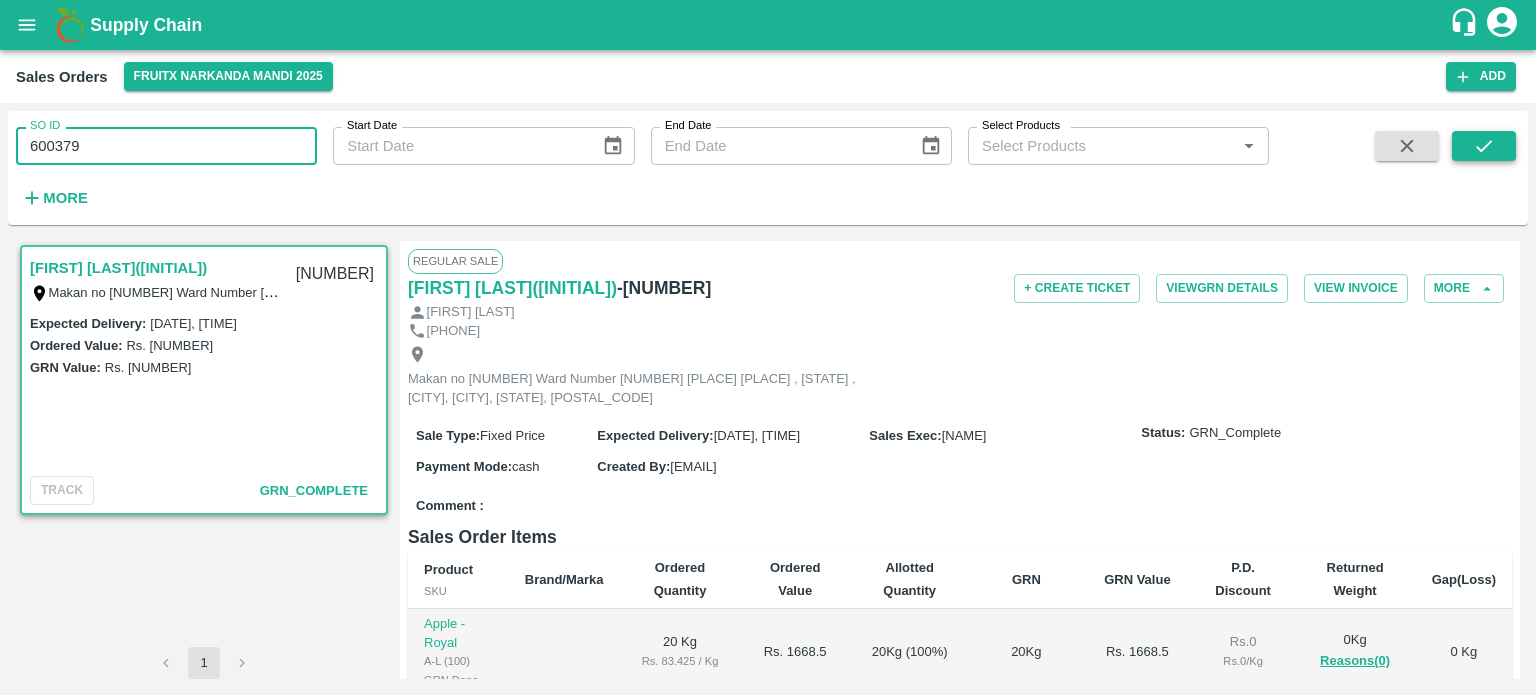 click 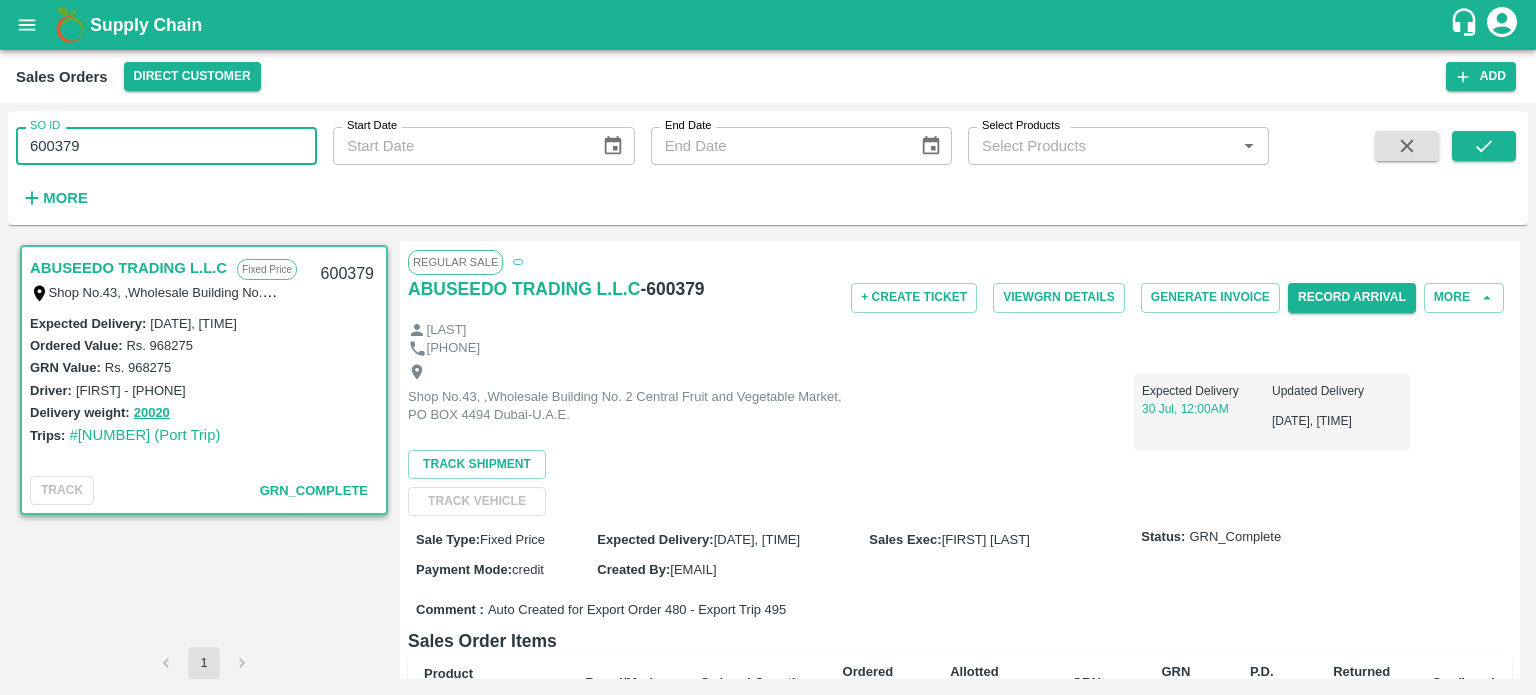 click on "600379" at bounding box center [166, 146] 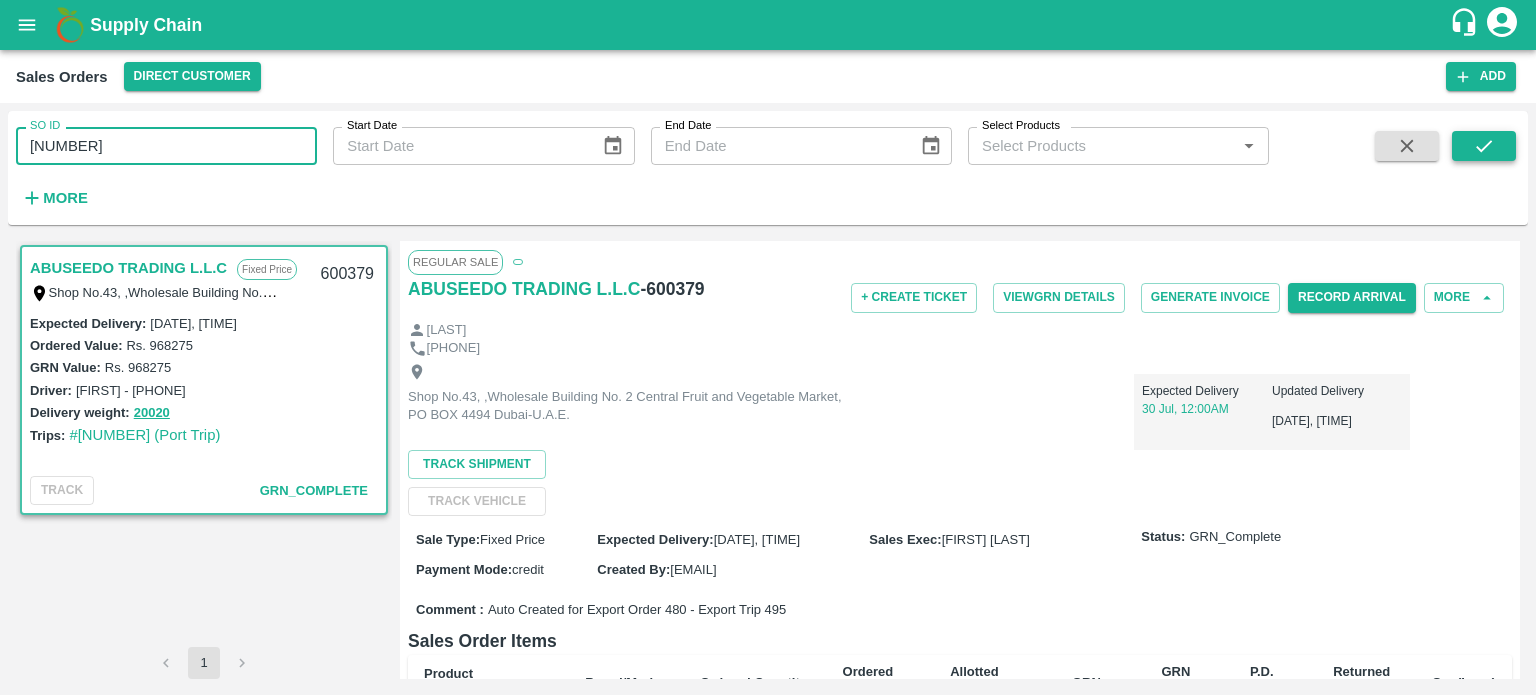 click at bounding box center [1484, 146] 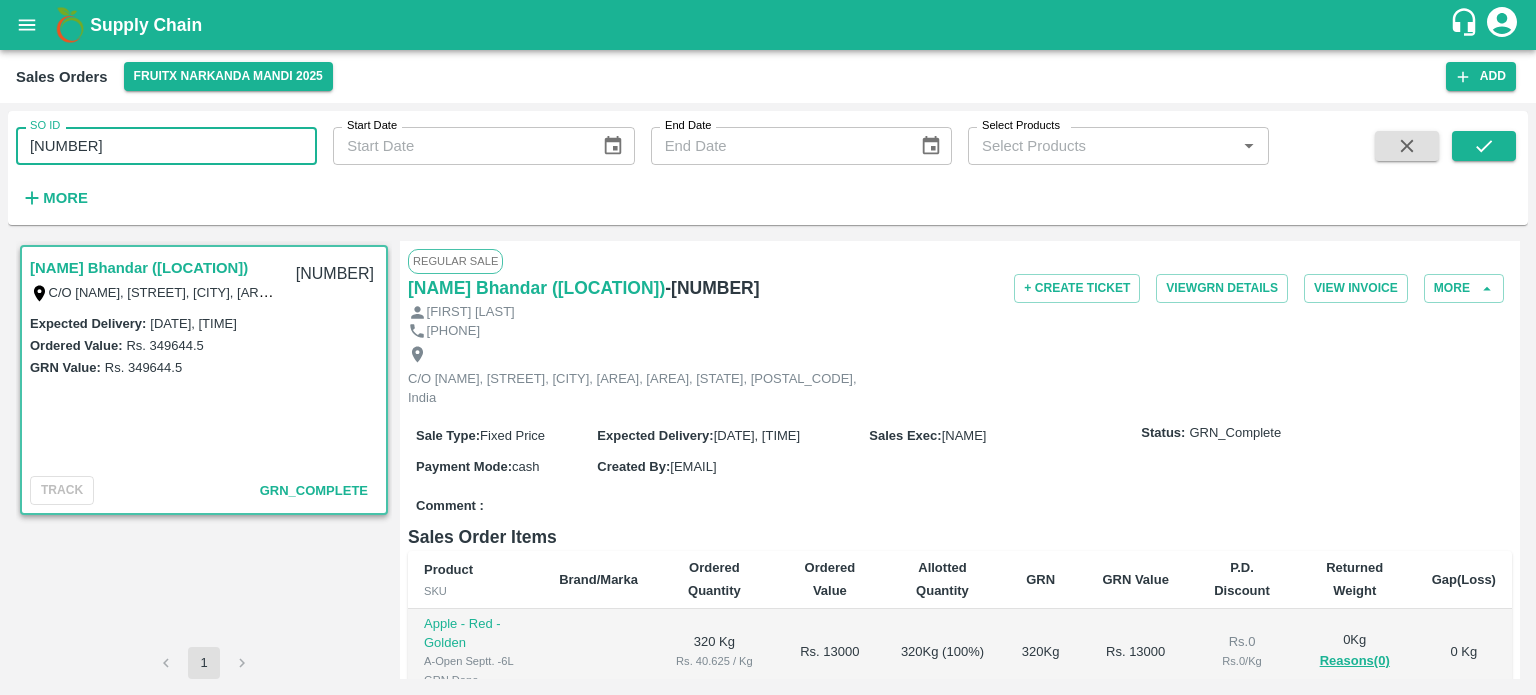 click on "[NUMBER]" at bounding box center (166, 146) 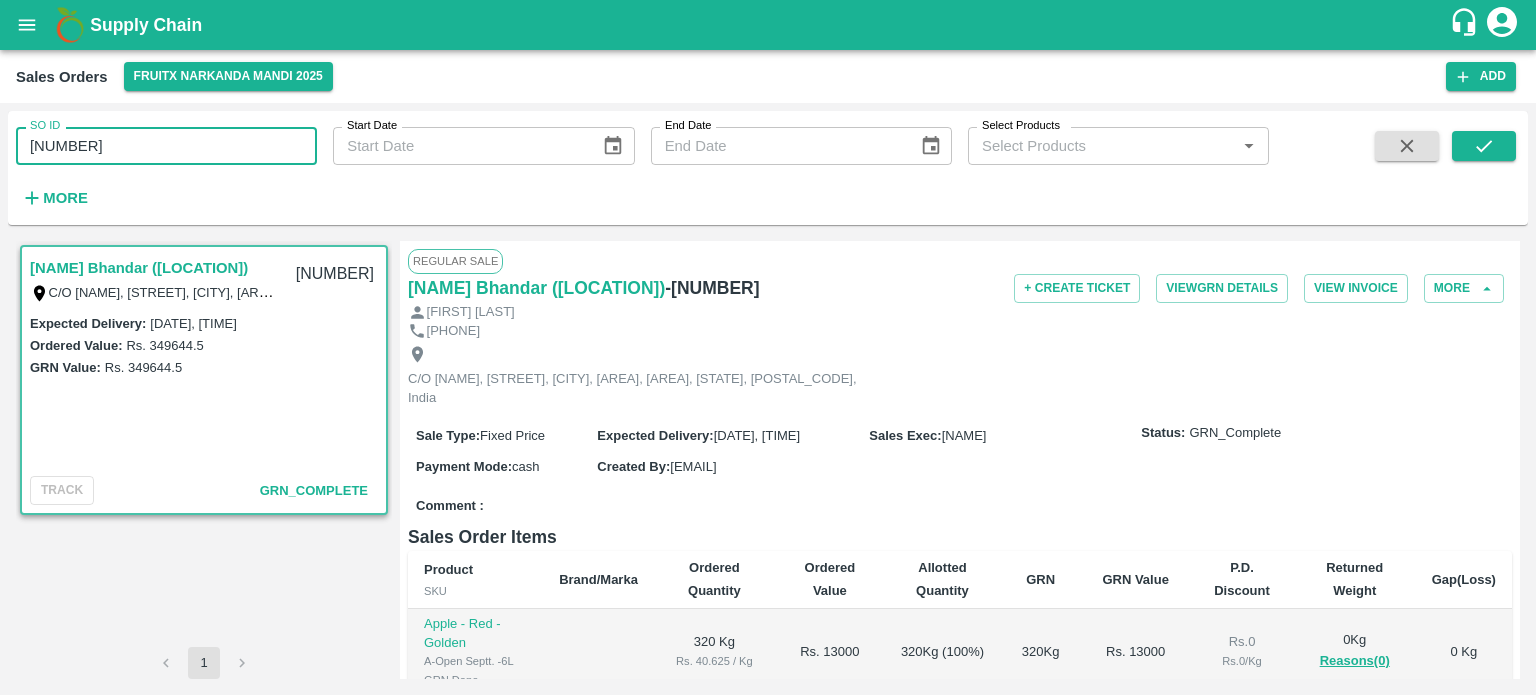 click on "SO ID [NUMBER] SO ID Start Date Start Date End Date End Date Select Products Select Products   * More" at bounding box center [634, 163] 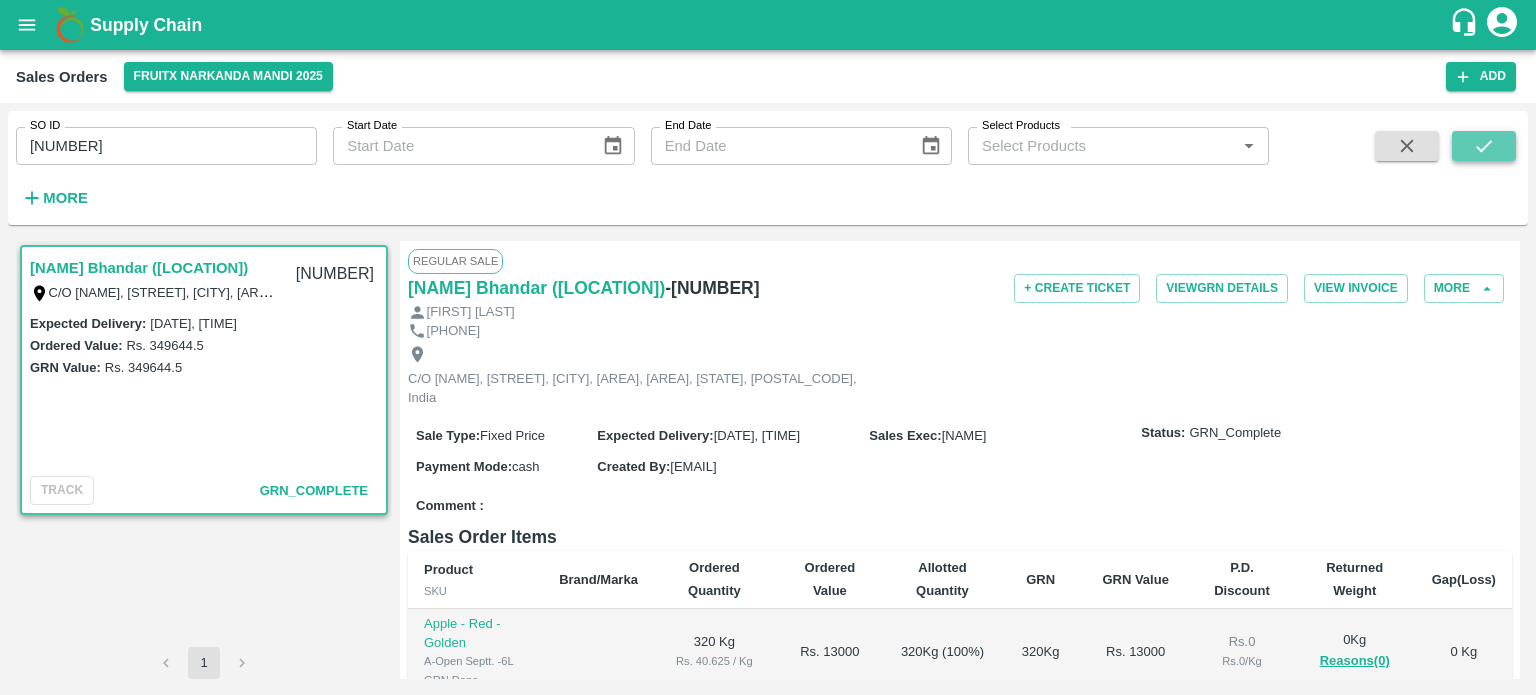 click at bounding box center (1484, 146) 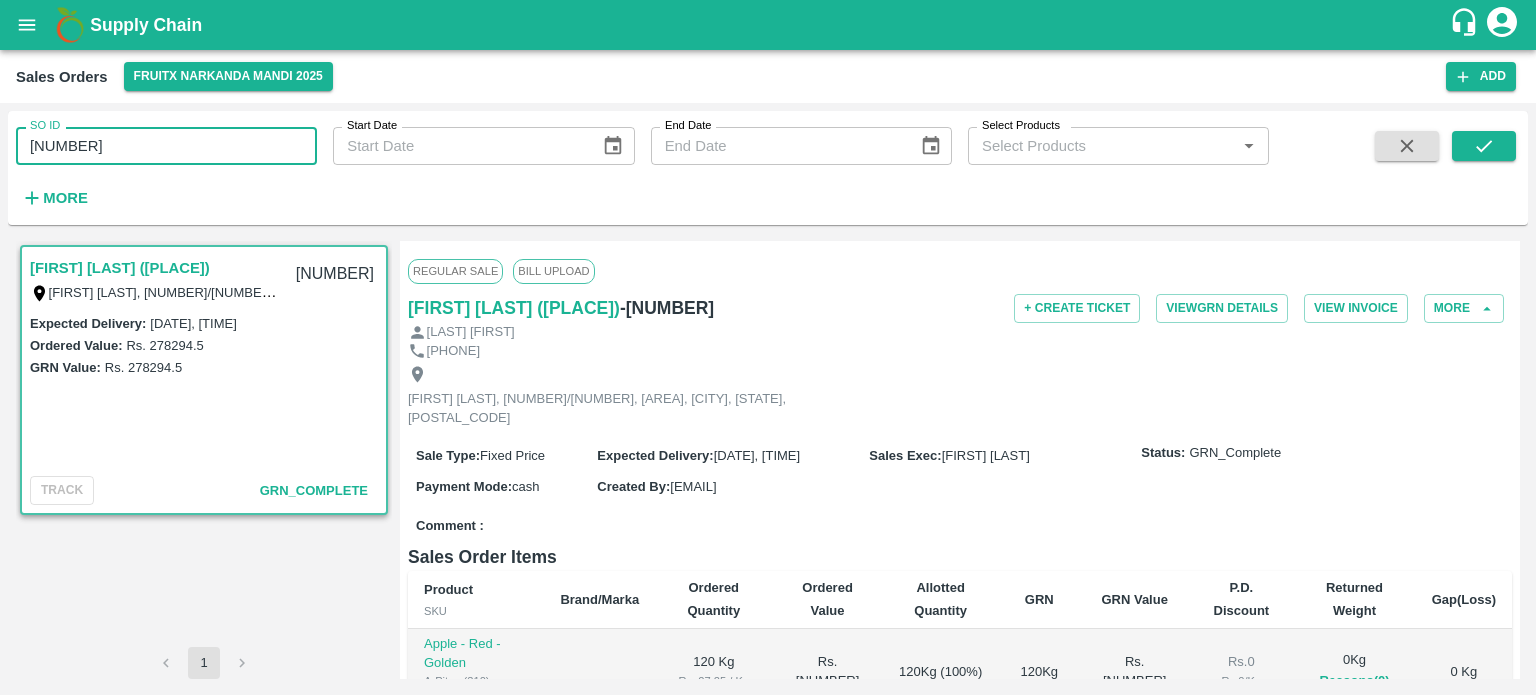 drag, startPoint x: 47, startPoint y: 149, endPoint x: 250, endPoint y: 144, distance: 203.06157 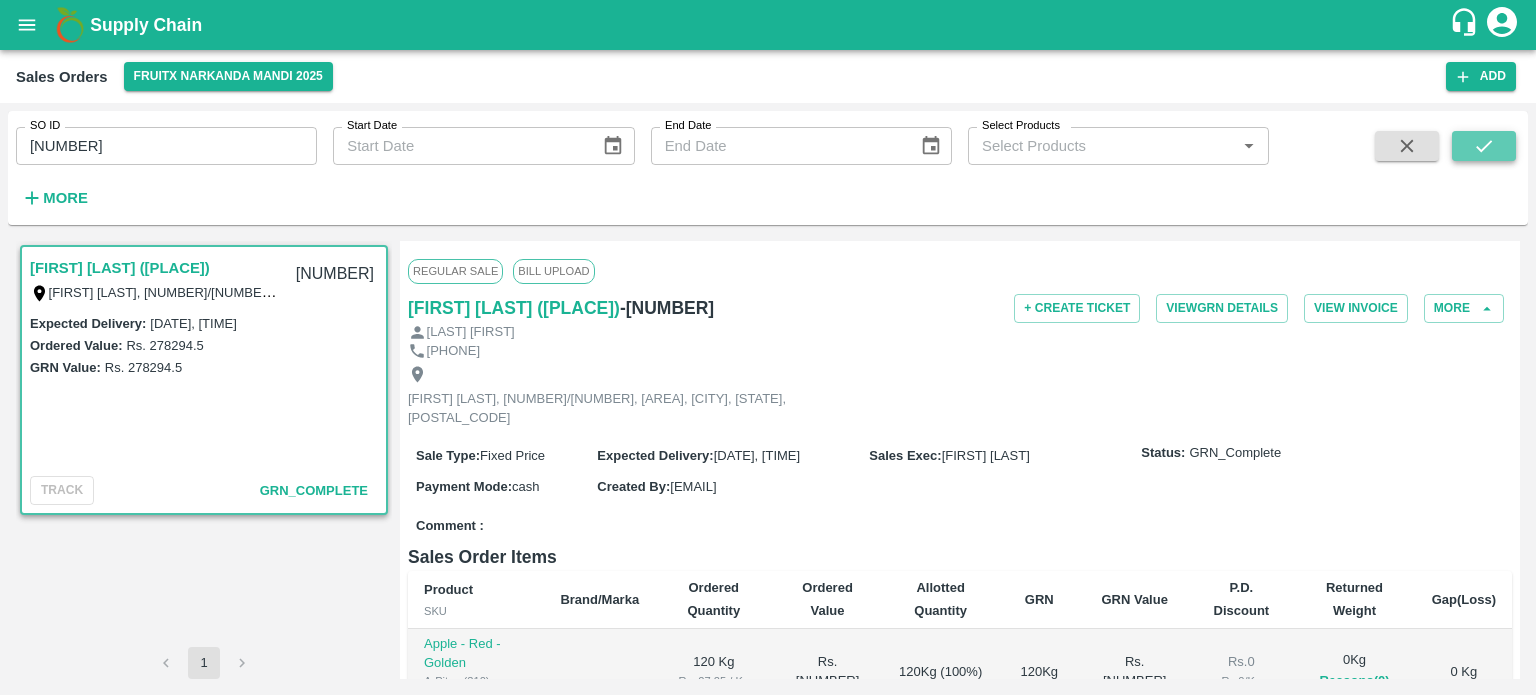 click 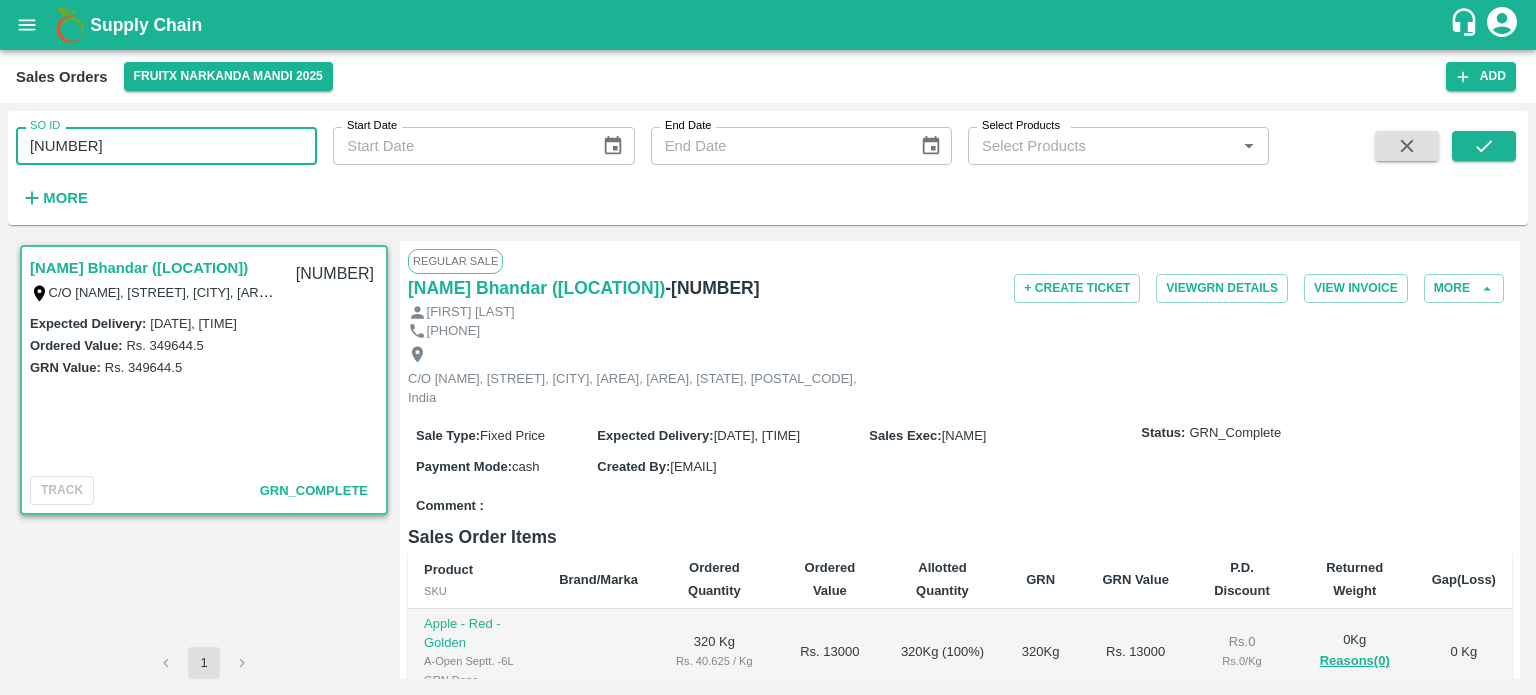drag, startPoint x: 124, startPoint y: 135, endPoint x: 13, endPoint y: 146, distance: 111.54372 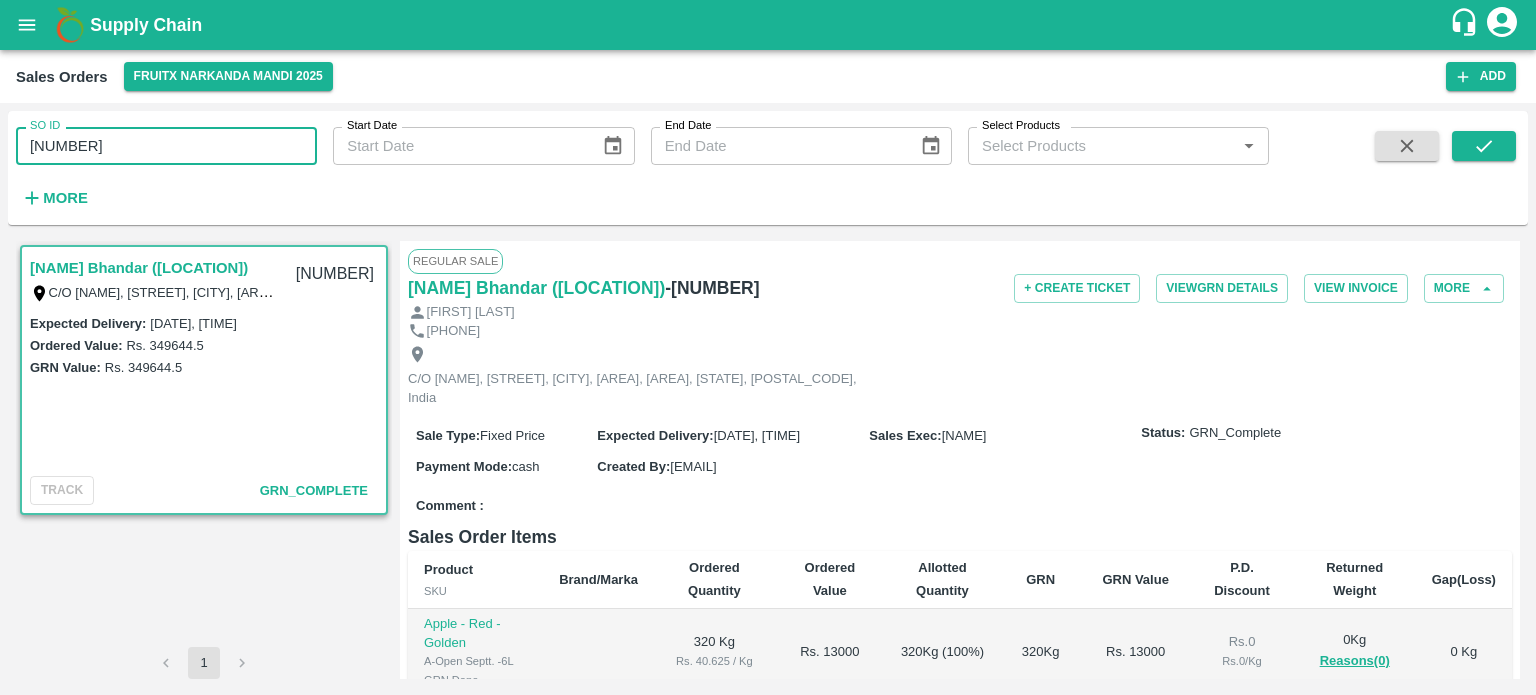 drag, startPoint x: 47, startPoint y: 151, endPoint x: 219, endPoint y: 127, distance: 173.66635 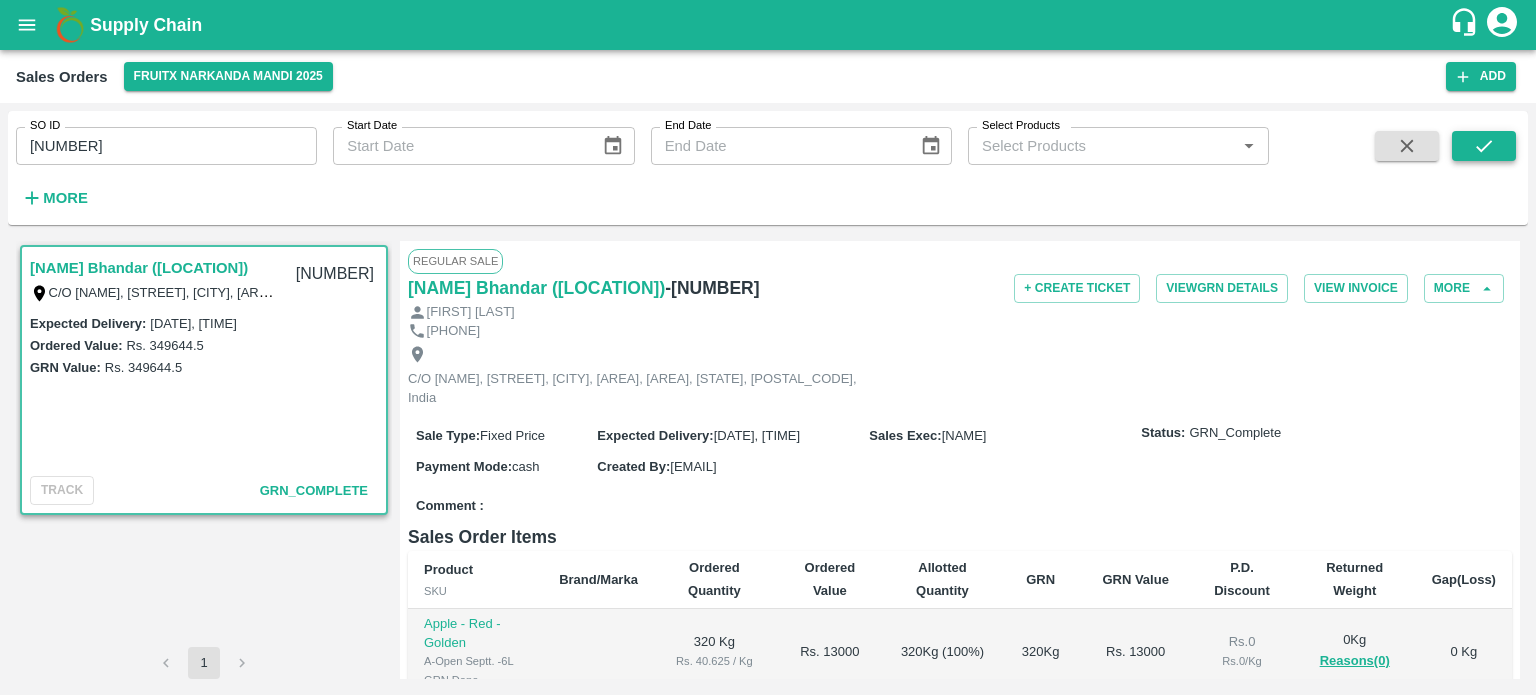click at bounding box center (1484, 146) 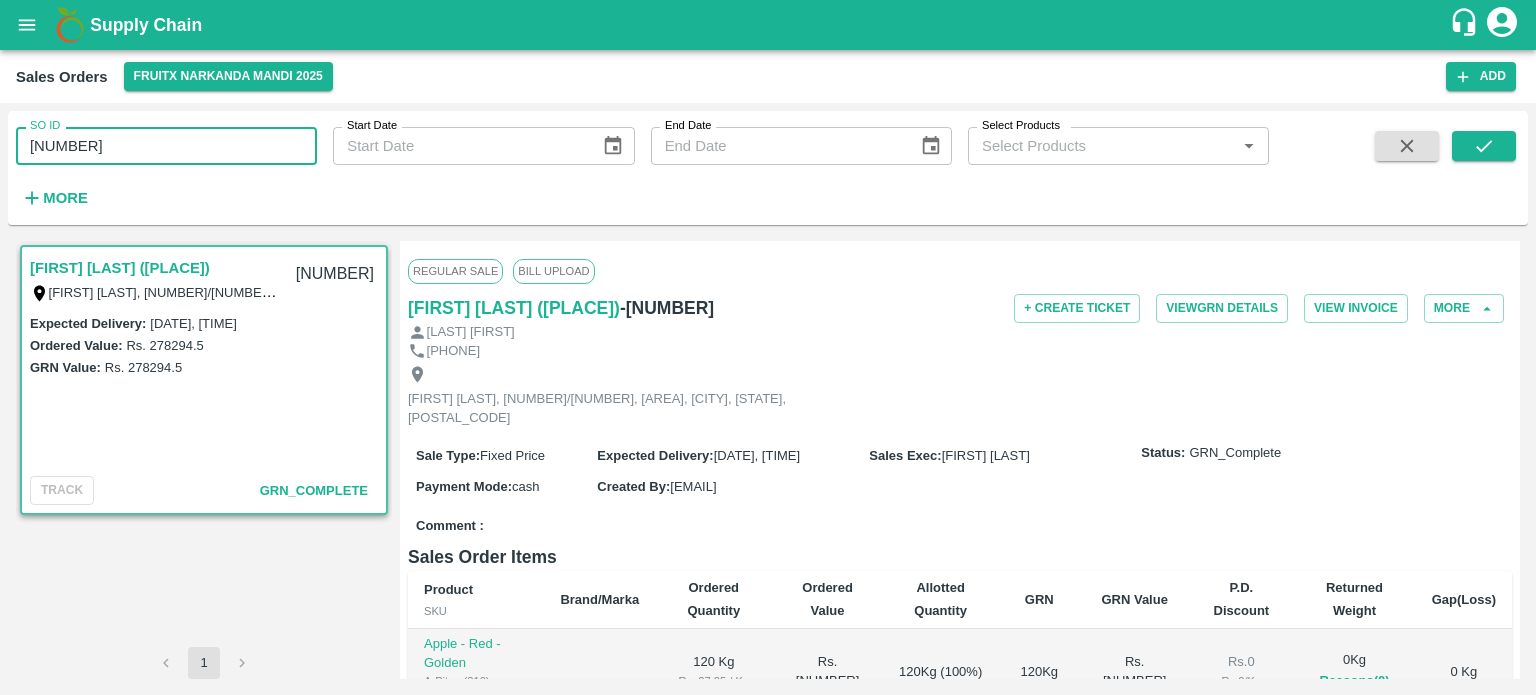 drag, startPoint x: 47, startPoint y: 144, endPoint x: 267, endPoint y: 124, distance: 220.90723 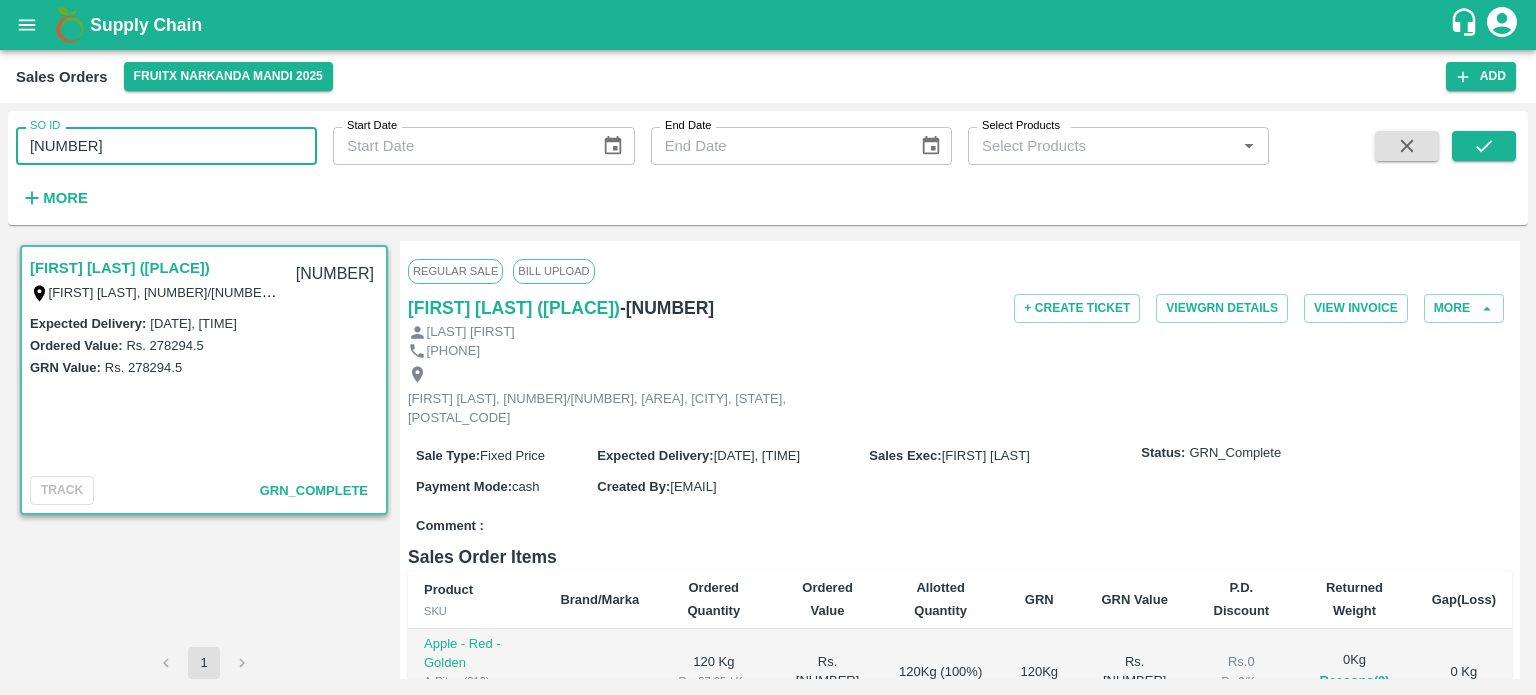 click on "[NUMBER]" at bounding box center [166, 146] 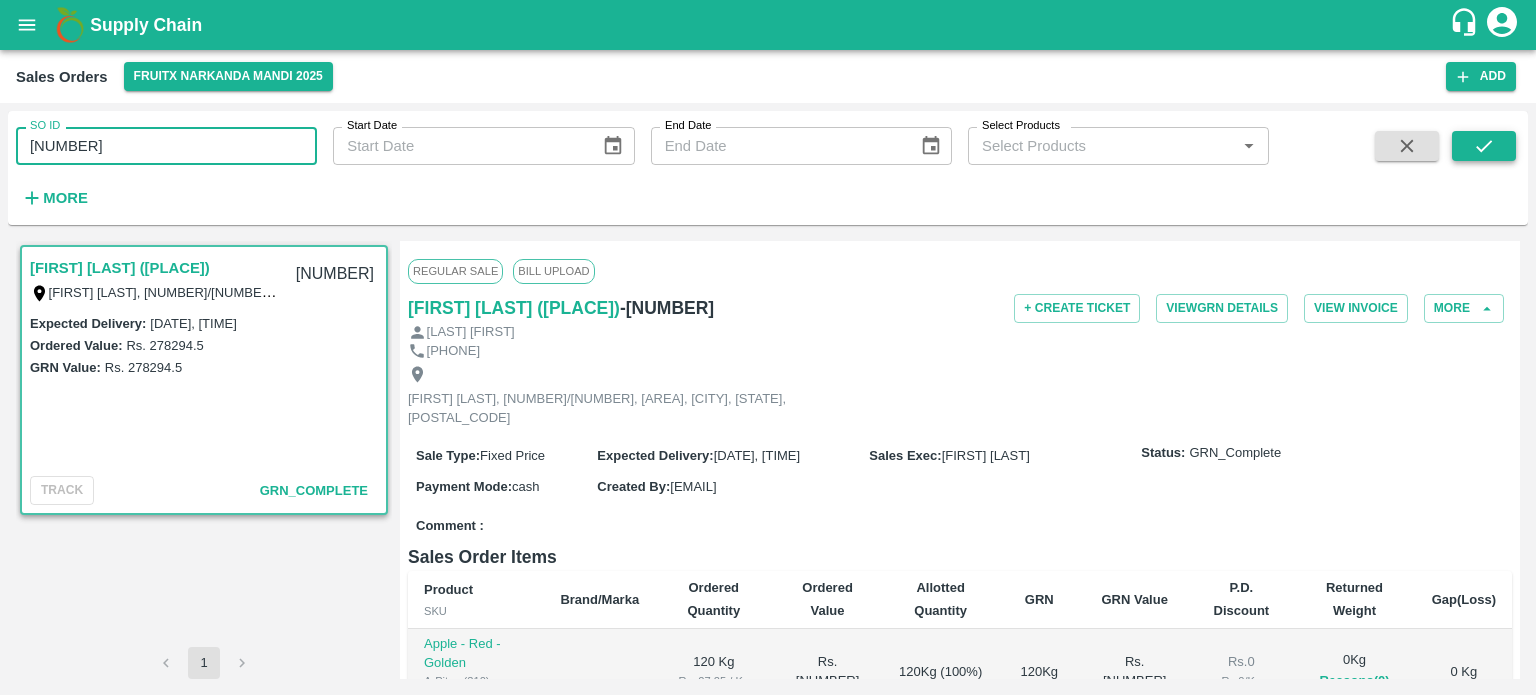 click 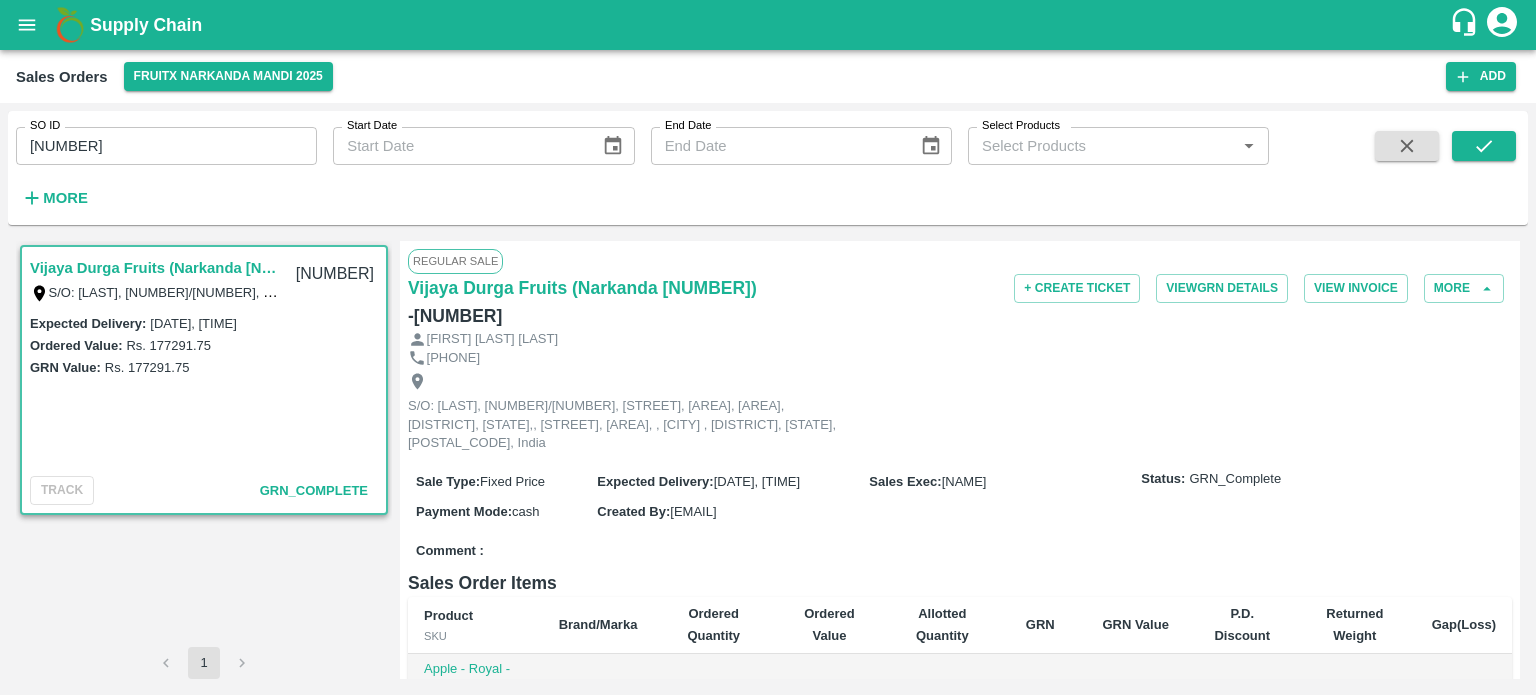 click on "[NUMBER]" at bounding box center [166, 146] 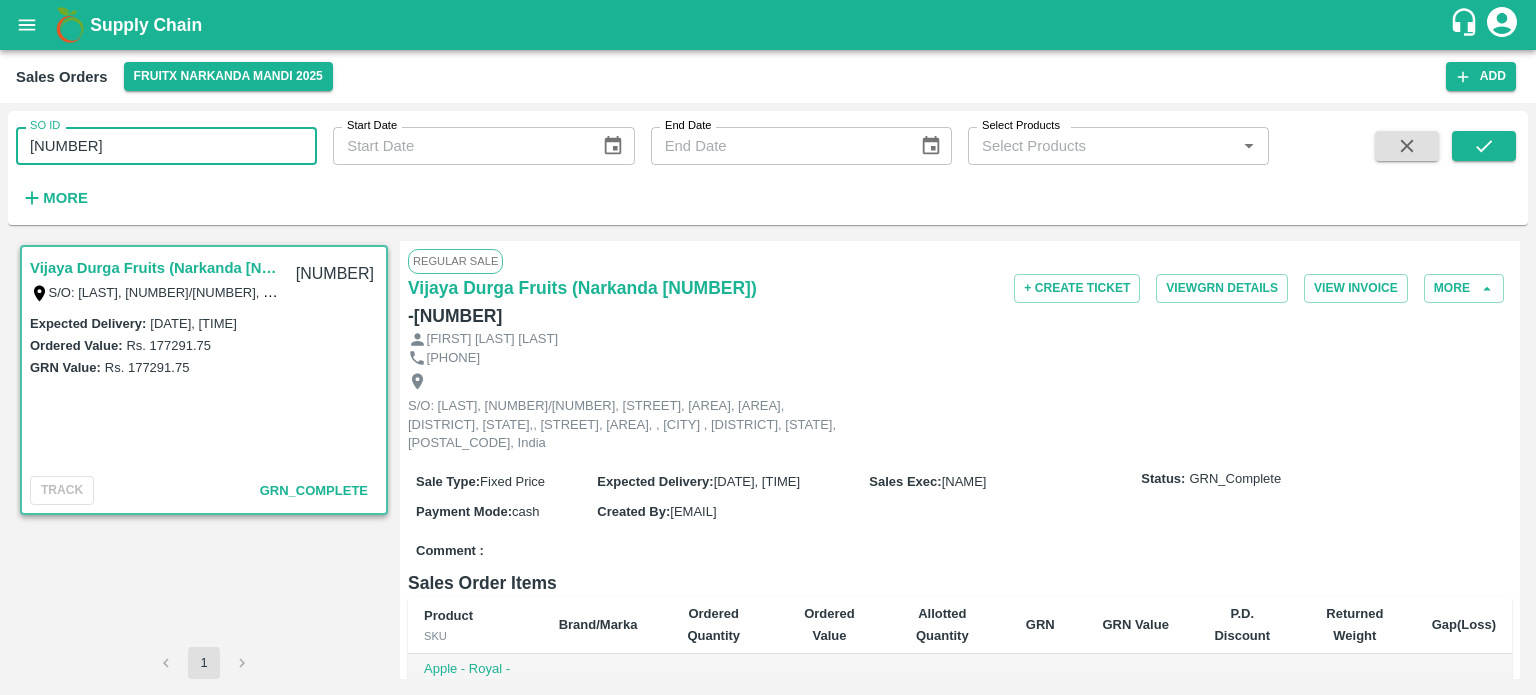 drag, startPoint x: 48, startPoint y: 140, endPoint x: 240, endPoint y: 143, distance: 192.02344 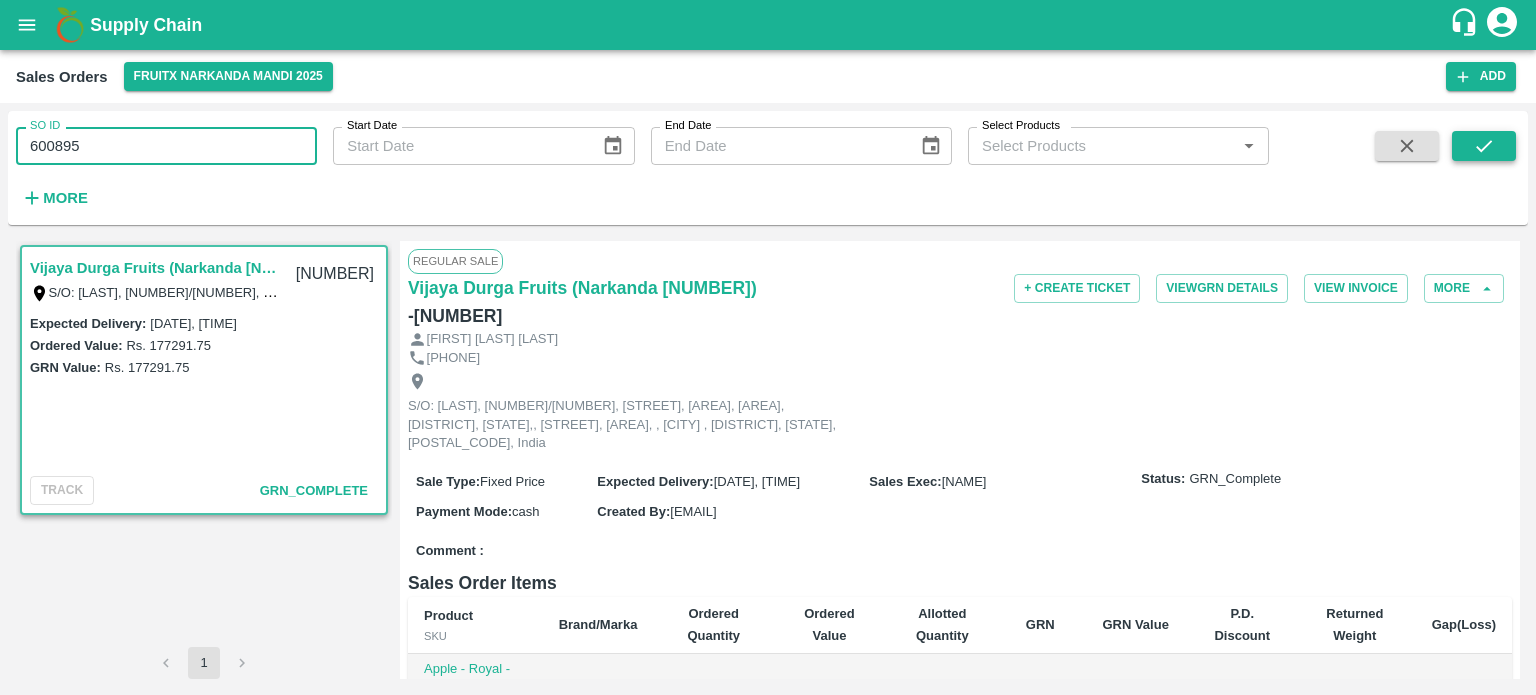 click at bounding box center (1484, 146) 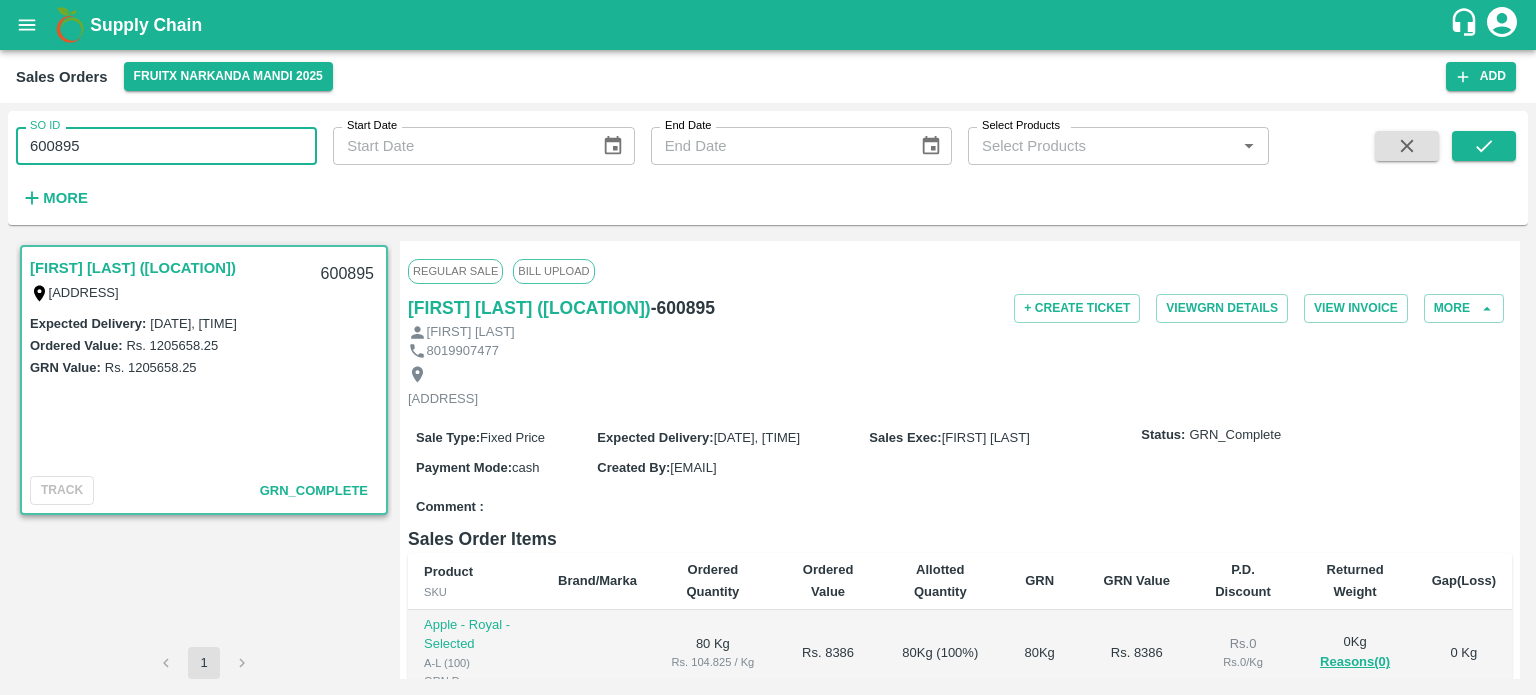 click on "600895" at bounding box center (166, 146) 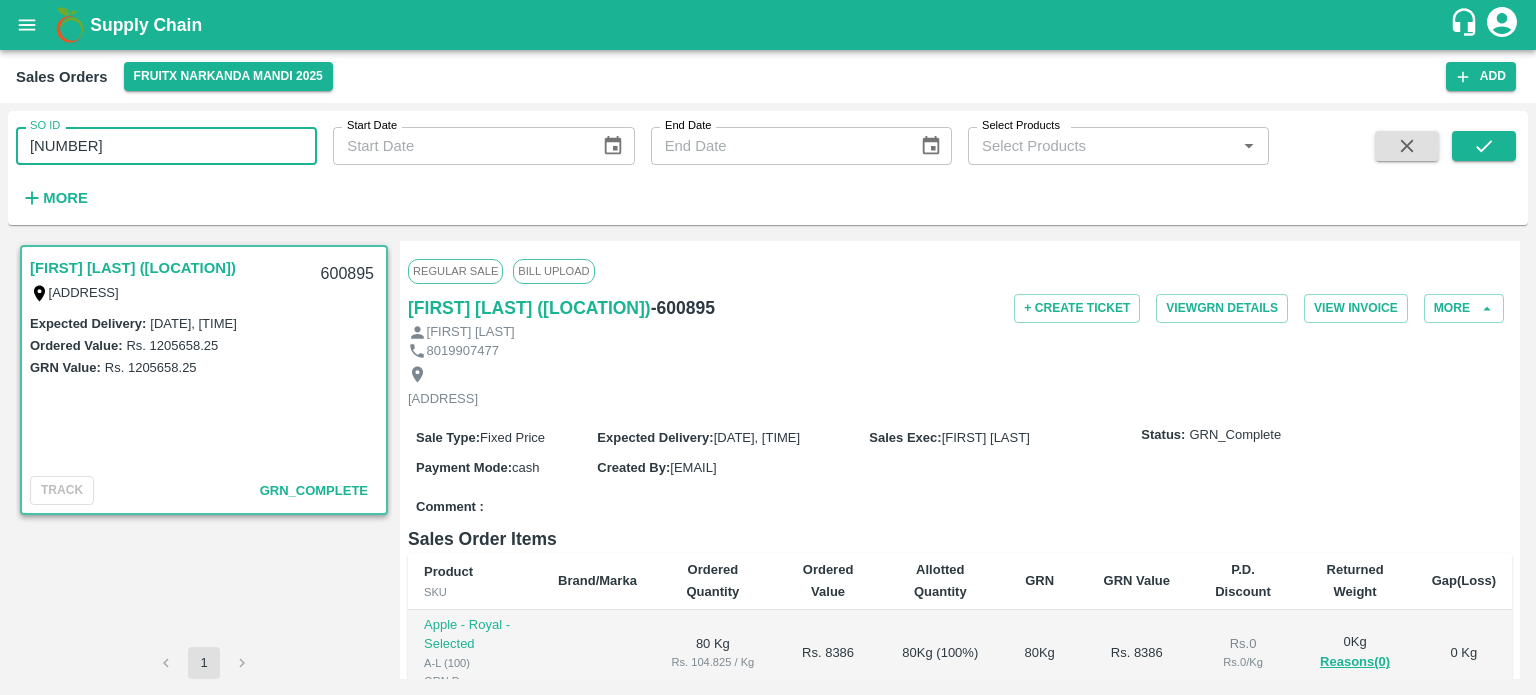 click on "[NUMBER]" at bounding box center [166, 146] 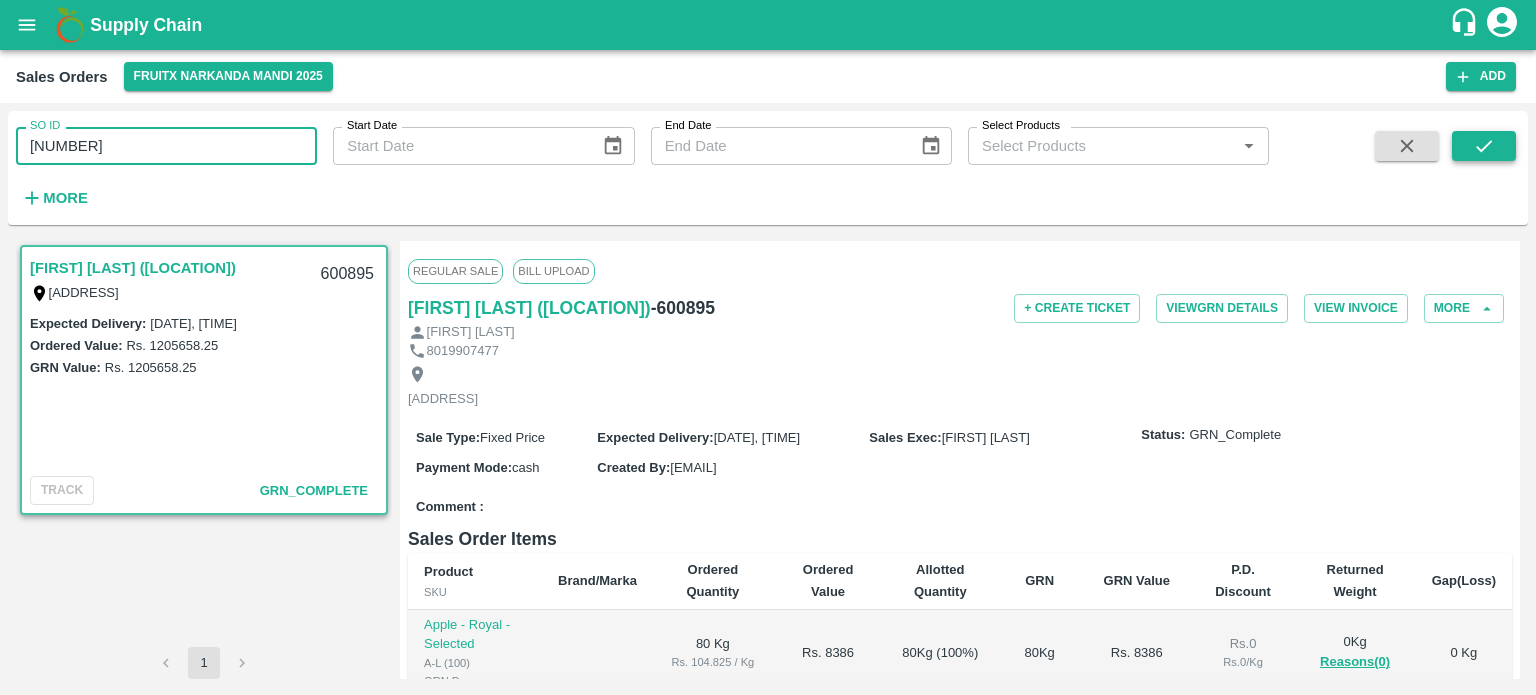 click 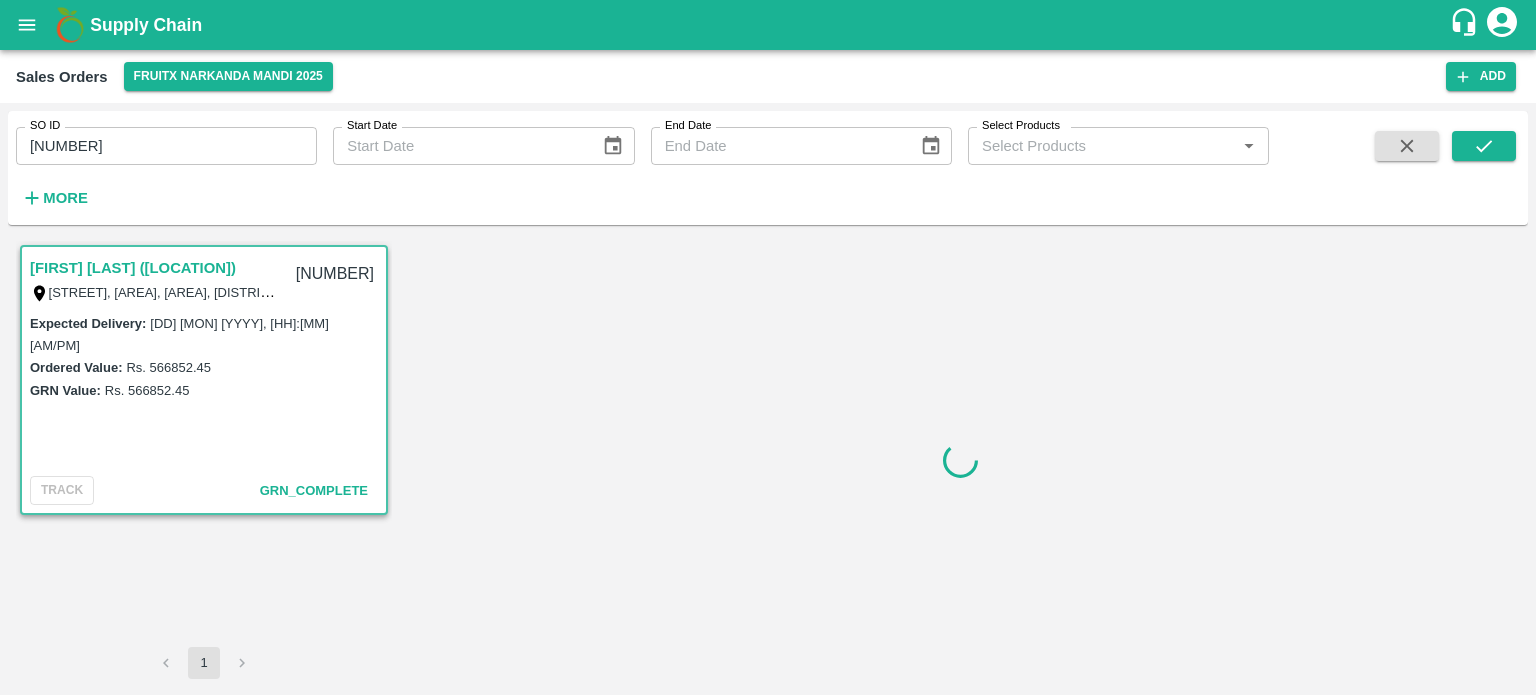 click on "[NUMBER]" at bounding box center [166, 146] 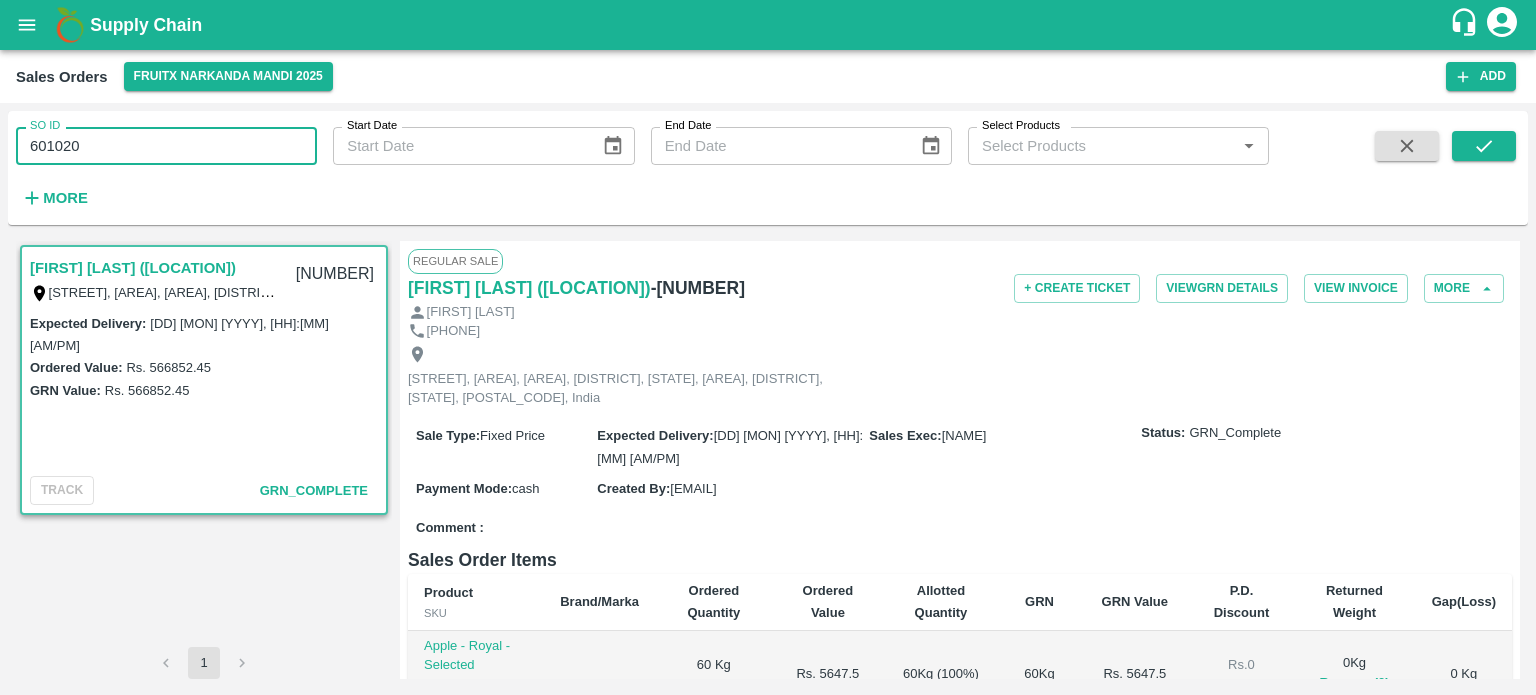 click on "601020" at bounding box center [166, 146] 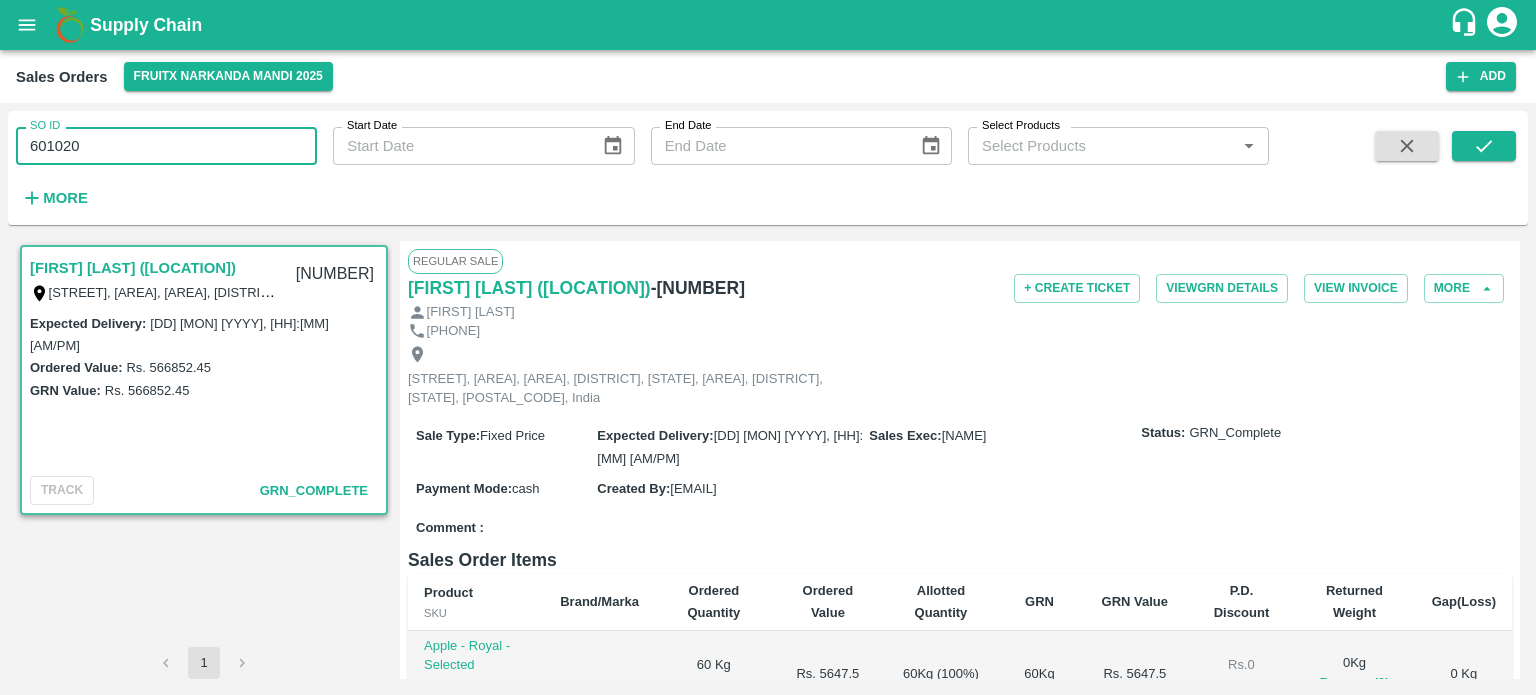 click on "601020" at bounding box center [166, 146] 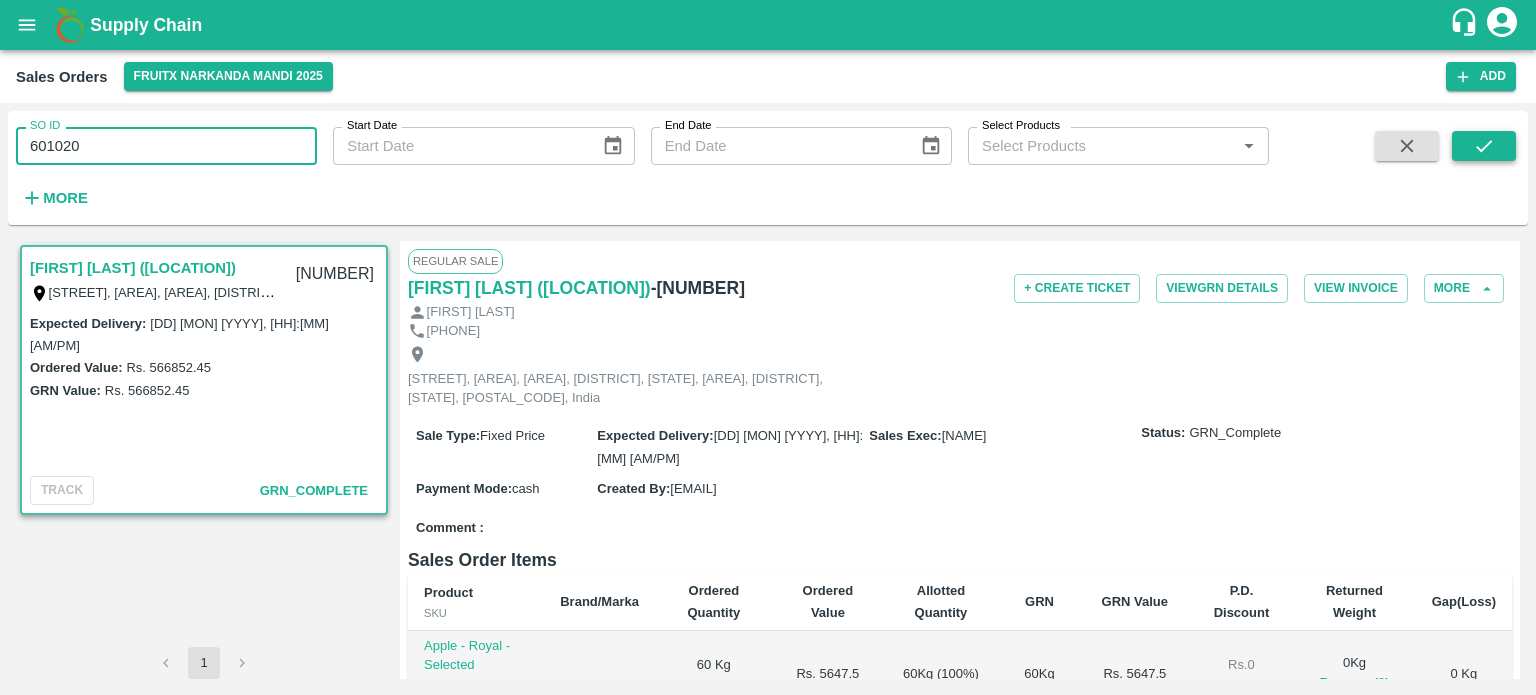 click at bounding box center (1484, 146) 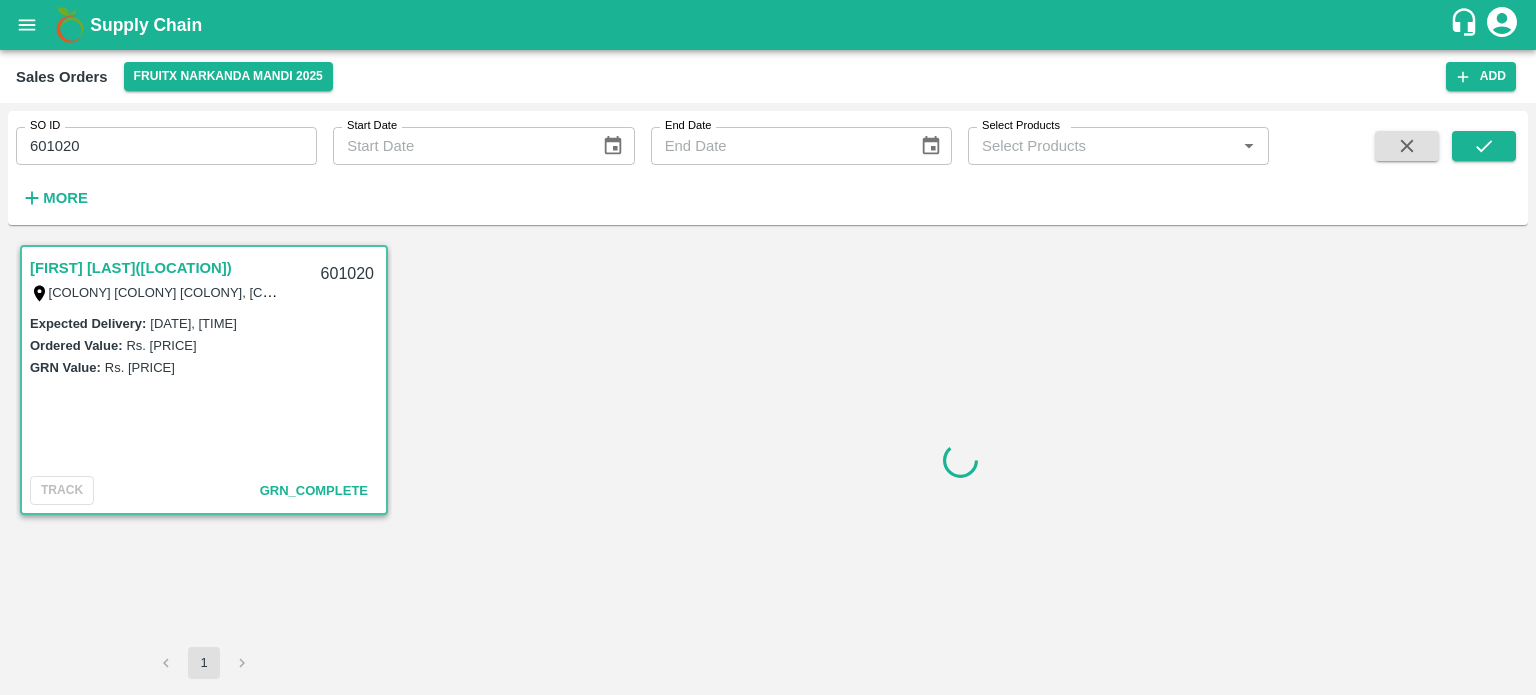 click on "601020" at bounding box center (166, 146) 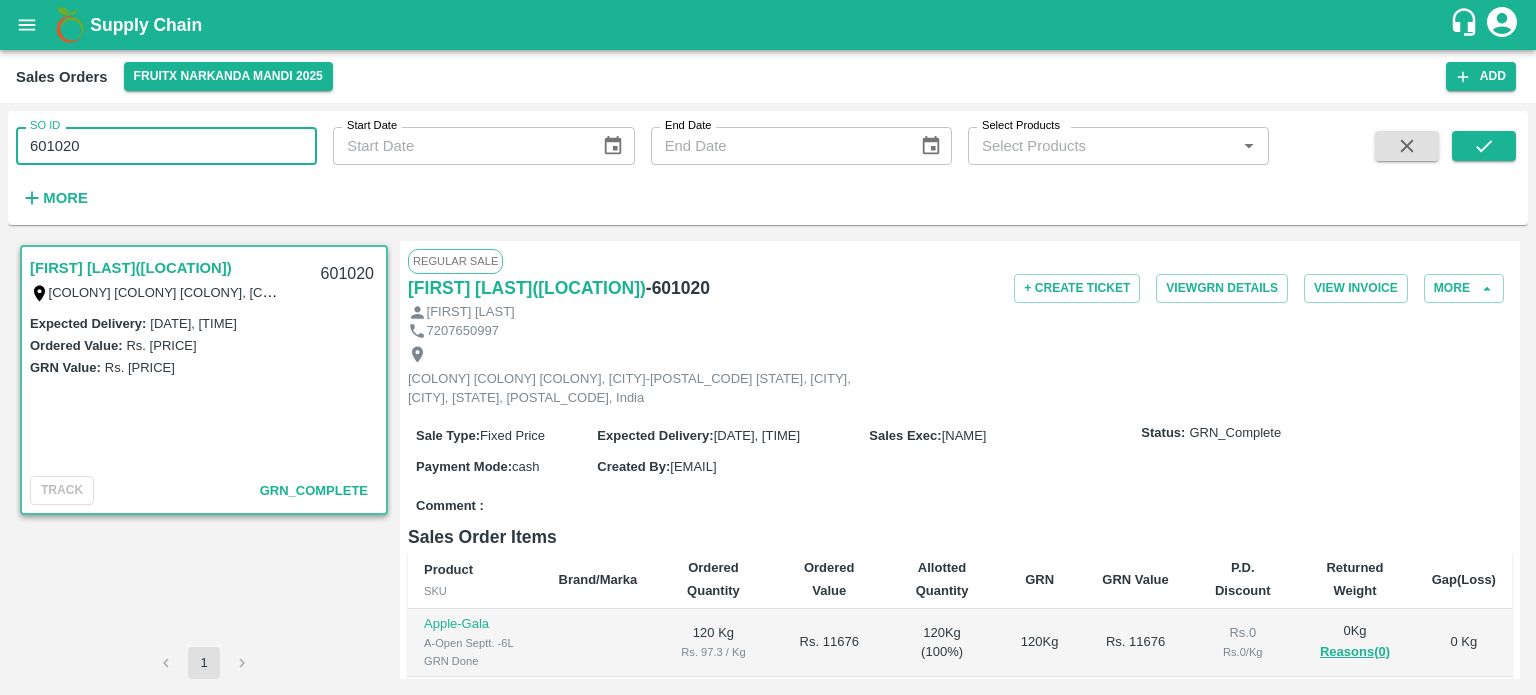 drag, startPoint x: 49, startPoint y: 139, endPoint x: 141, endPoint y: 134, distance: 92.13577 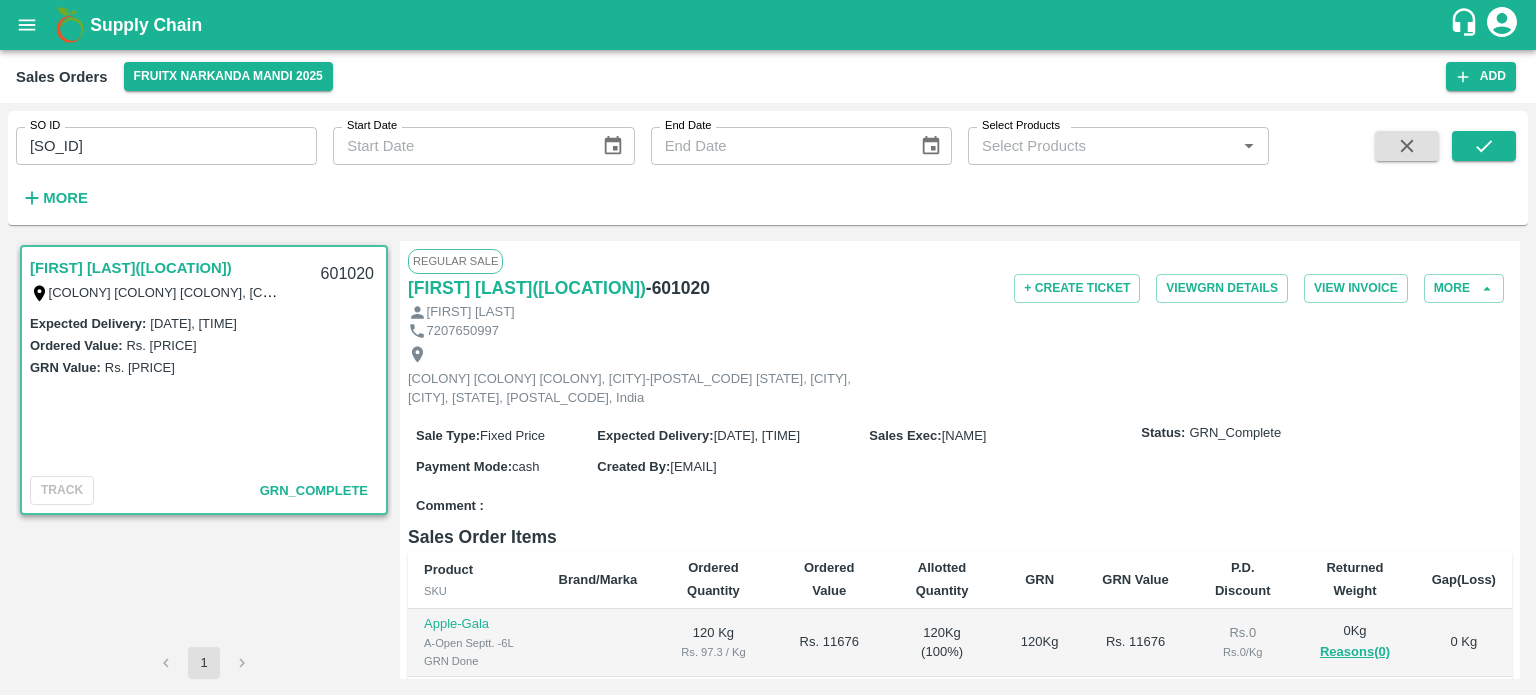 click on "SO ID [NUMBER] SO ID Start Date Start Date End Date End Date Select Products Select Products   * More" at bounding box center (634, 163) 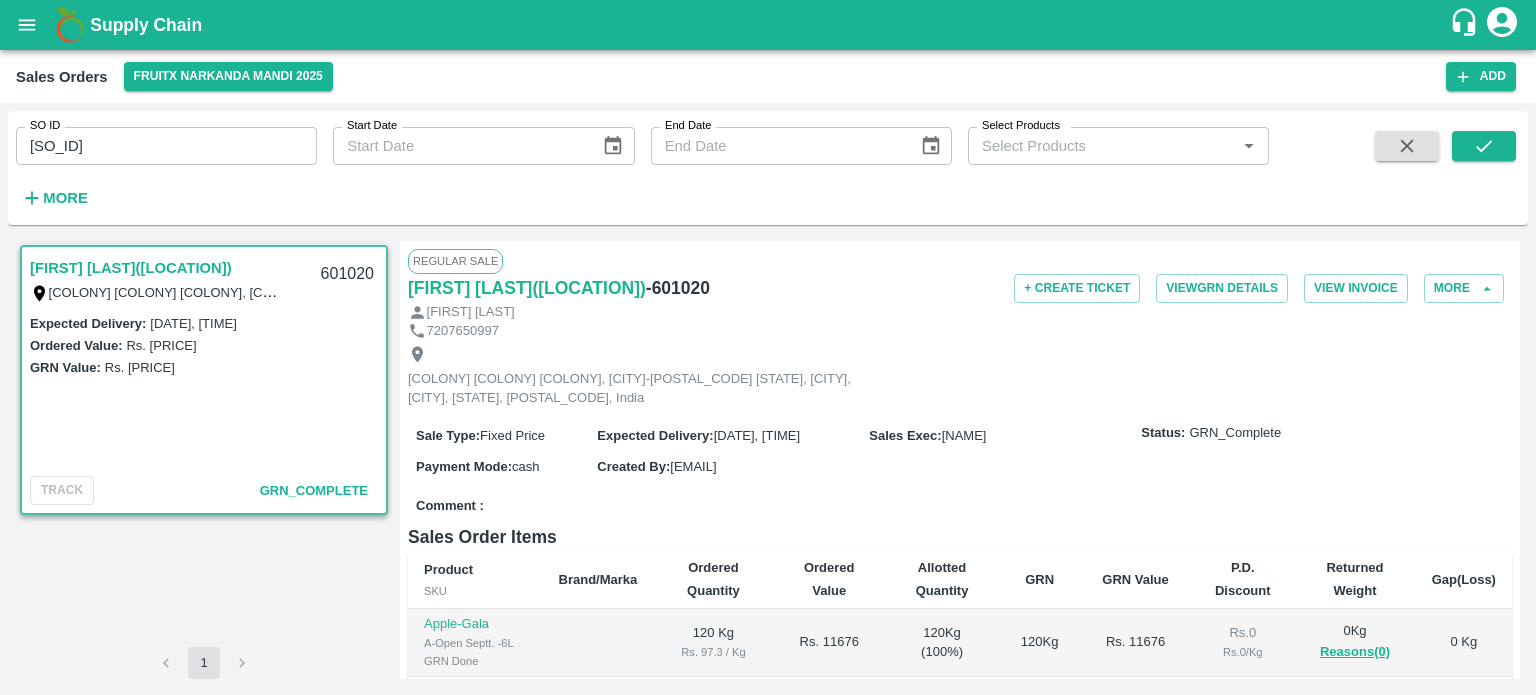 click on "SO ID [NUMBER] SO ID" at bounding box center [158, 138] 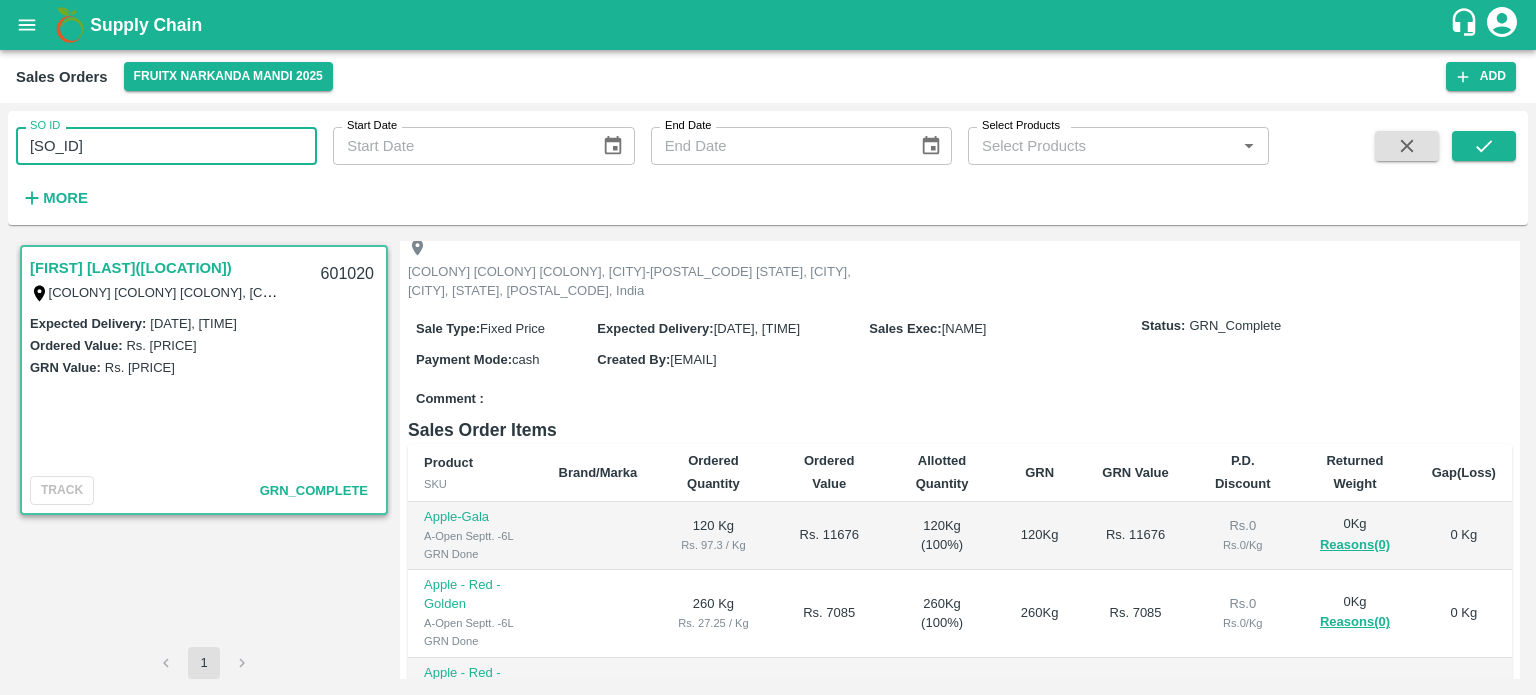 scroll, scrollTop: 300, scrollLeft: 0, axis: vertical 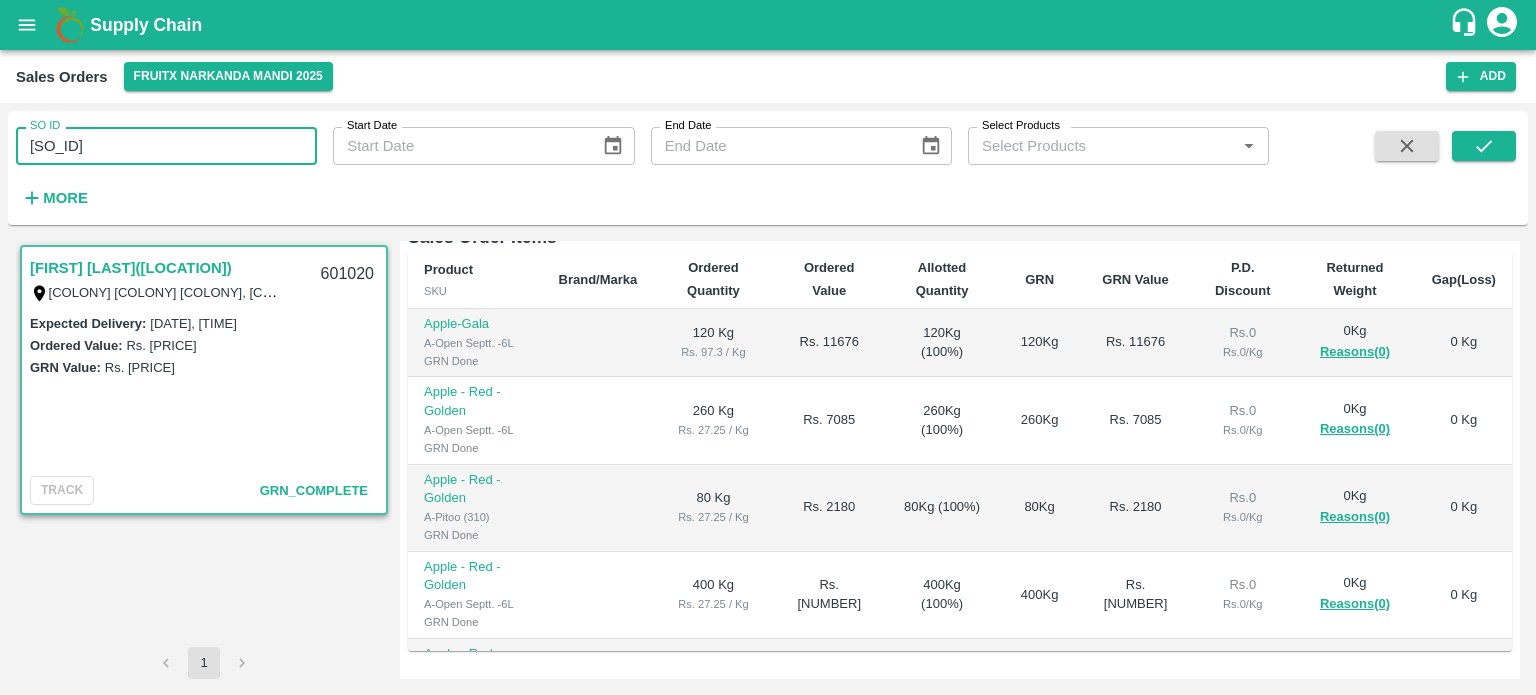 click on "[SO_ID]" at bounding box center [166, 146] 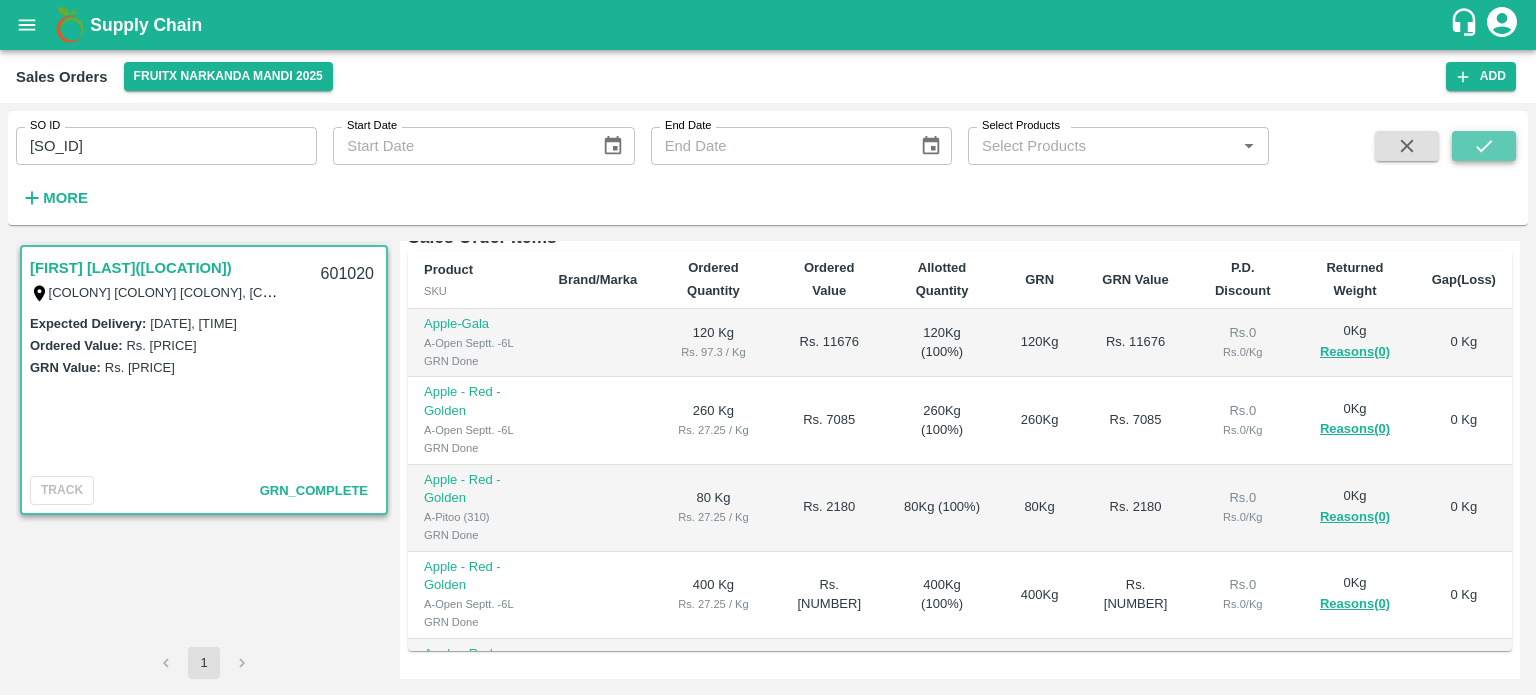click at bounding box center [1484, 146] 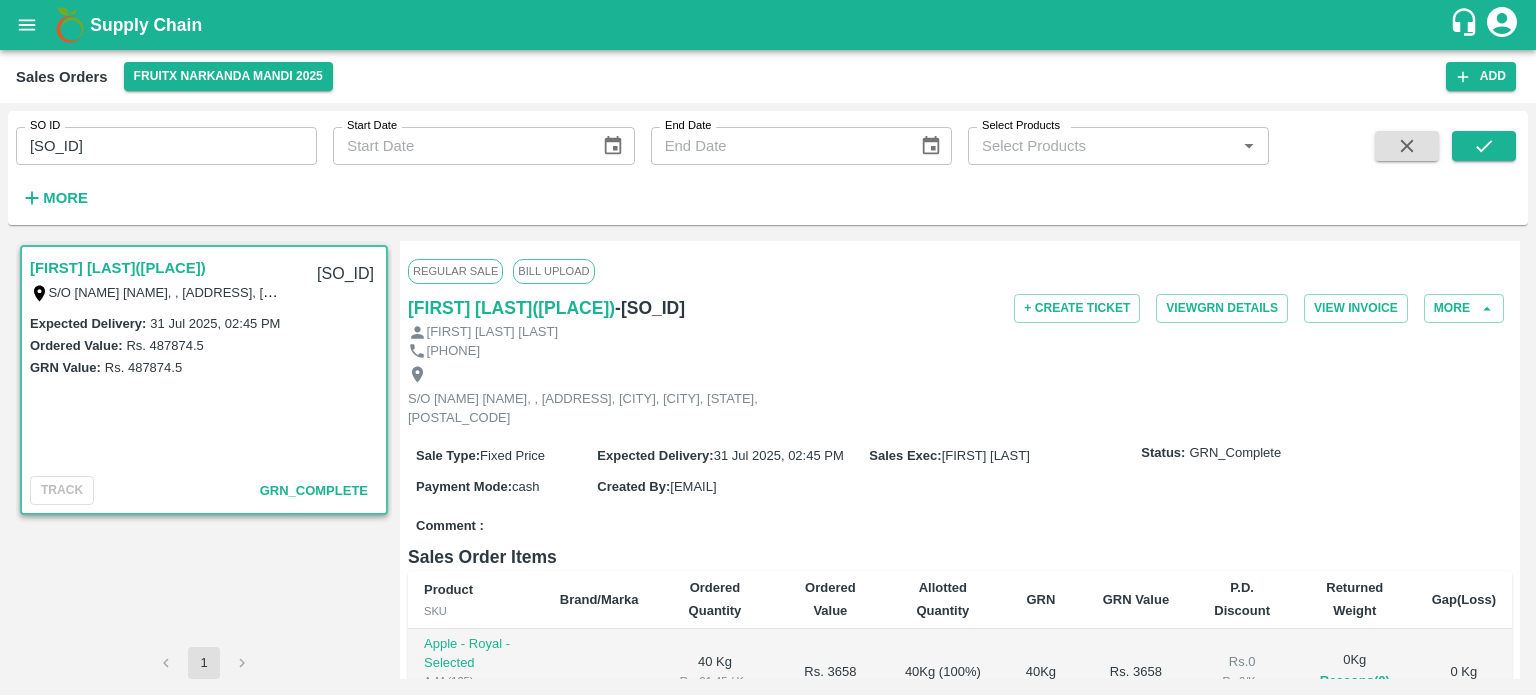 click on "[SO_ID]" at bounding box center [166, 146] 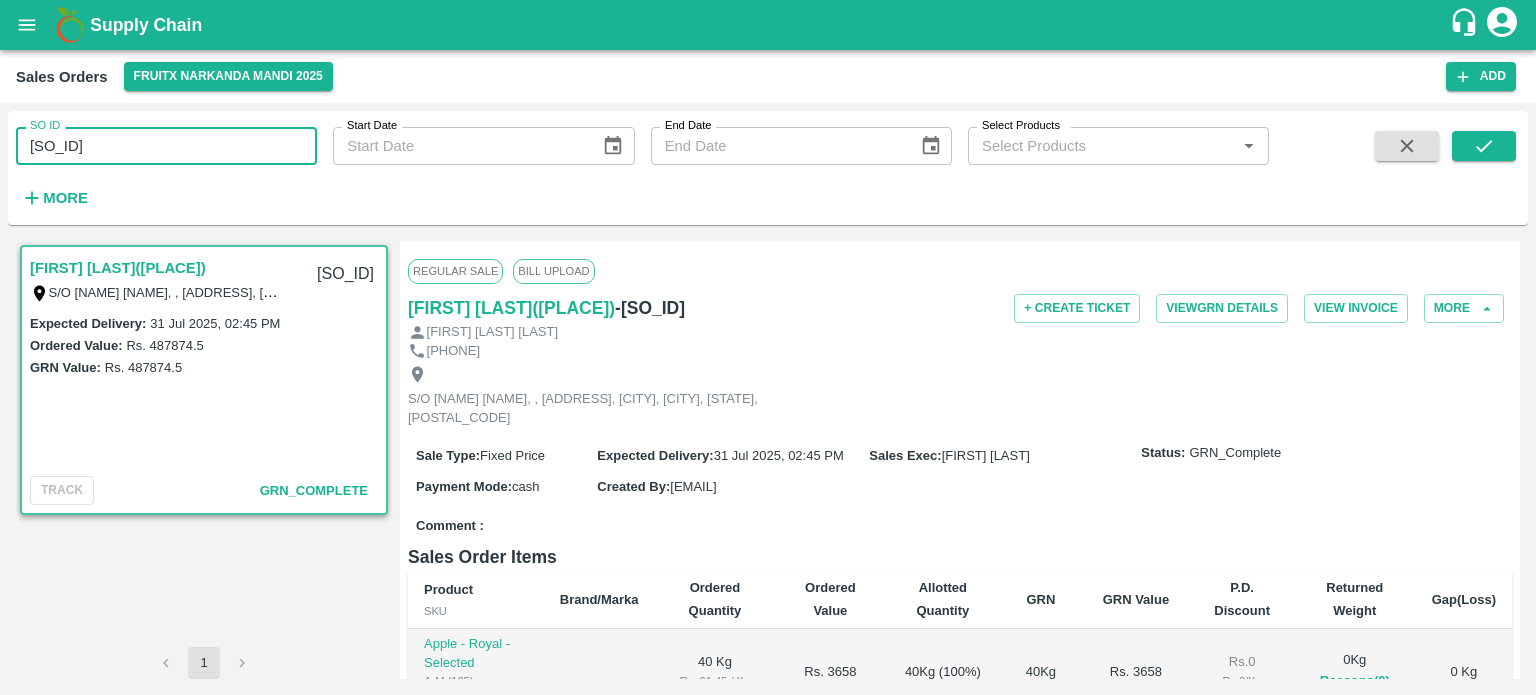 click on "SO ID [NUMBER] SO ID Start Date Start Date End Date End Date Select Products Select Products   * More" at bounding box center (634, 163) 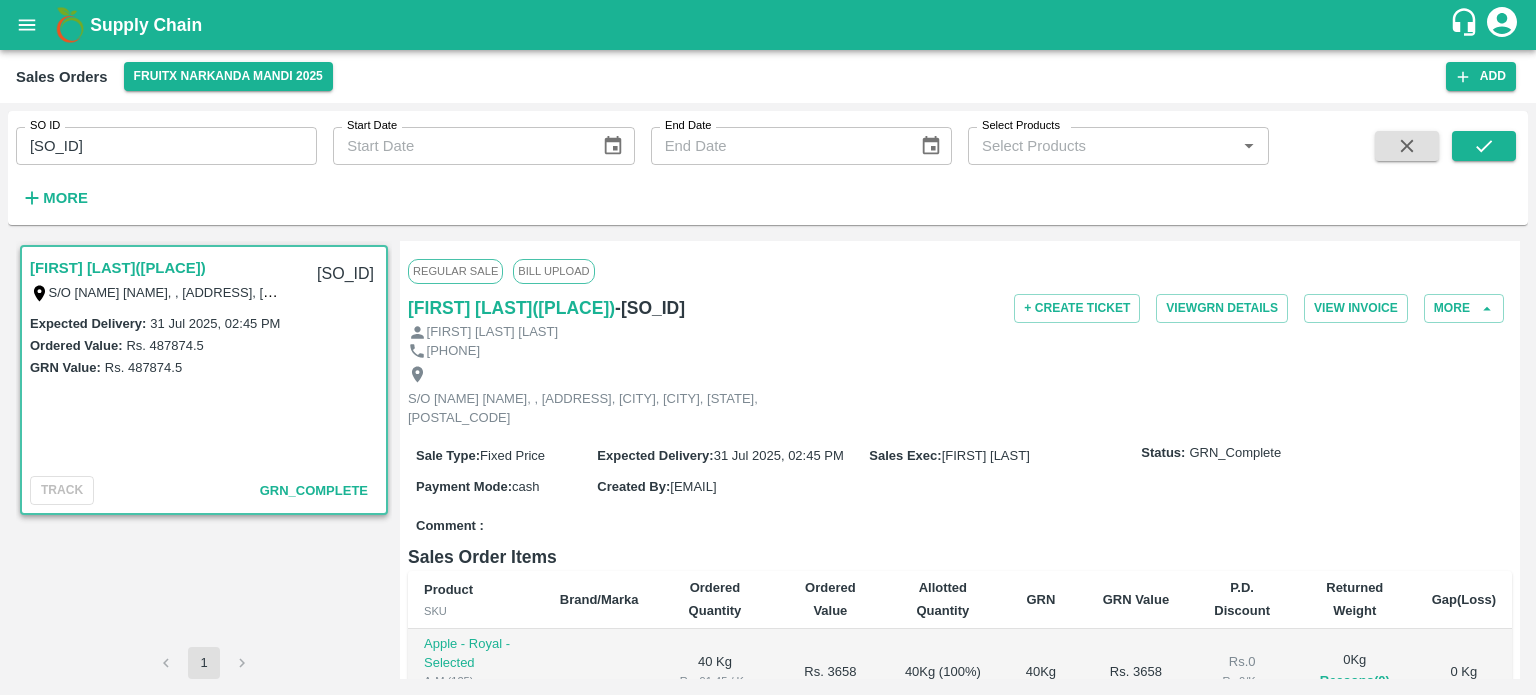 click on "[SO_ID]" at bounding box center (166, 146) 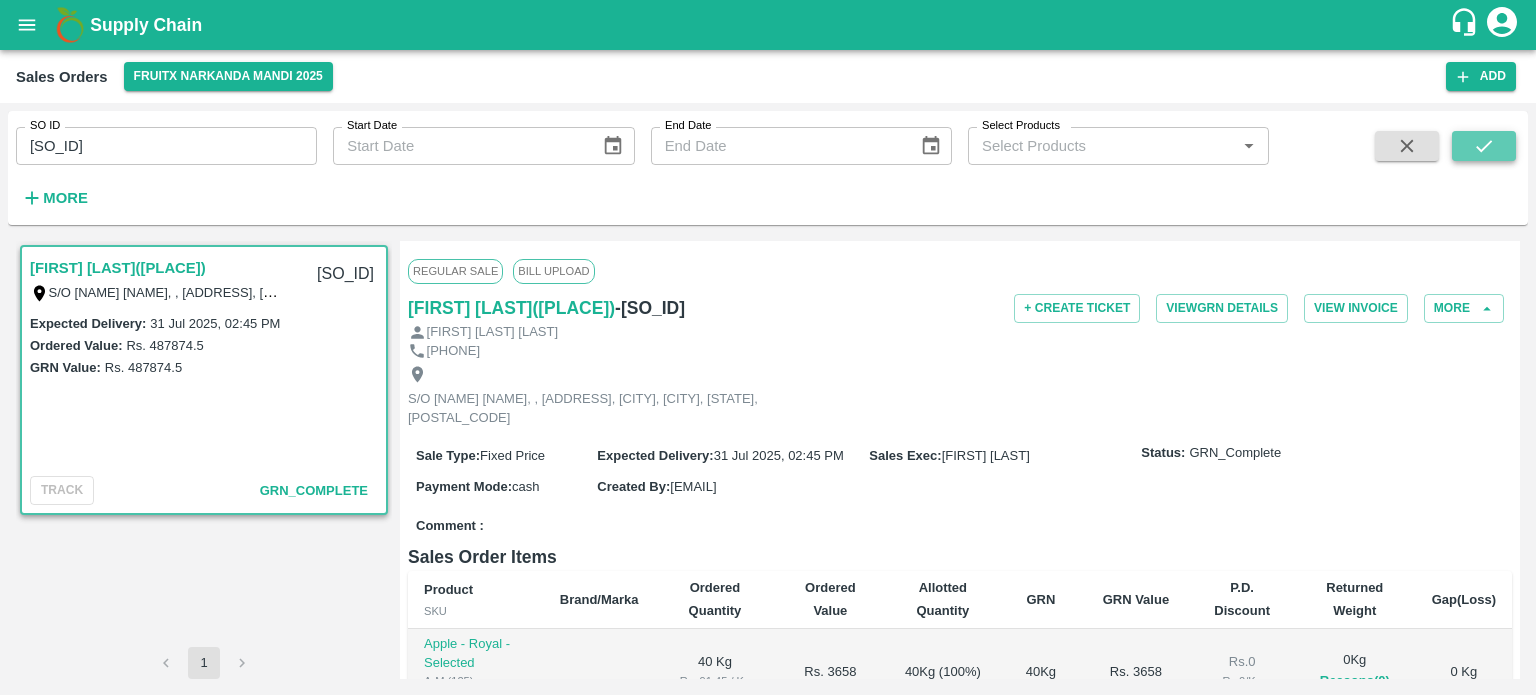 click 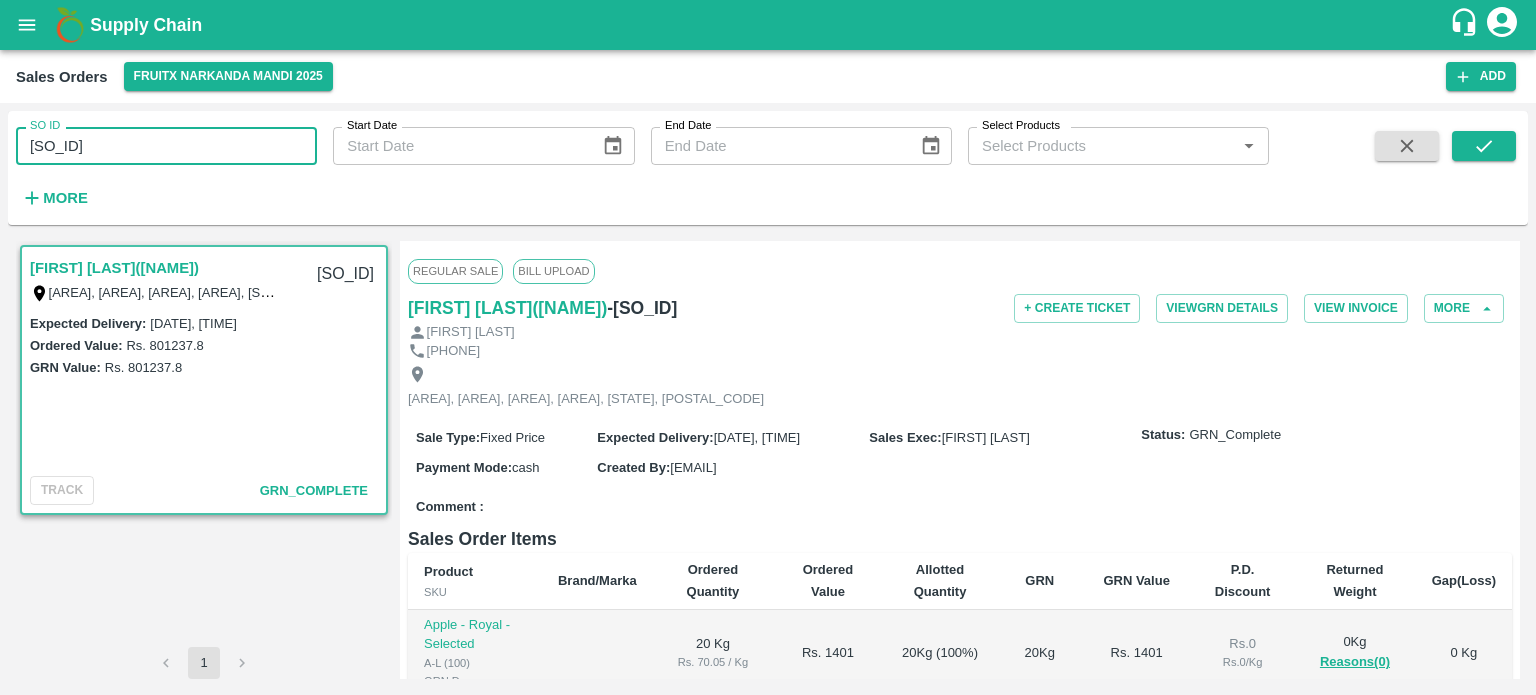 drag, startPoint x: 59, startPoint y: 151, endPoint x: 0, endPoint y: 146, distance: 59.211487 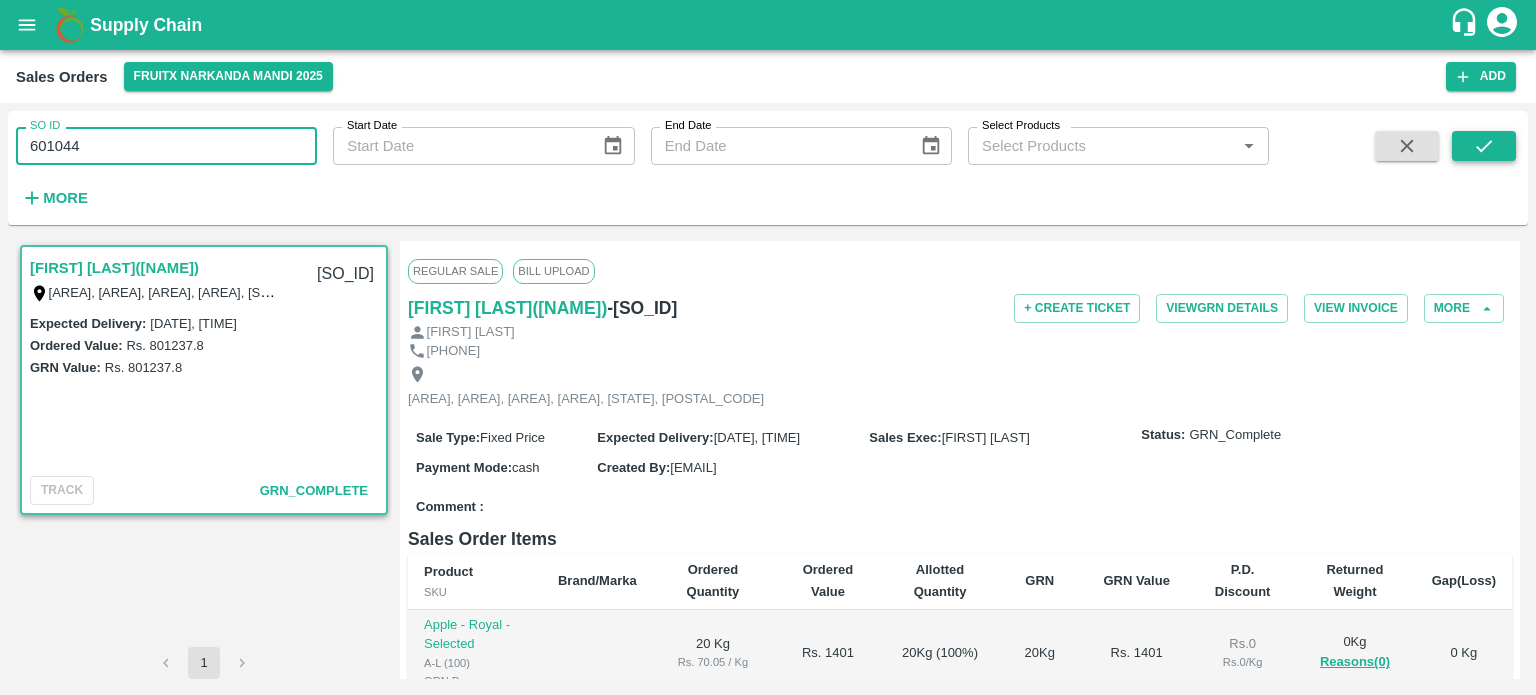 click at bounding box center [1484, 146] 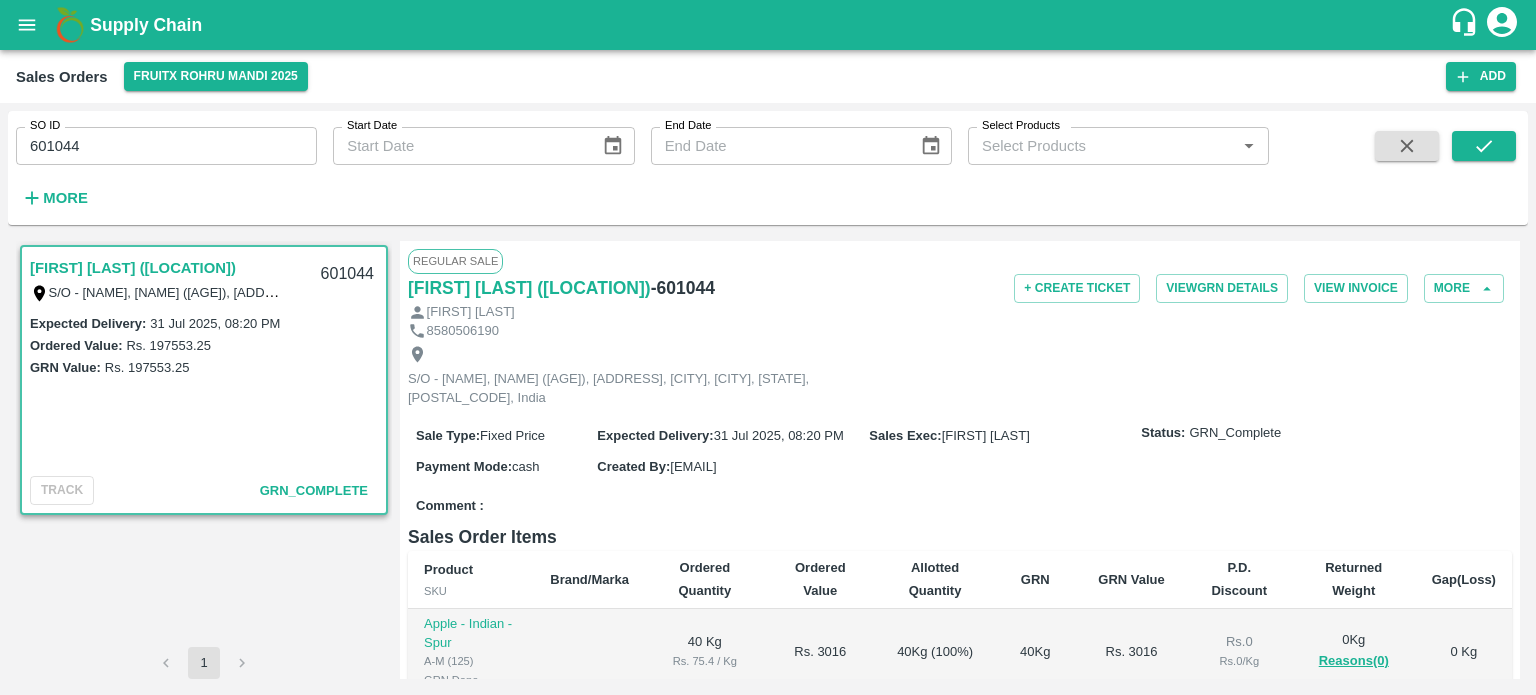 click on "601044" at bounding box center (166, 146) 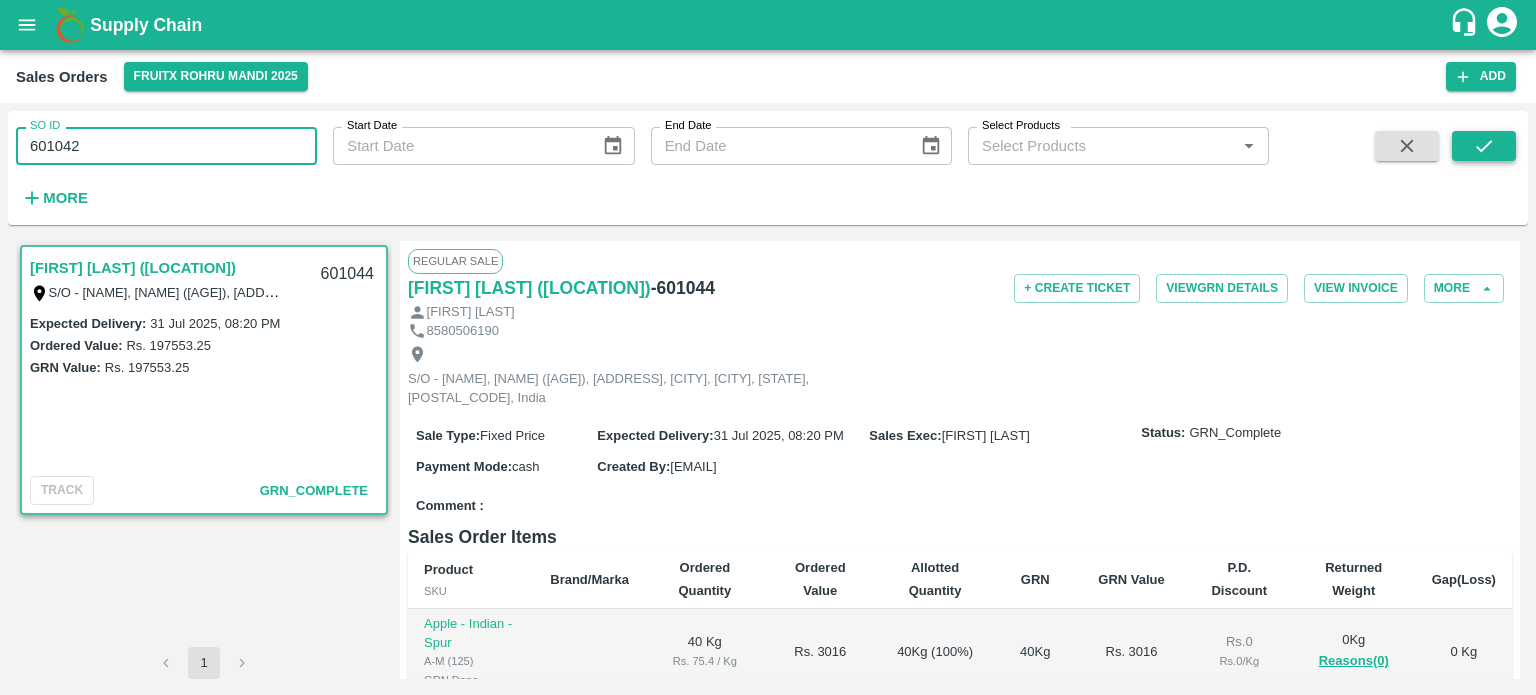 click 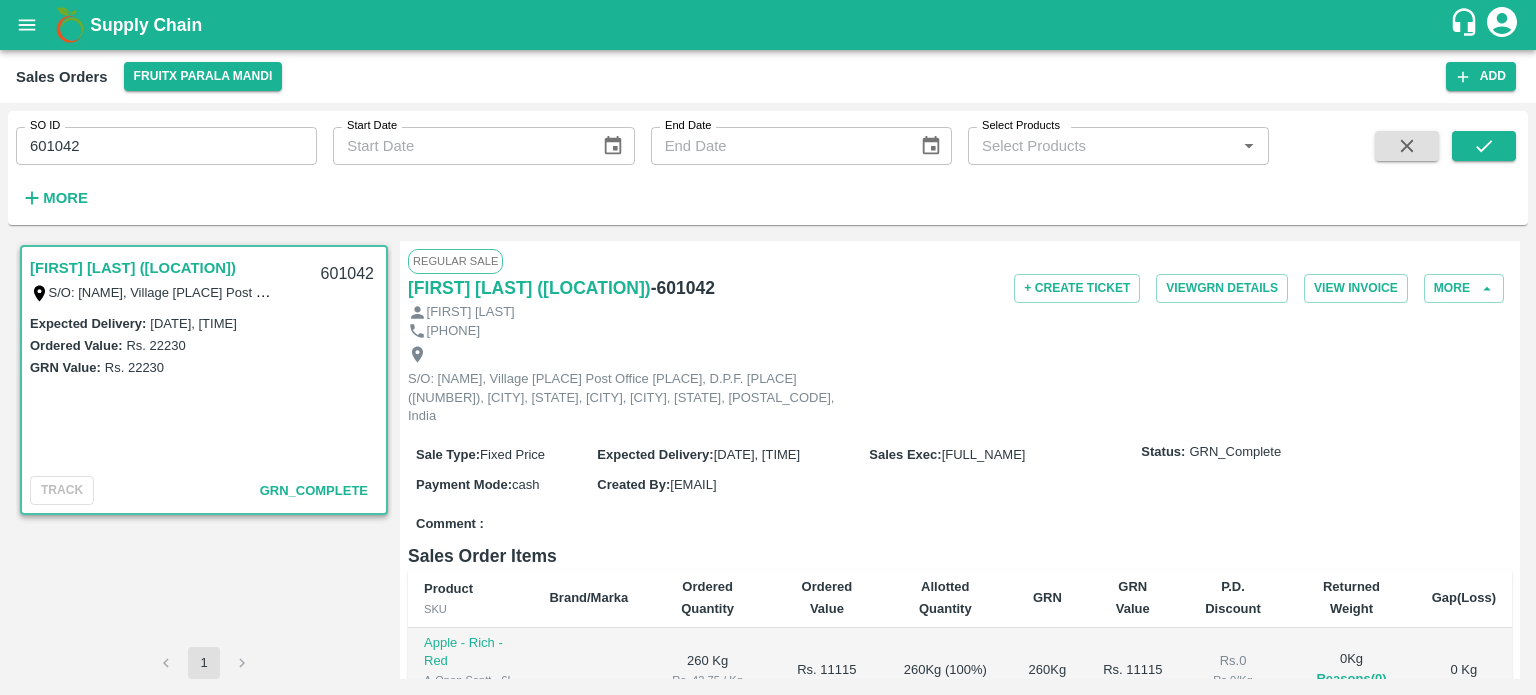 click on "601042" at bounding box center (166, 146) 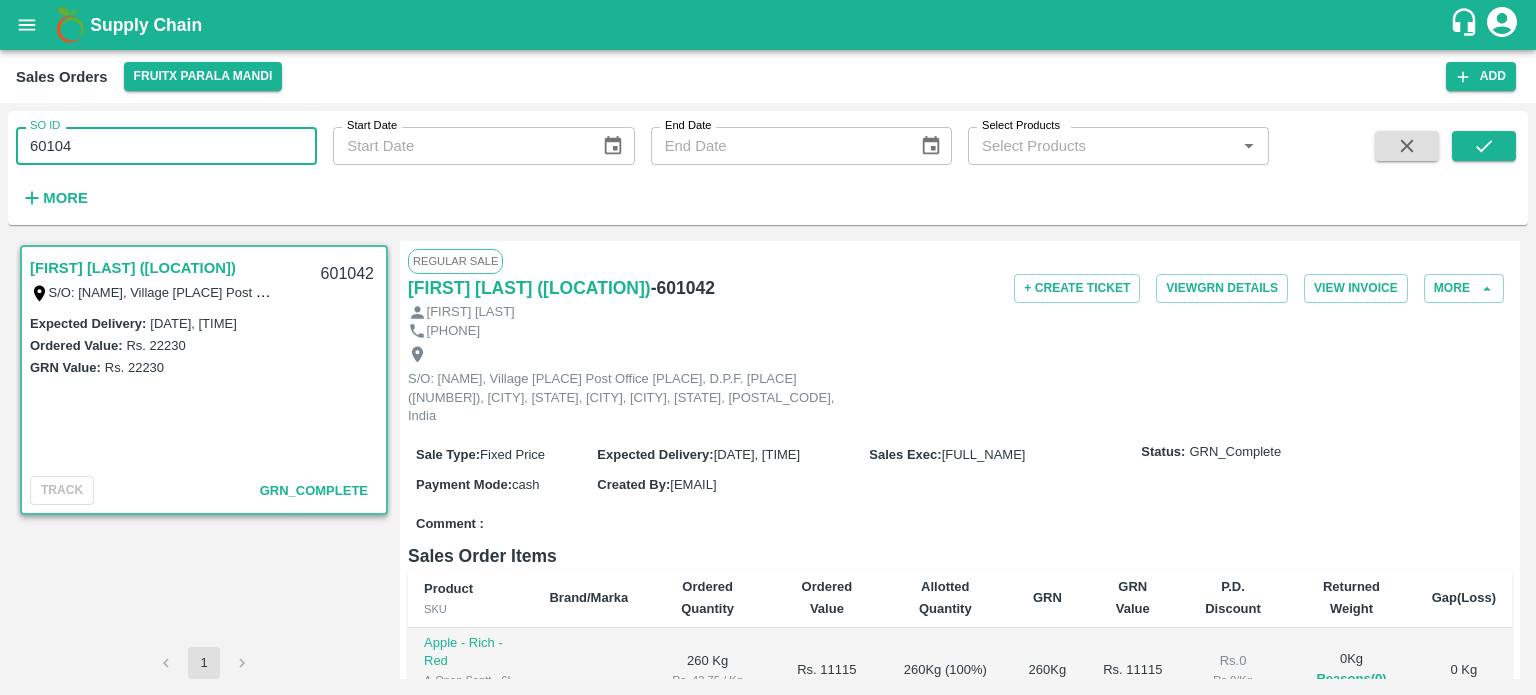 click on "60104" at bounding box center (166, 146) 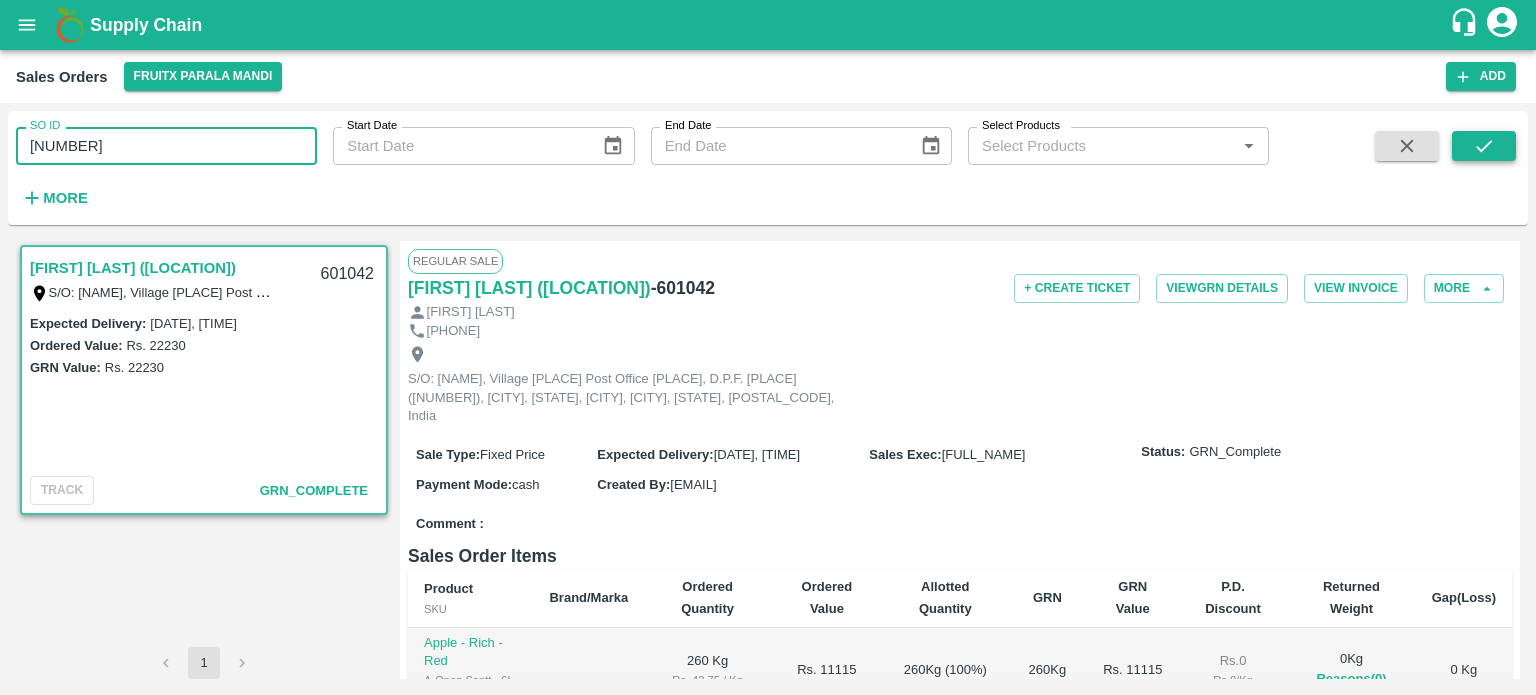 click 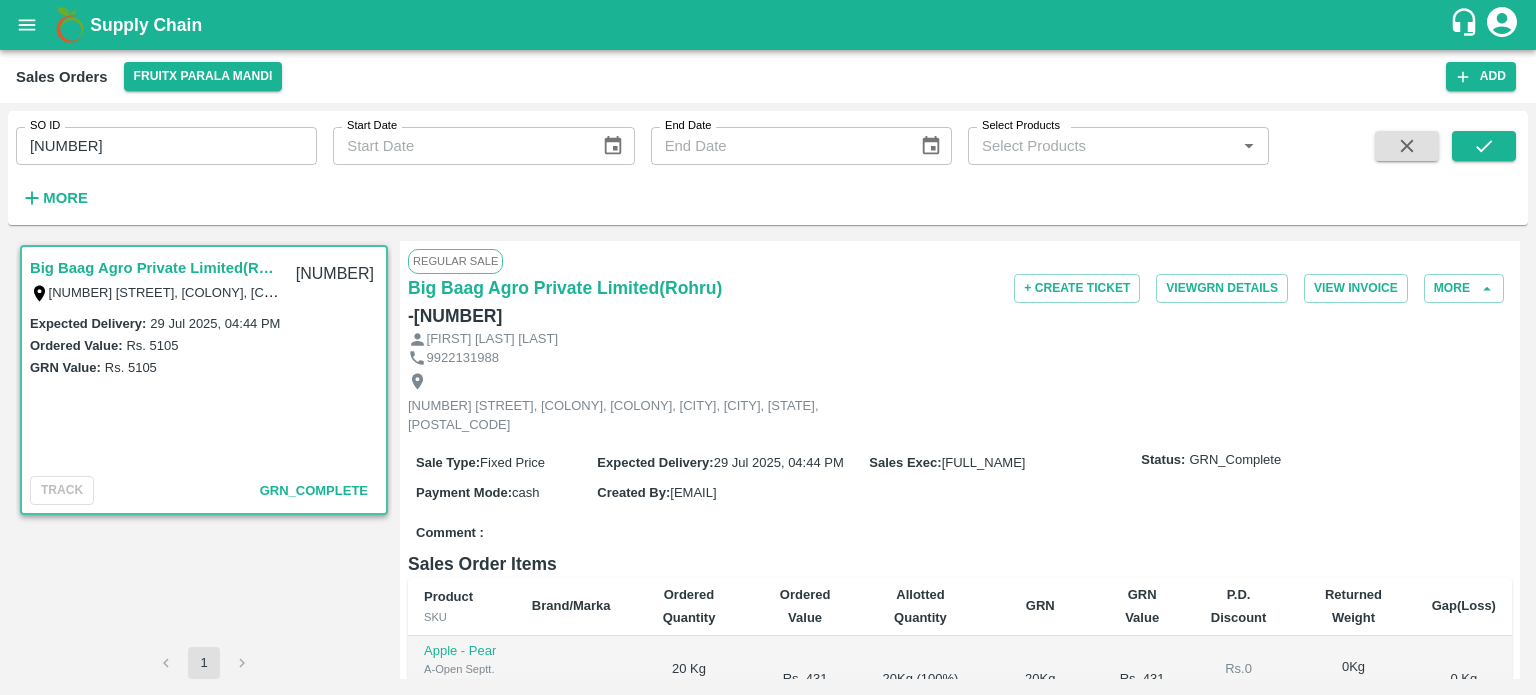 click on "[NUMBER]" at bounding box center [166, 146] 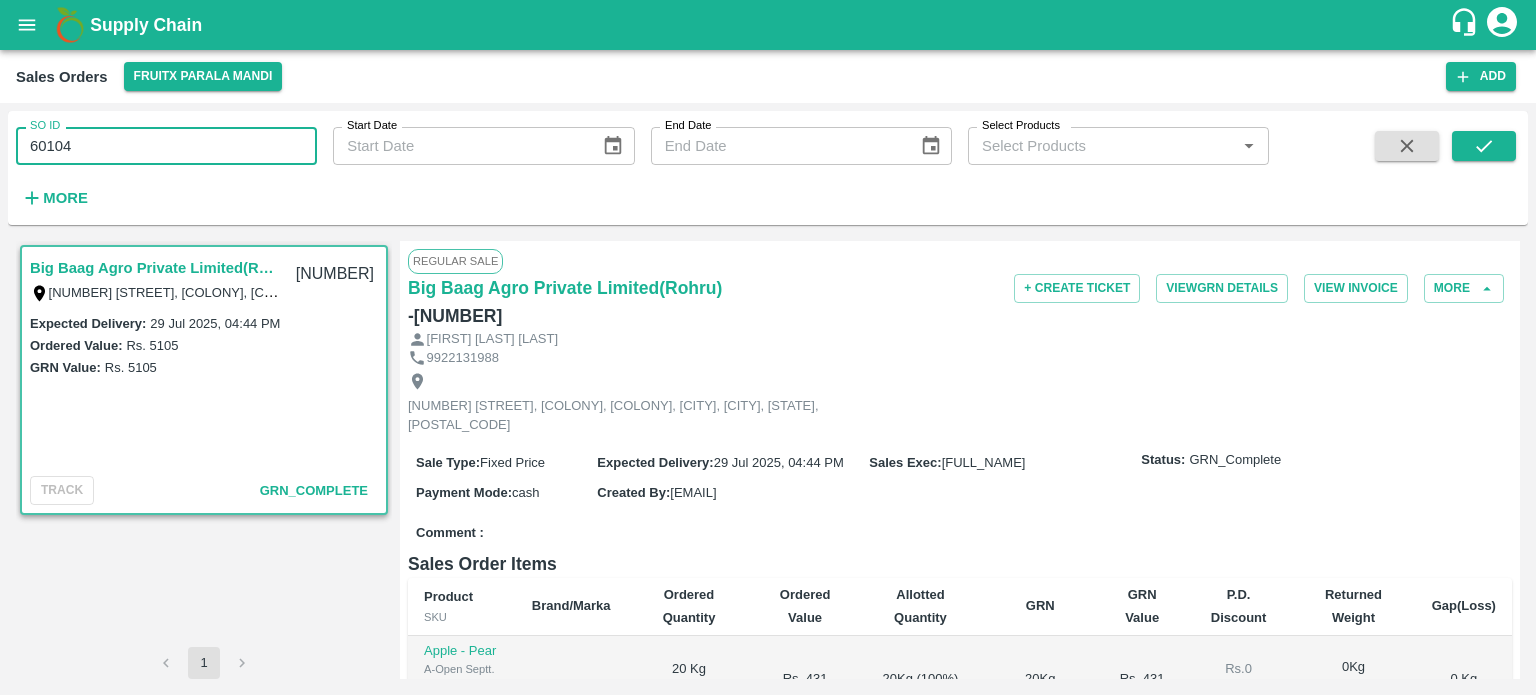 type on "60104" 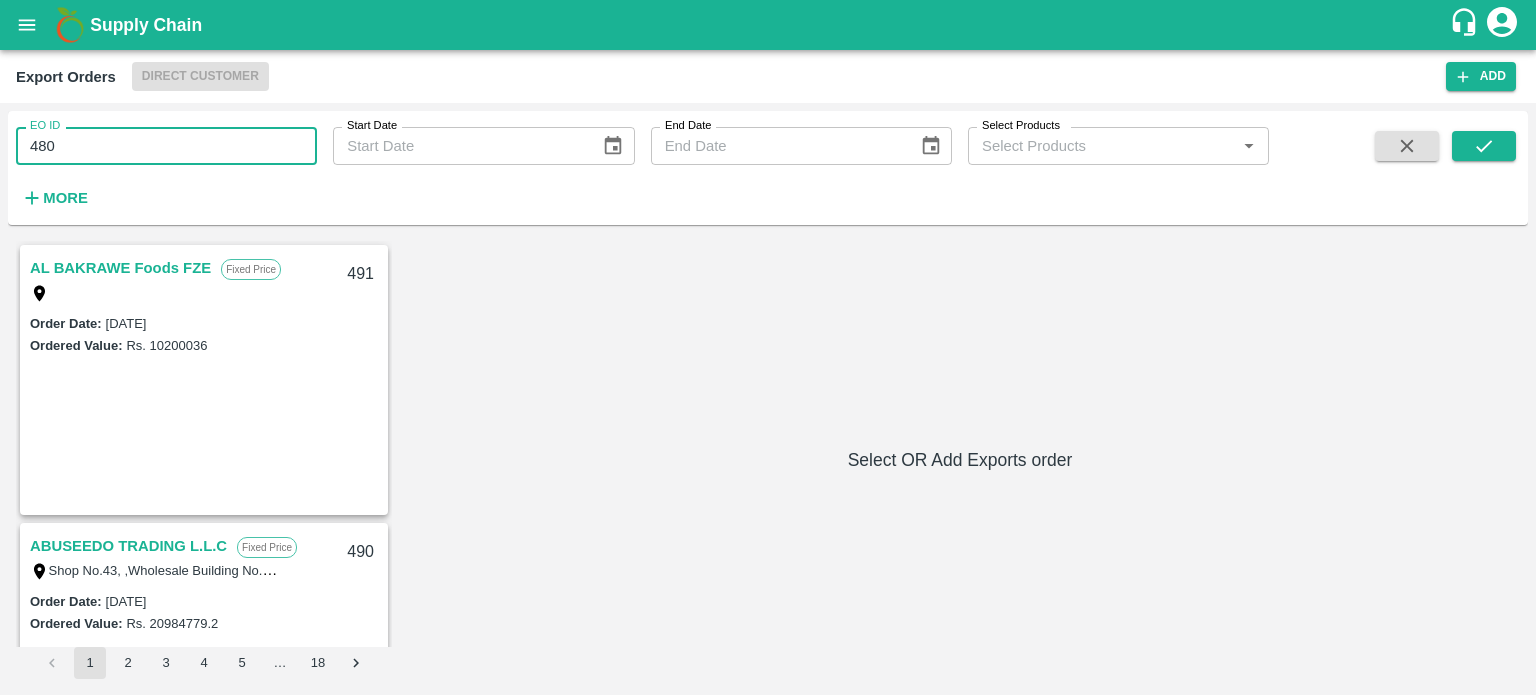 scroll, scrollTop: 0, scrollLeft: 0, axis: both 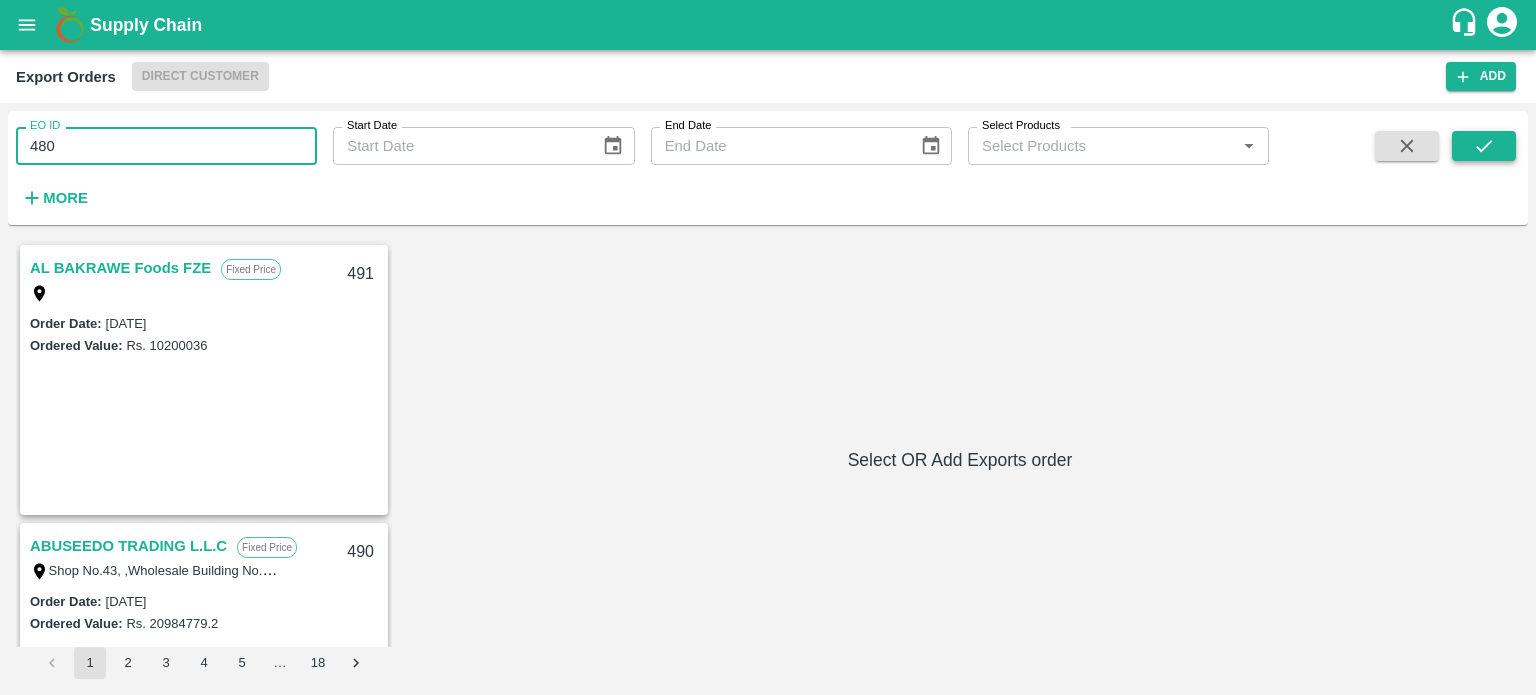 type on "480" 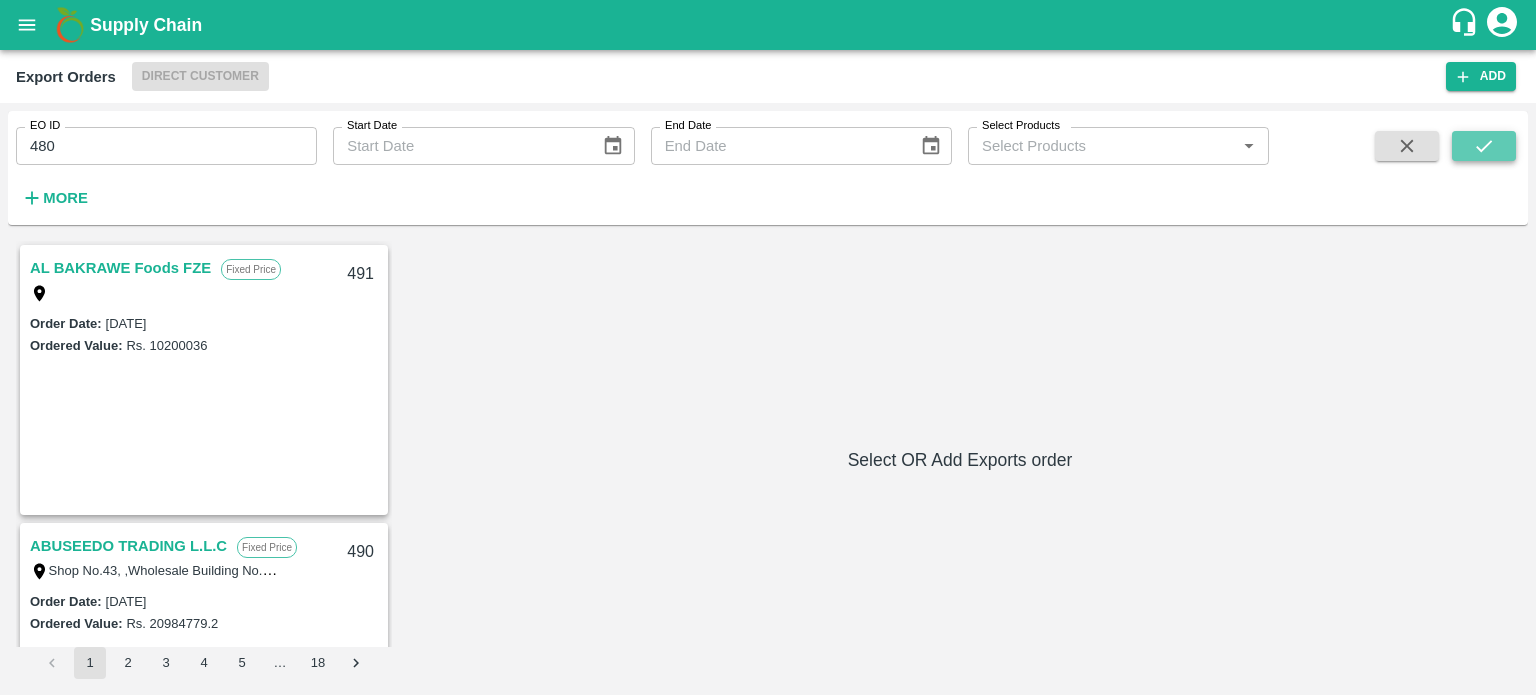 click at bounding box center [1484, 146] 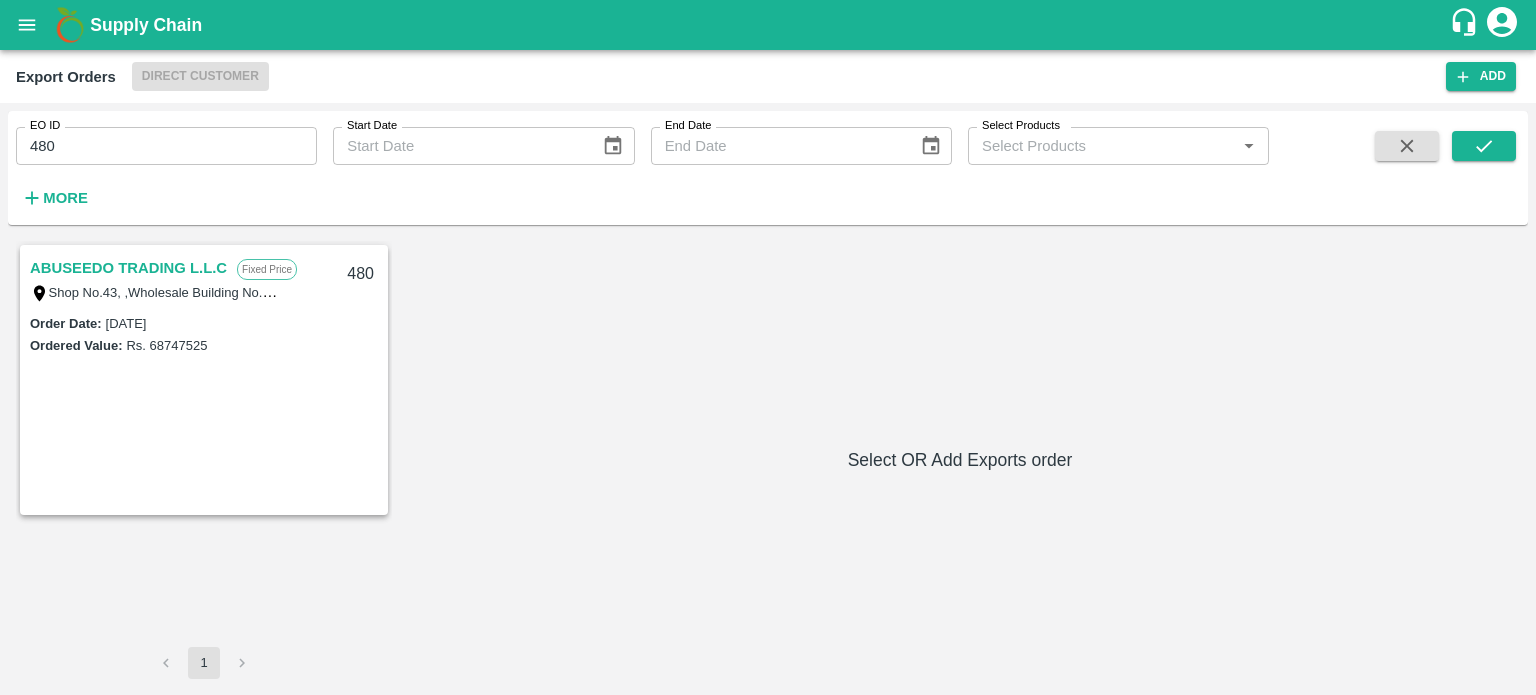 click on "ABUSEEDO TRADING L.L.C" at bounding box center (128, 268) 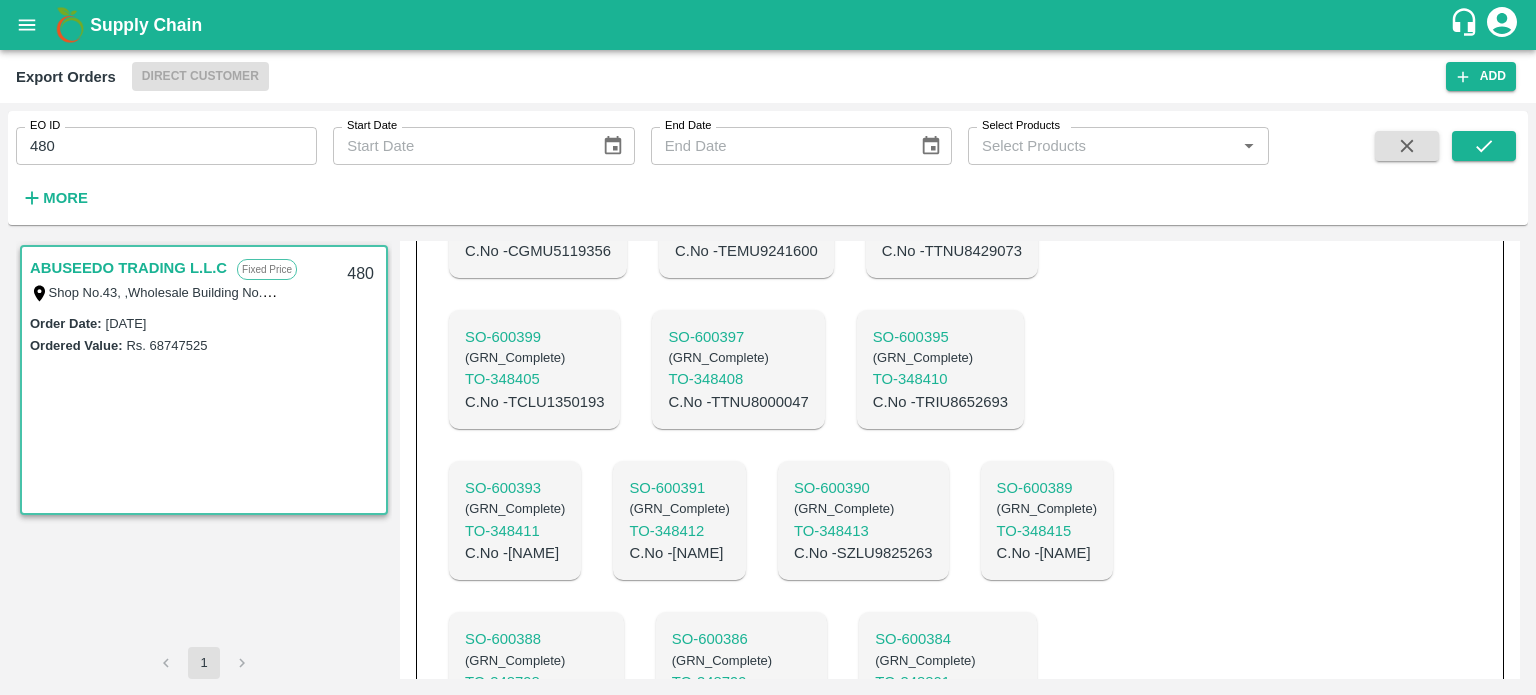 scroll, scrollTop: 2600, scrollLeft: 0, axis: vertical 